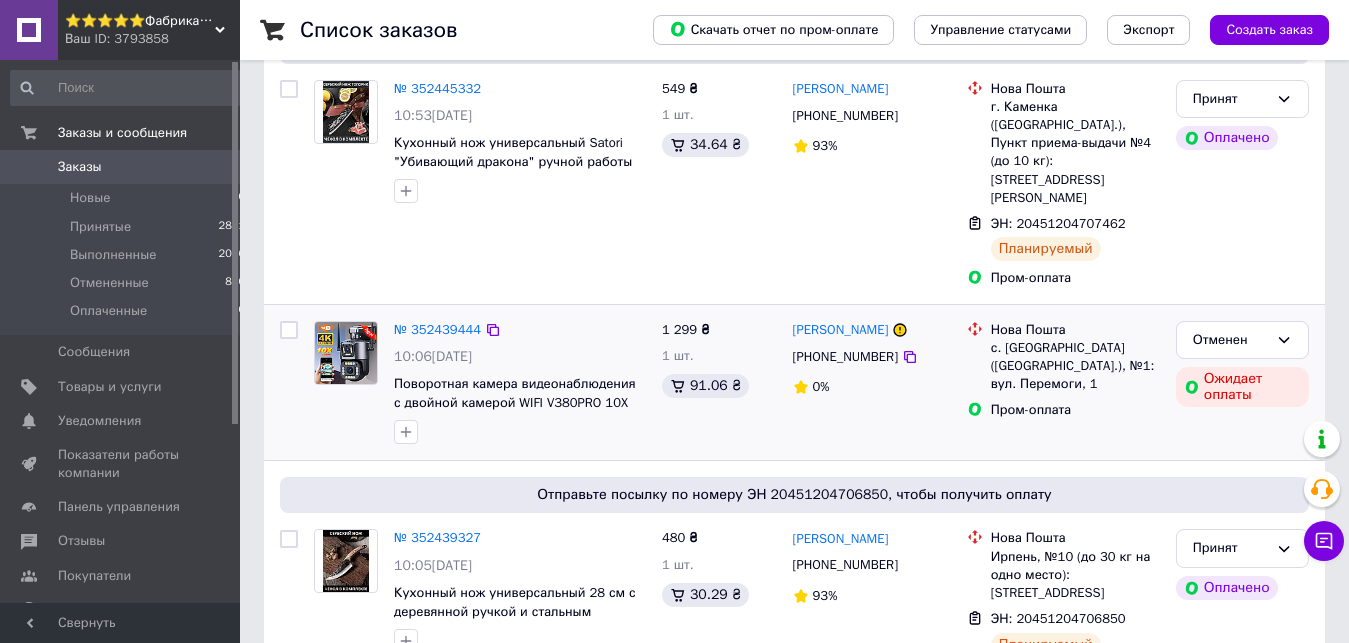 scroll, scrollTop: 612, scrollLeft: 0, axis: vertical 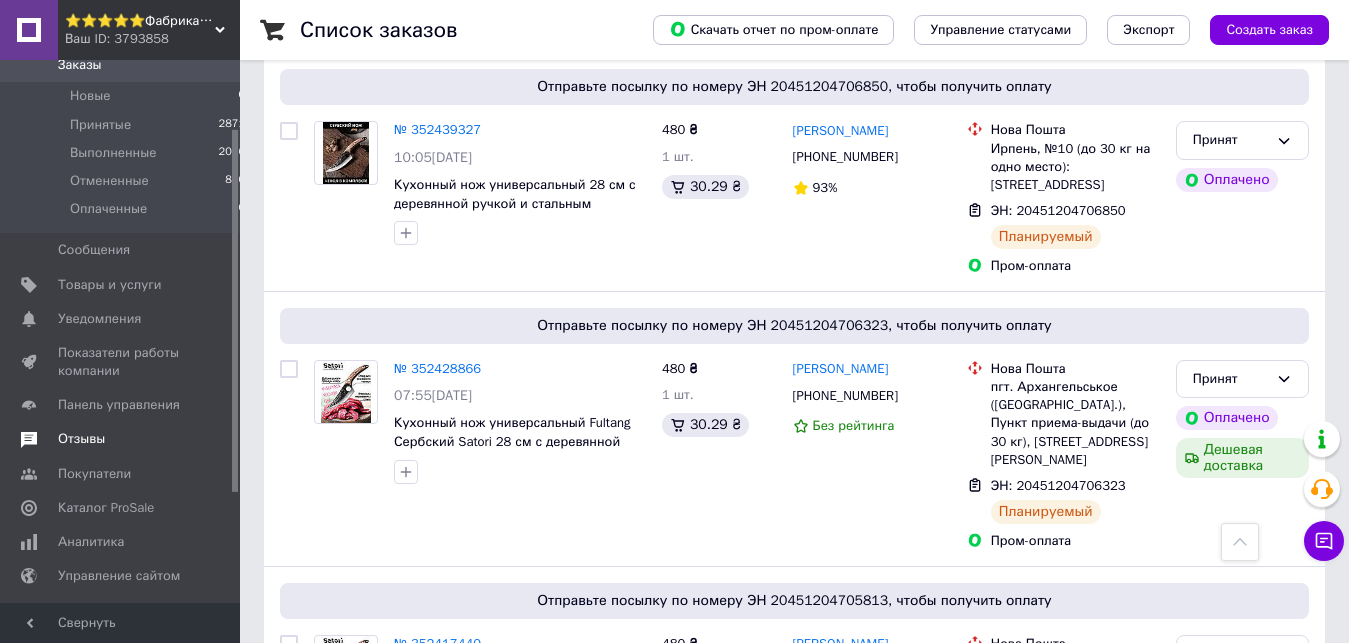 click on "Отзывы" at bounding box center [121, 439] 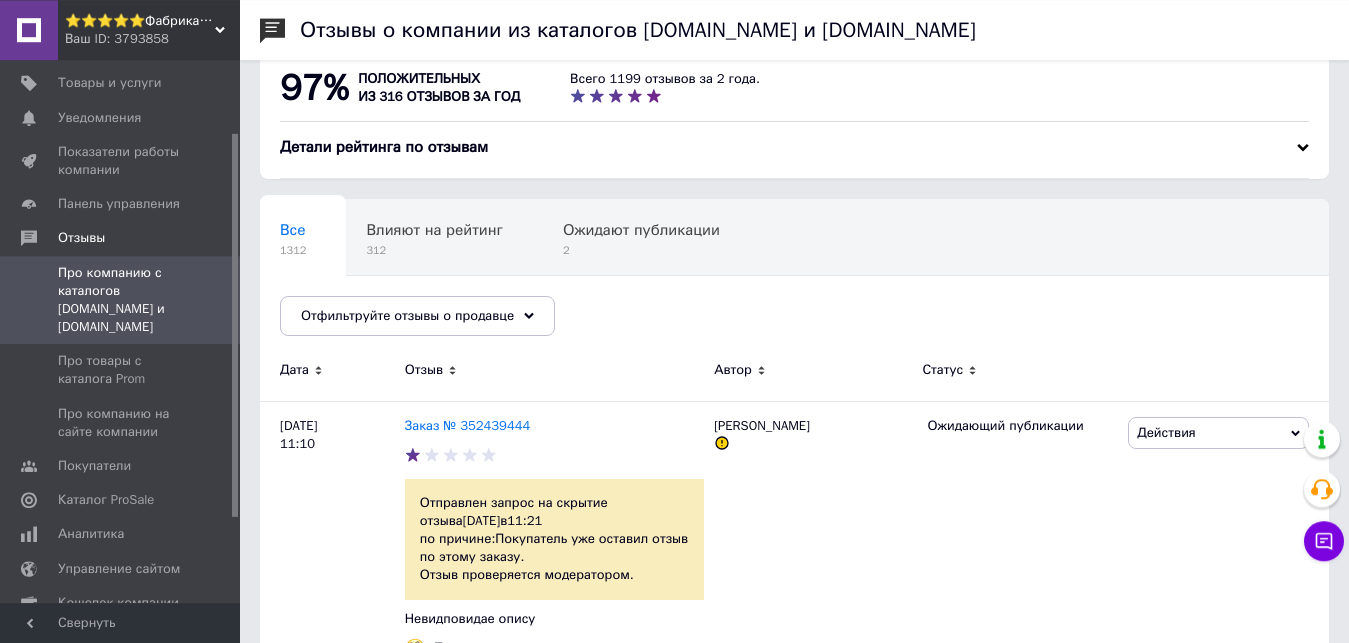 scroll, scrollTop: 0, scrollLeft: 0, axis: both 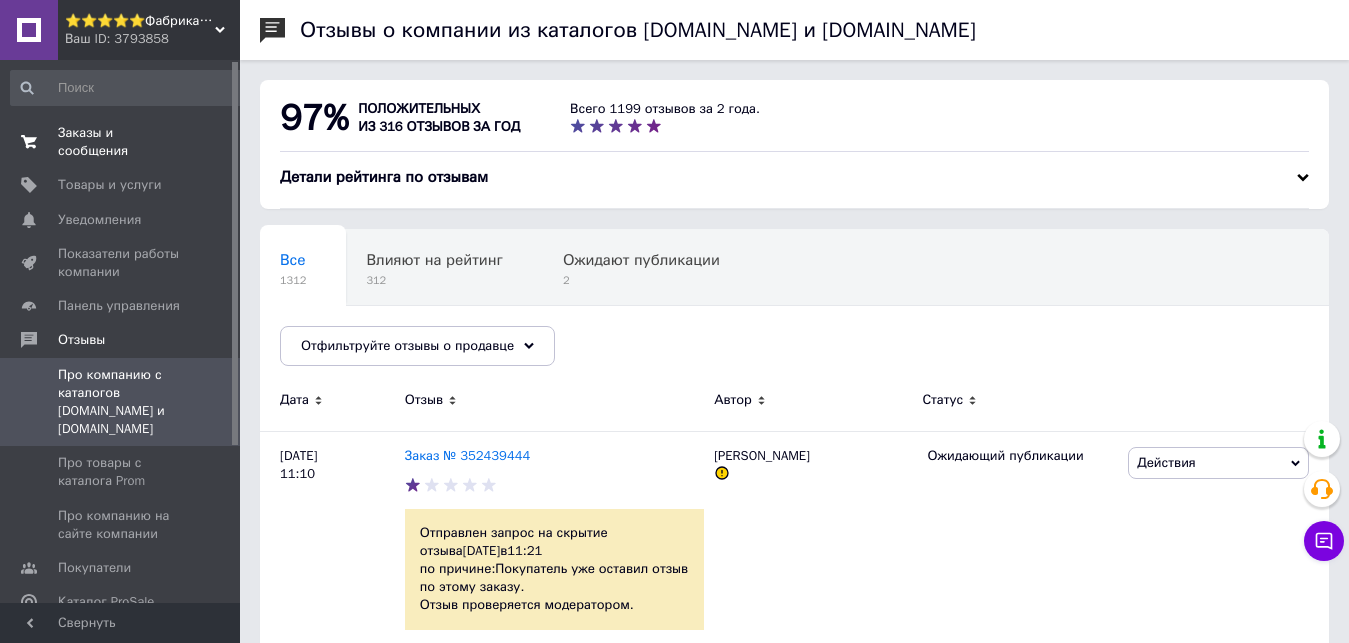 click on "Заказы и сообщения" at bounding box center [121, 142] 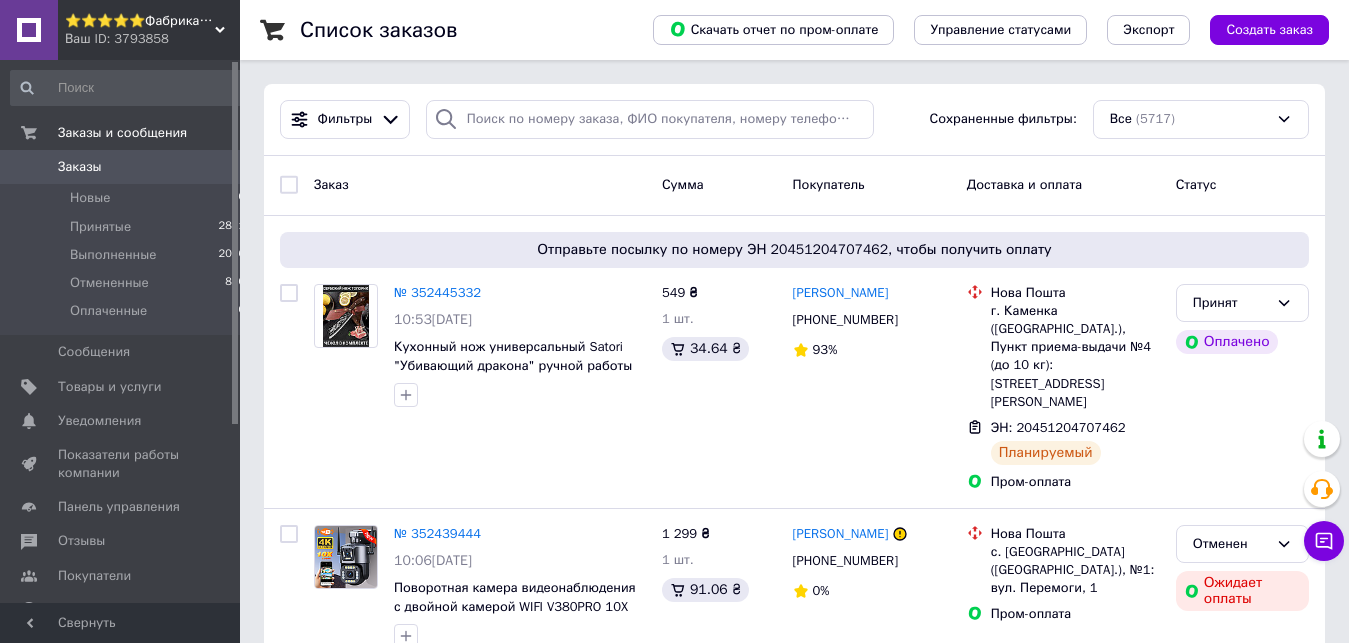 click on "Сохраненные фильтры:" at bounding box center (1003, 119) 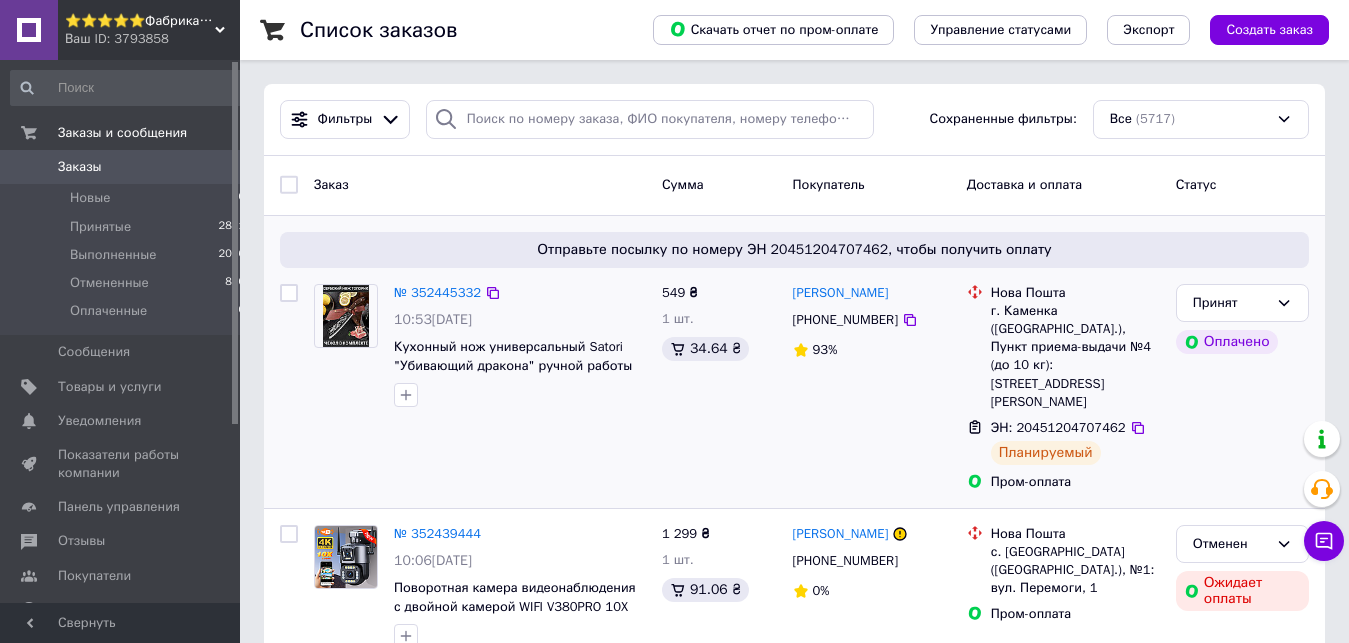 scroll, scrollTop: 102, scrollLeft: 0, axis: vertical 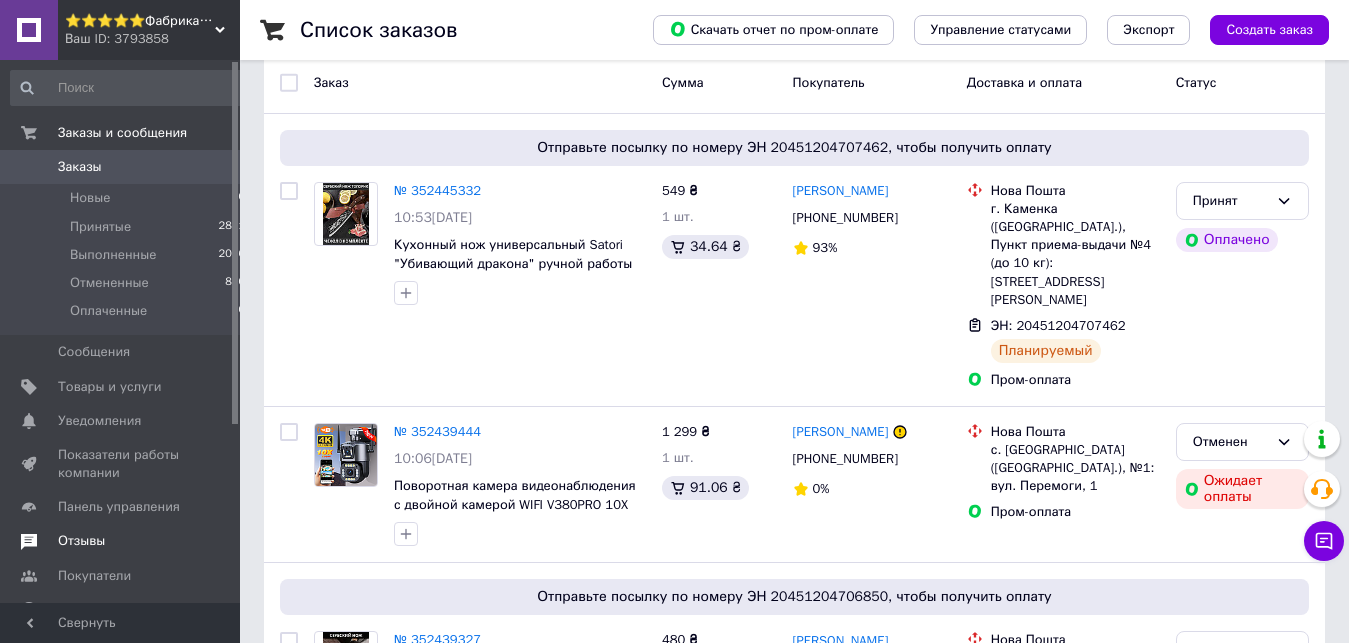 click on "Отзывы" at bounding box center (128, 541) 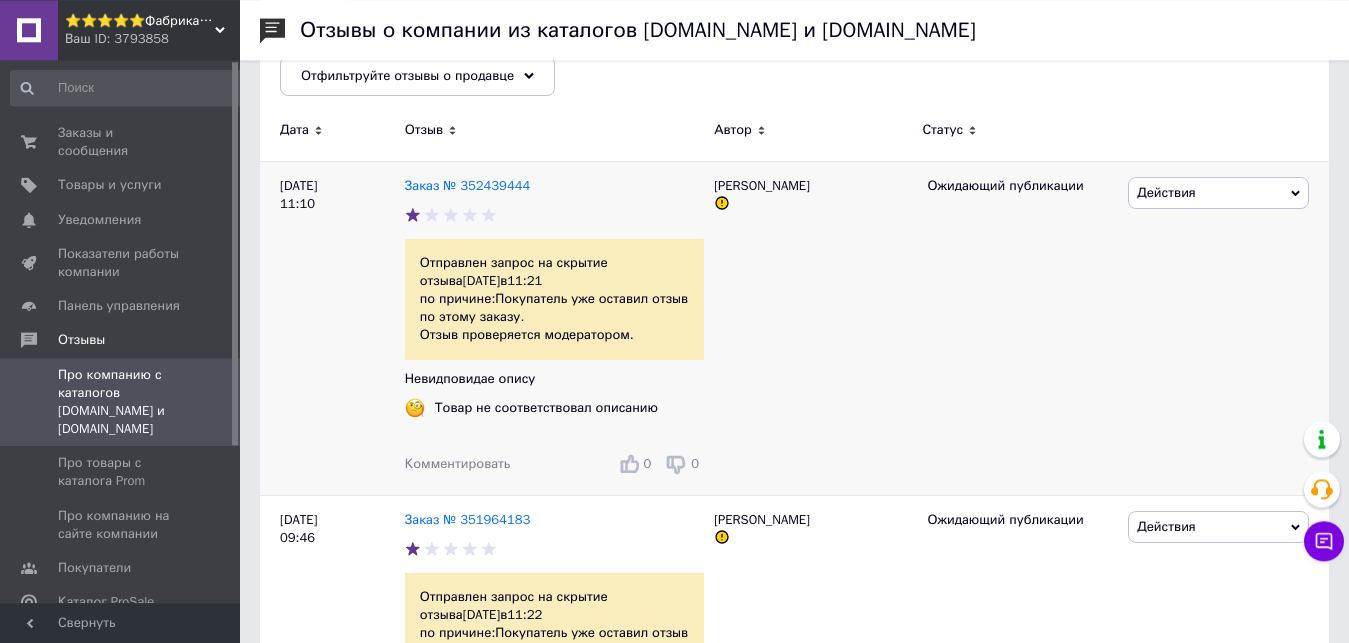 scroll, scrollTop: 306, scrollLeft: 0, axis: vertical 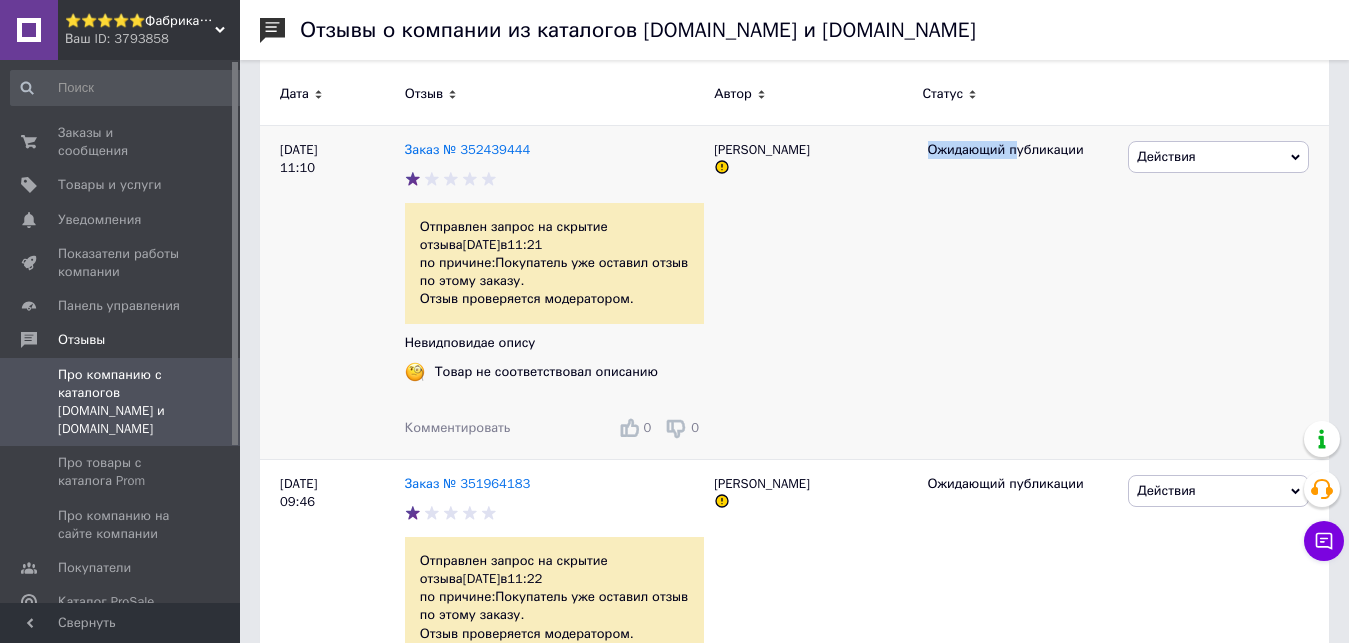 drag, startPoint x: 930, startPoint y: 144, endPoint x: 1013, endPoint y: 163, distance: 85.146935 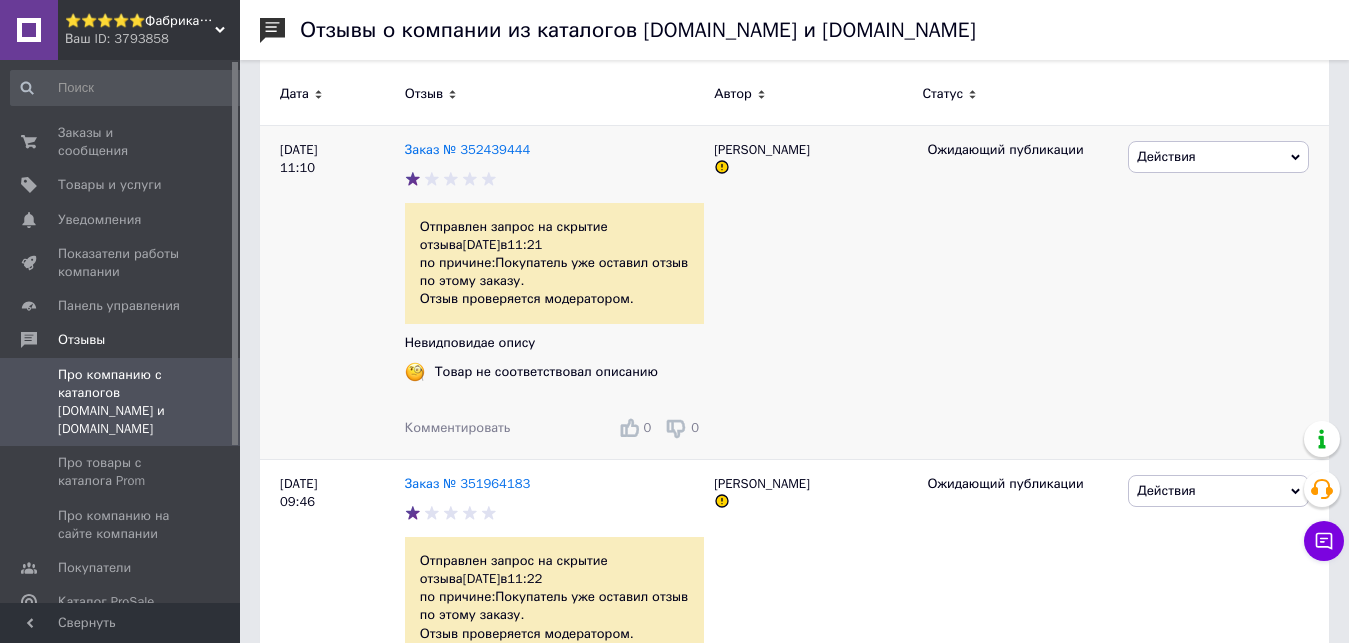 click on "Ожидающий публикации" at bounding box center [1021, 150] 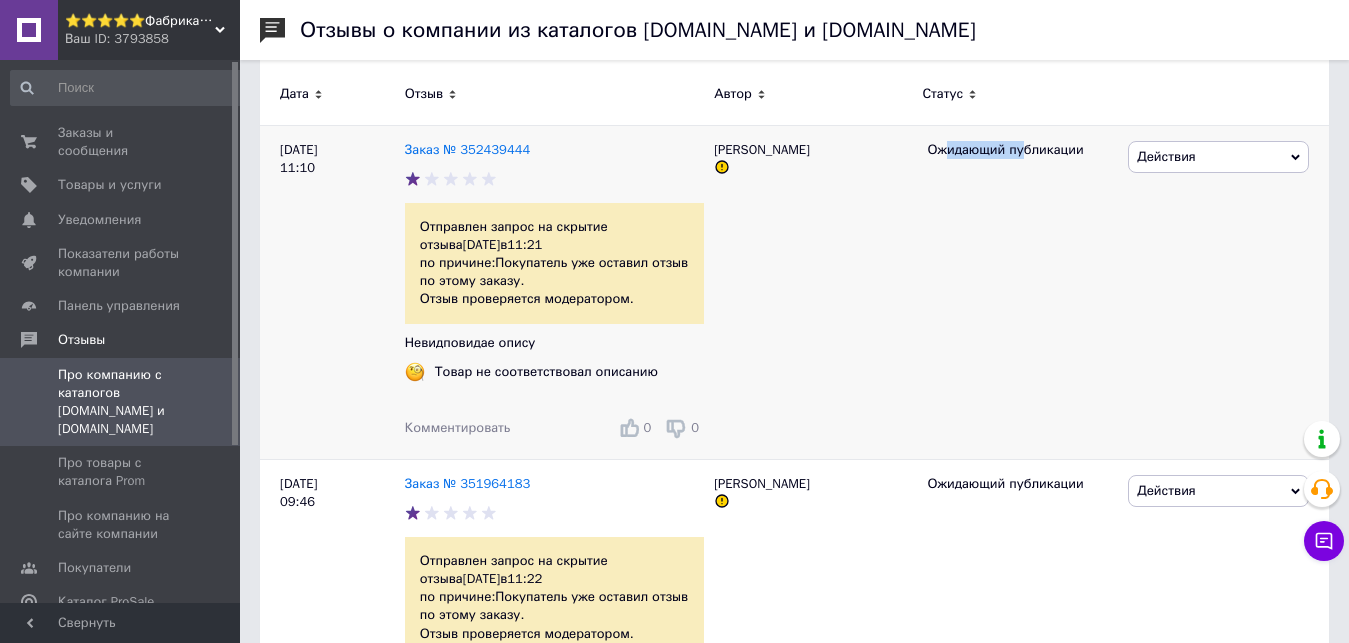 drag, startPoint x: 1024, startPoint y: 152, endPoint x: 936, endPoint y: 152, distance: 88 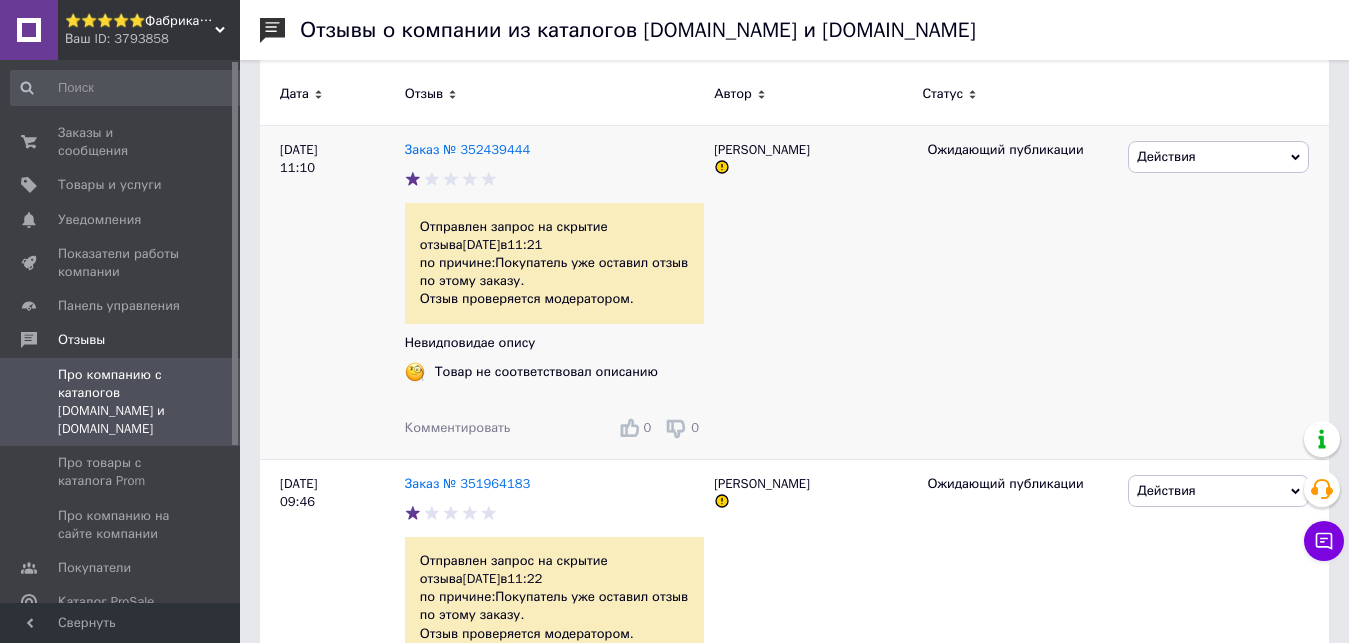 click on "Ожидающий публикации" at bounding box center (1021, 150) 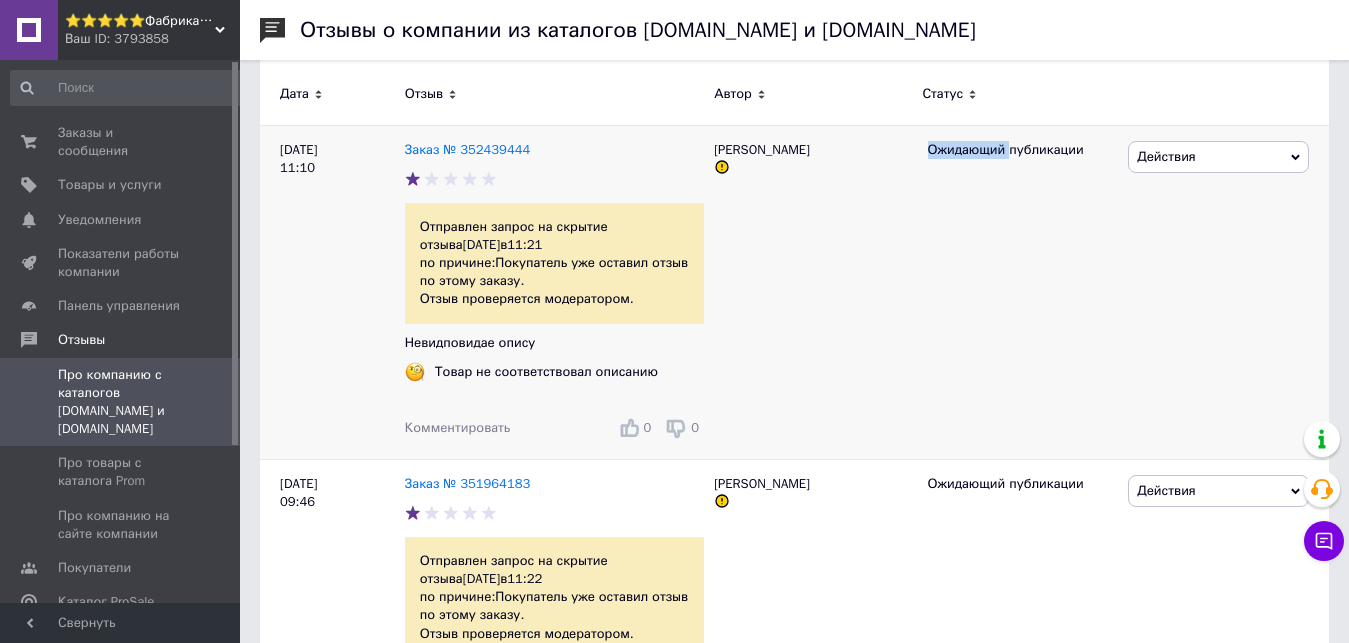 drag, startPoint x: 920, startPoint y: 148, endPoint x: 1008, endPoint y: 162, distance: 89.106674 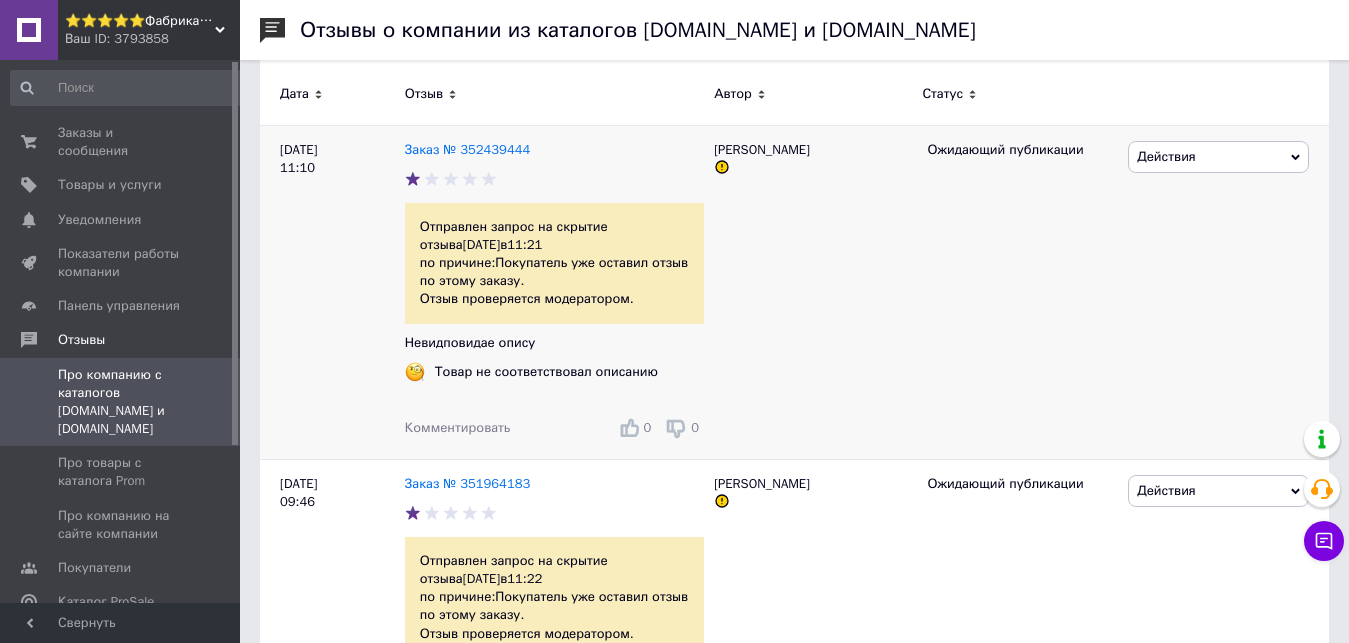 click on "Ожидающий публикации" at bounding box center [1021, 150] 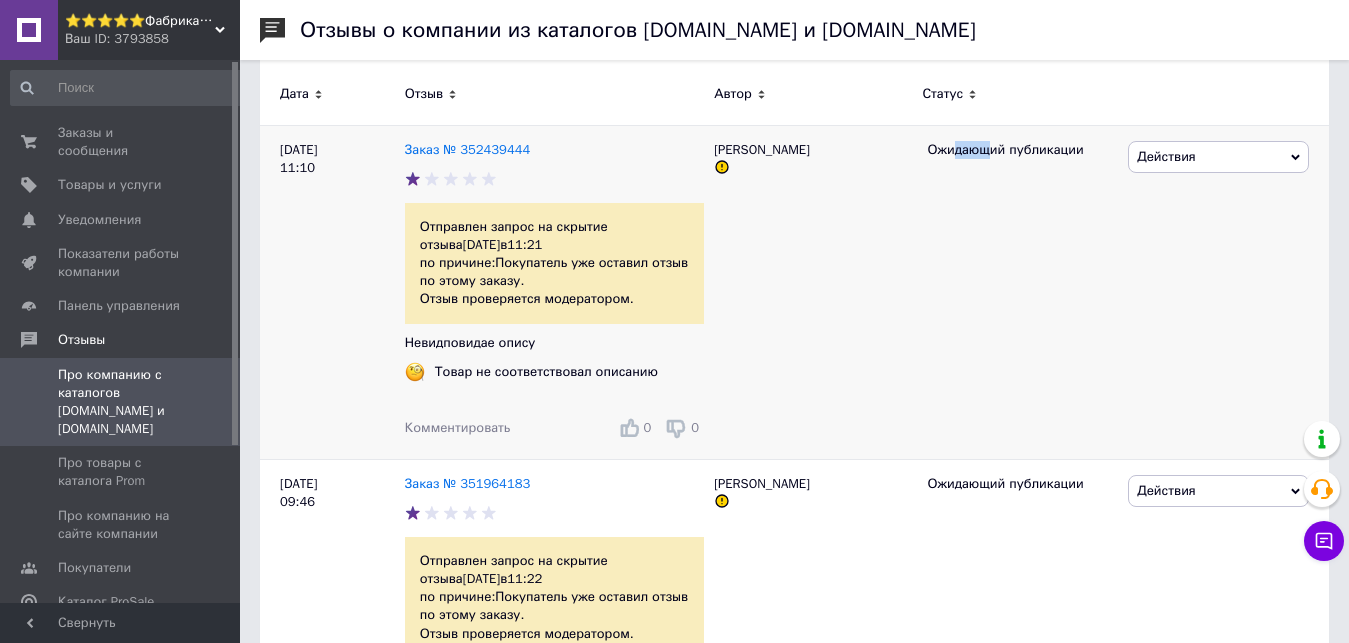 drag, startPoint x: 952, startPoint y: 157, endPoint x: 986, endPoint y: 154, distance: 34.132095 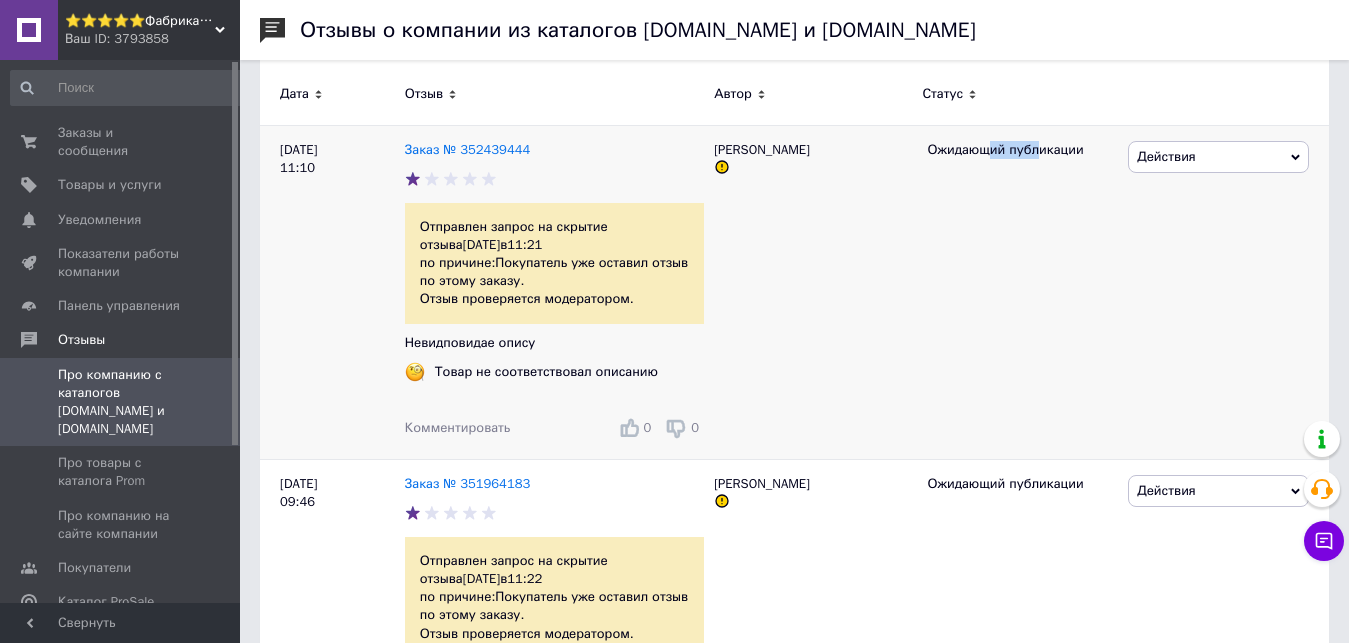 drag, startPoint x: 1036, startPoint y: 152, endPoint x: 987, endPoint y: 154, distance: 49.0408 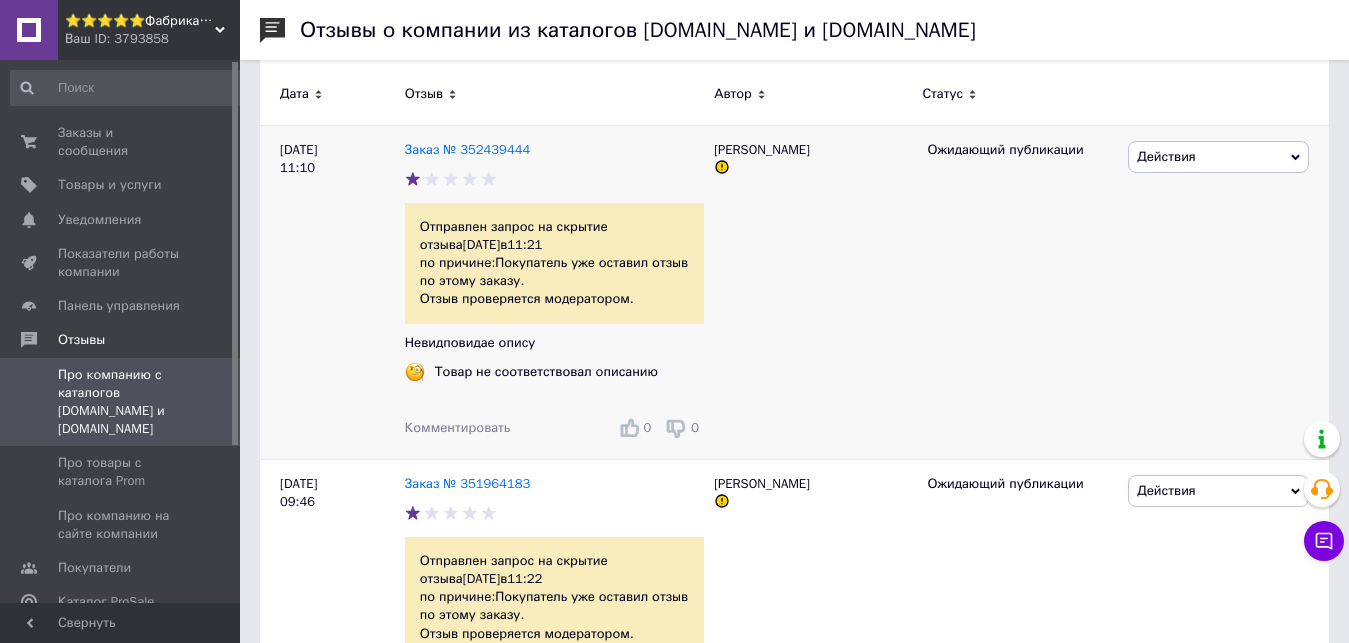 click on "Ожидающий публикации" at bounding box center (1021, 292) 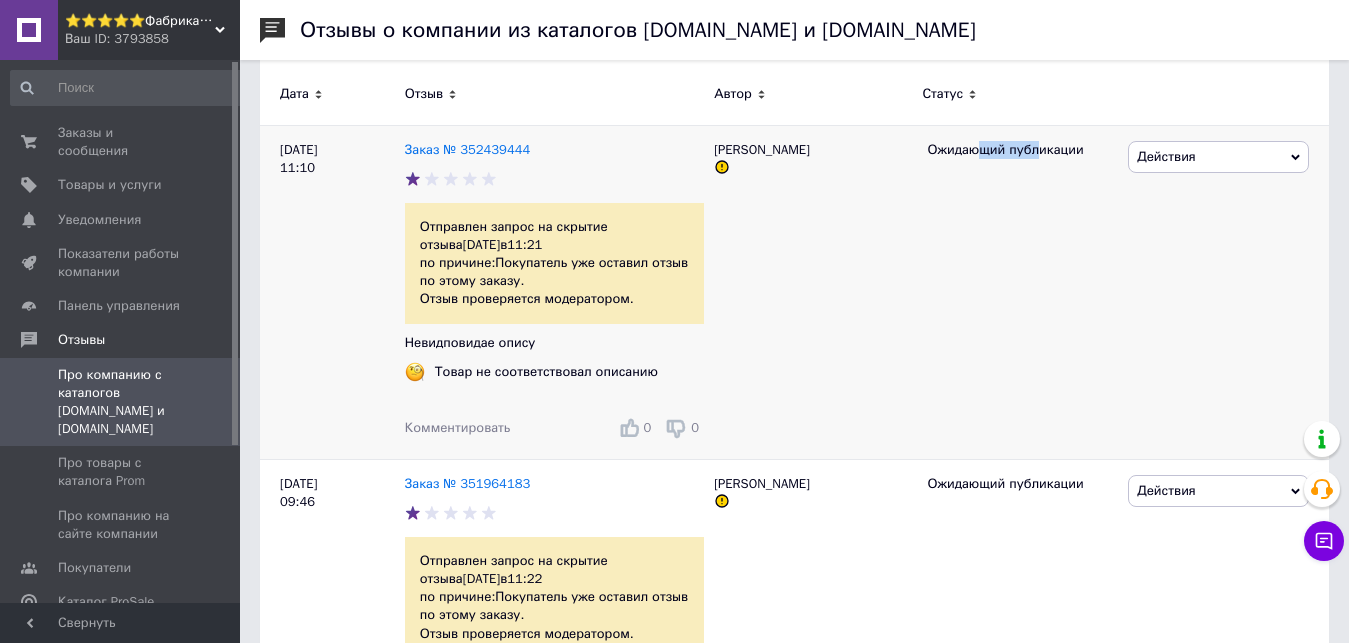 drag, startPoint x: 1034, startPoint y: 152, endPoint x: 976, endPoint y: 161, distance: 58.694122 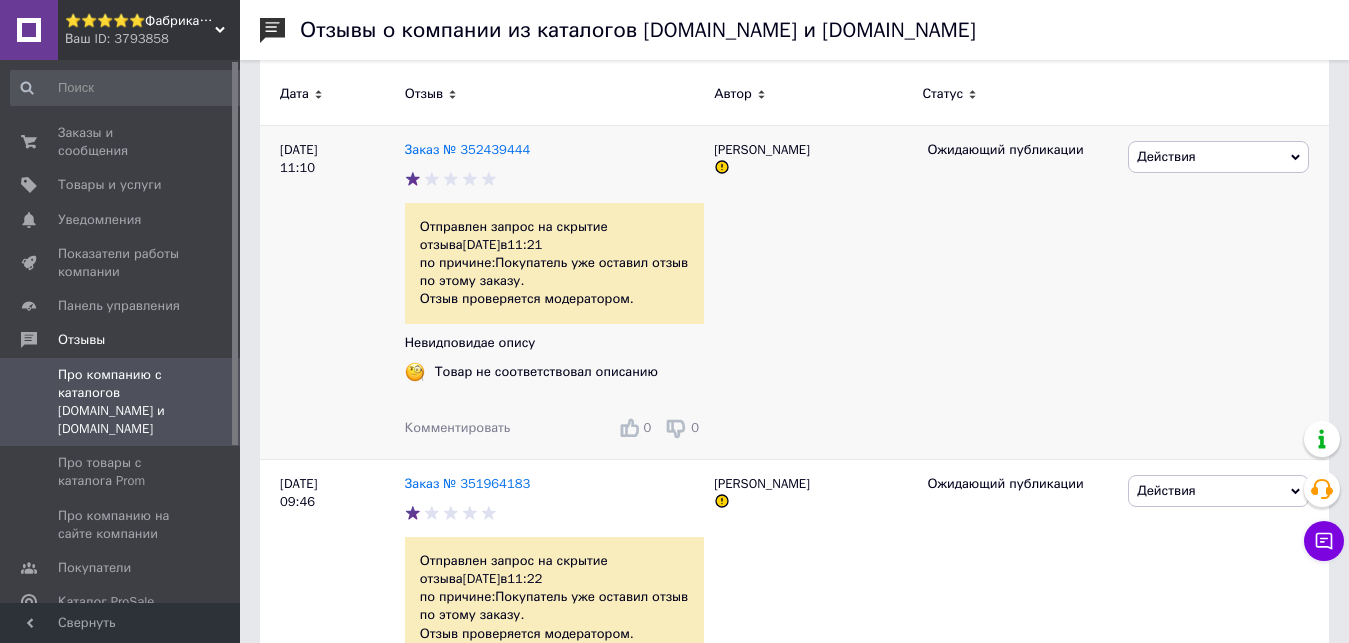 click on "Ожидающий публикации" at bounding box center (1021, 150) 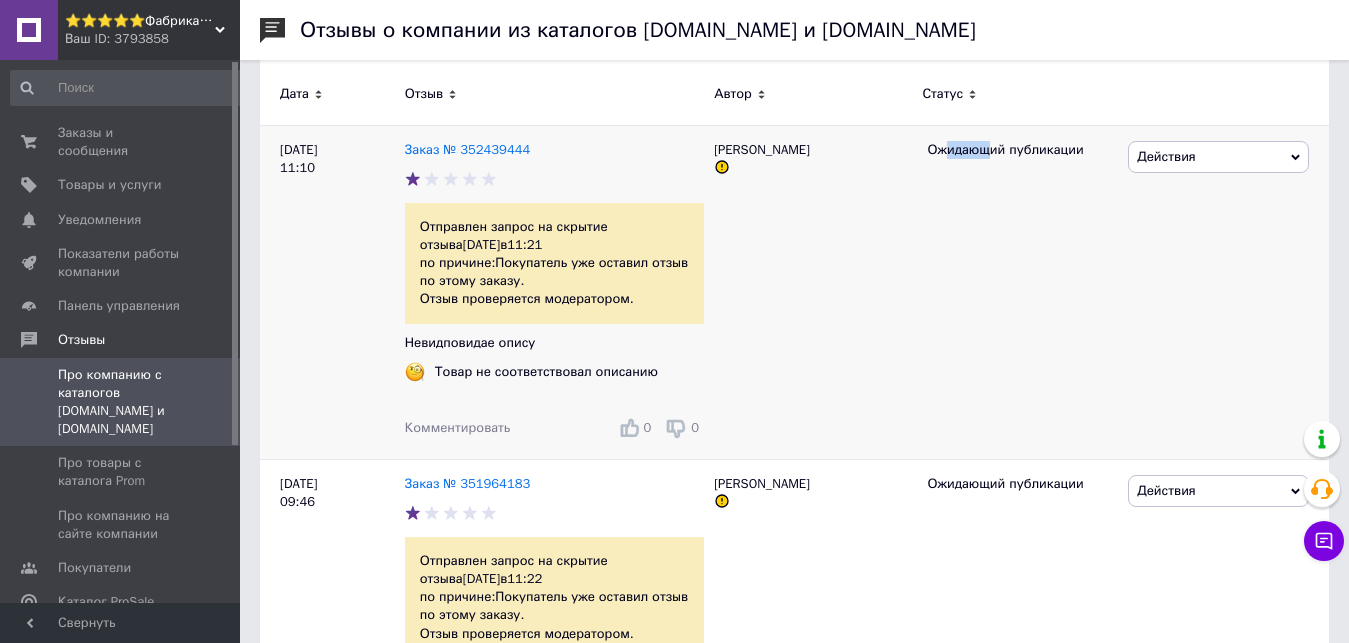 drag, startPoint x: 943, startPoint y: 149, endPoint x: 988, endPoint y: 154, distance: 45.276924 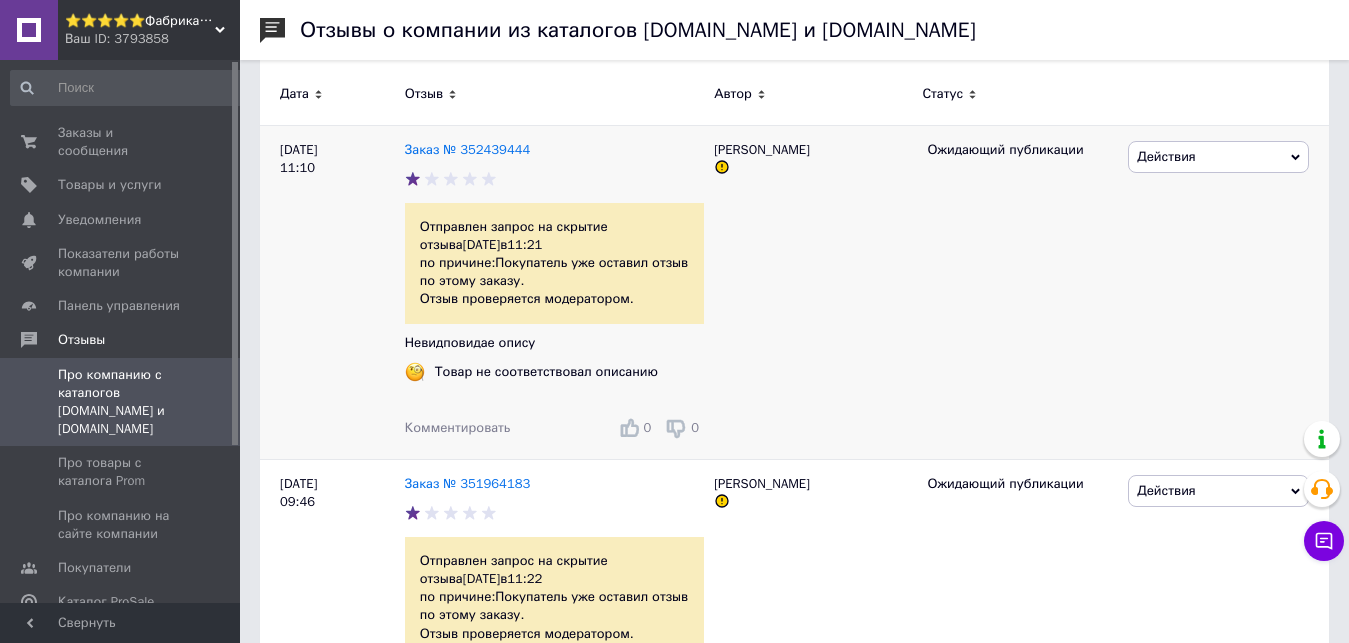 click on "Ожидающий публикации" at bounding box center (1021, 150) 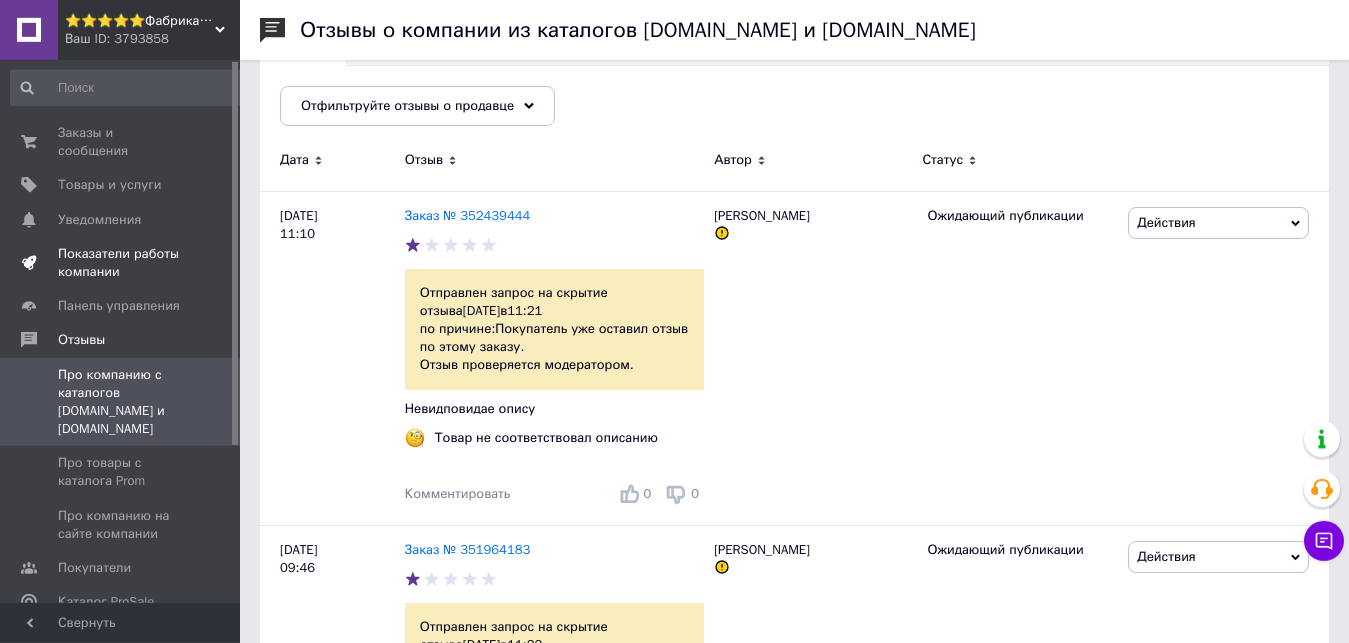 scroll, scrollTop: 0, scrollLeft: 0, axis: both 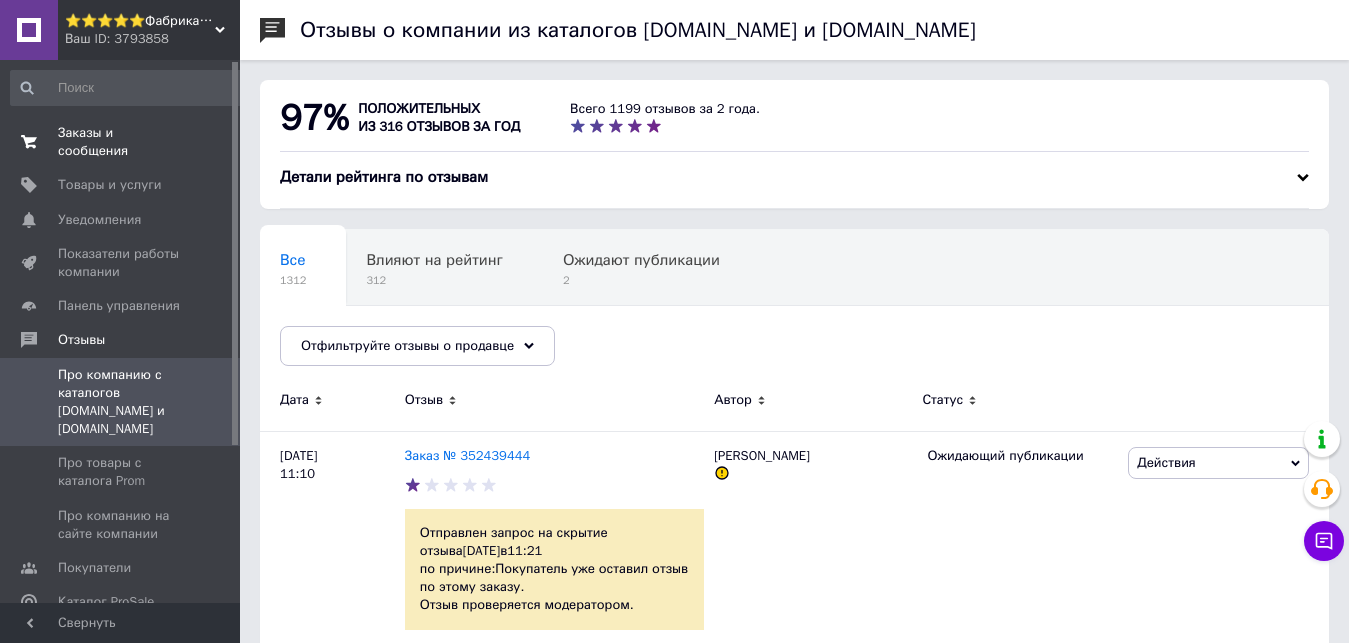 click on "Заказы и сообщения" at bounding box center (121, 142) 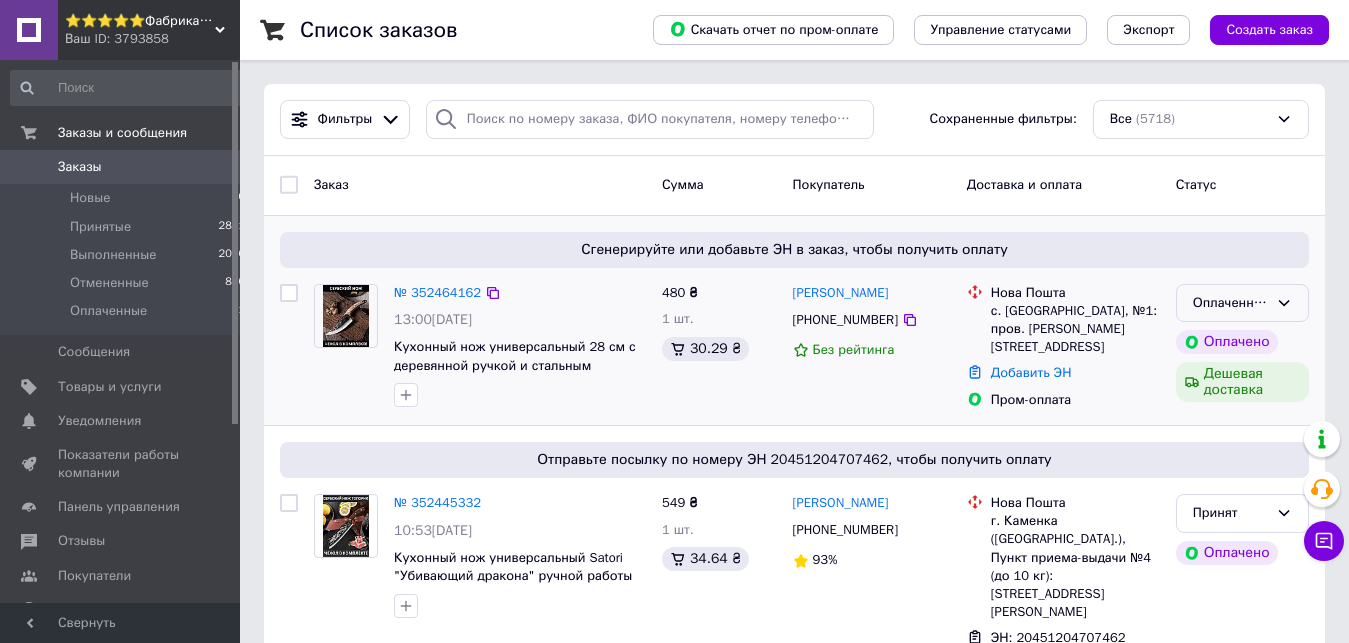 click on "Оплаченный" at bounding box center (1230, 303) 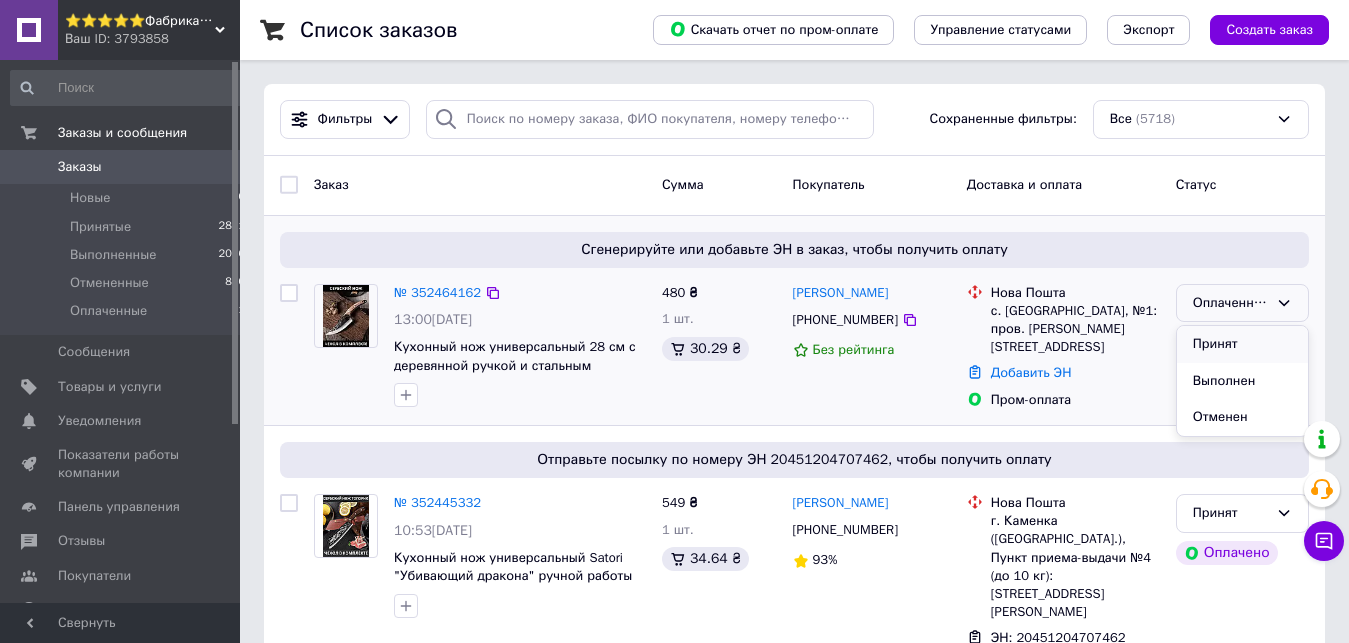 click on "Принят" at bounding box center (1242, 344) 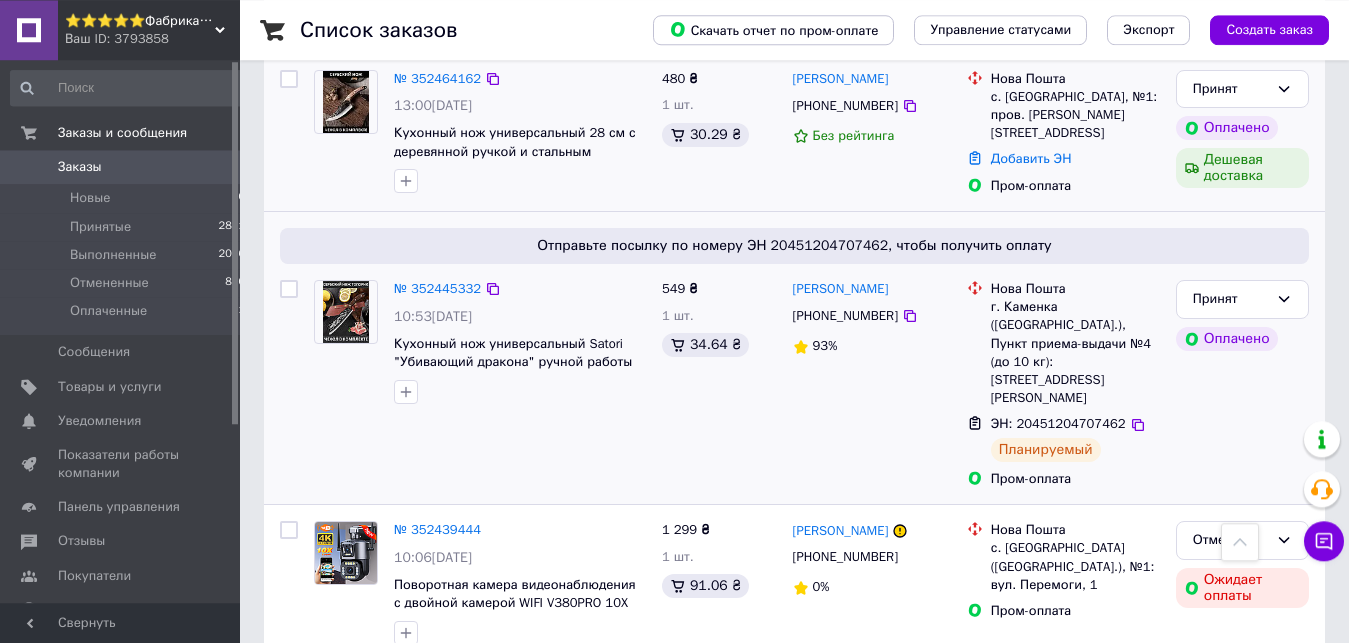 scroll, scrollTop: 102, scrollLeft: 0, axis: vertical 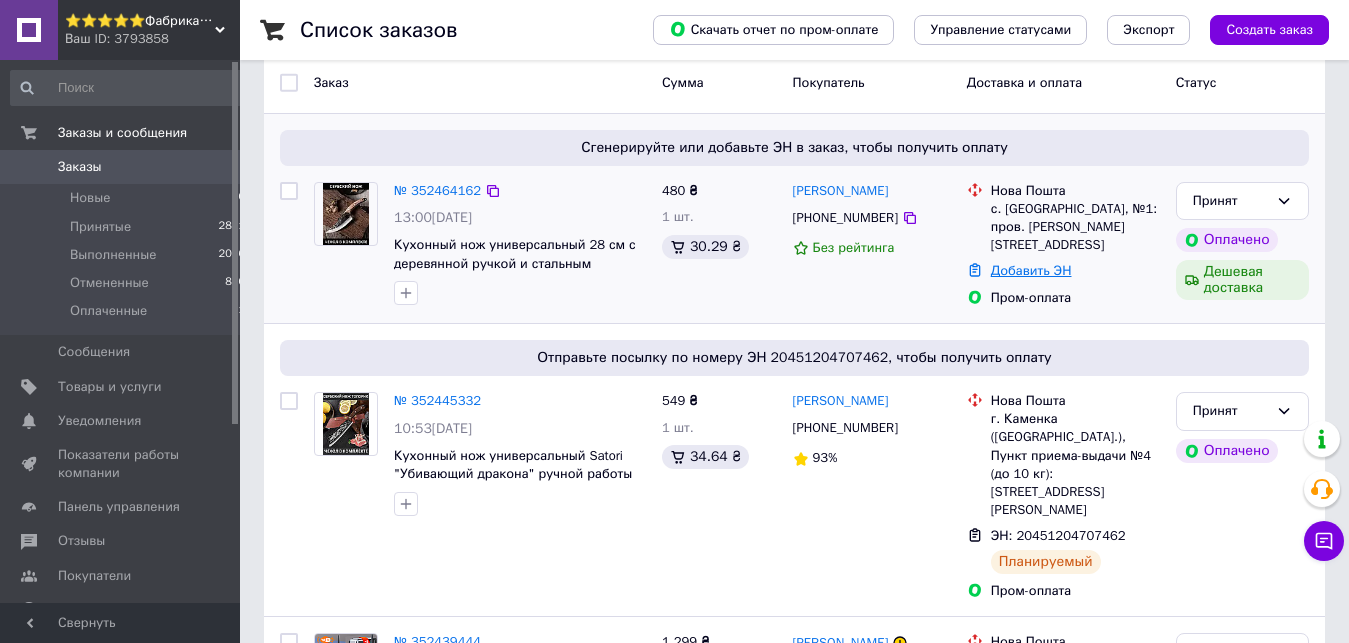 click on "Добавить ЭН" at bounding box center (1031, 270) 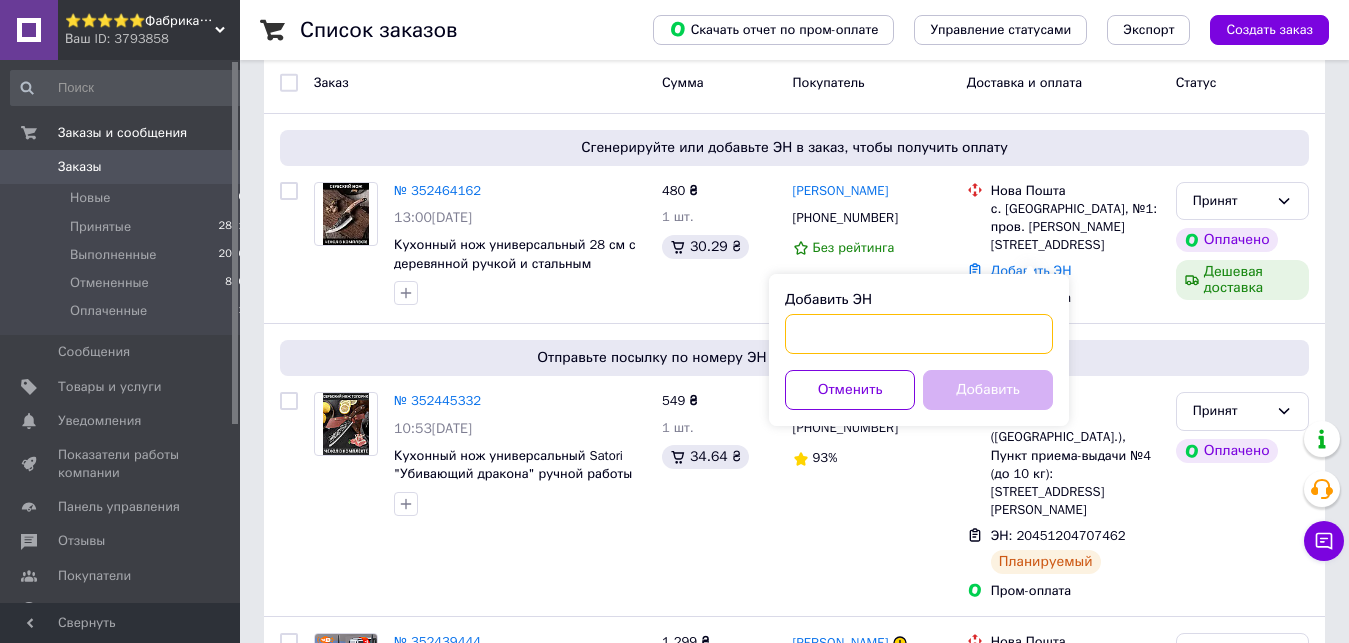 click on "Добавить ЭН" at bounding box center [919, 334] 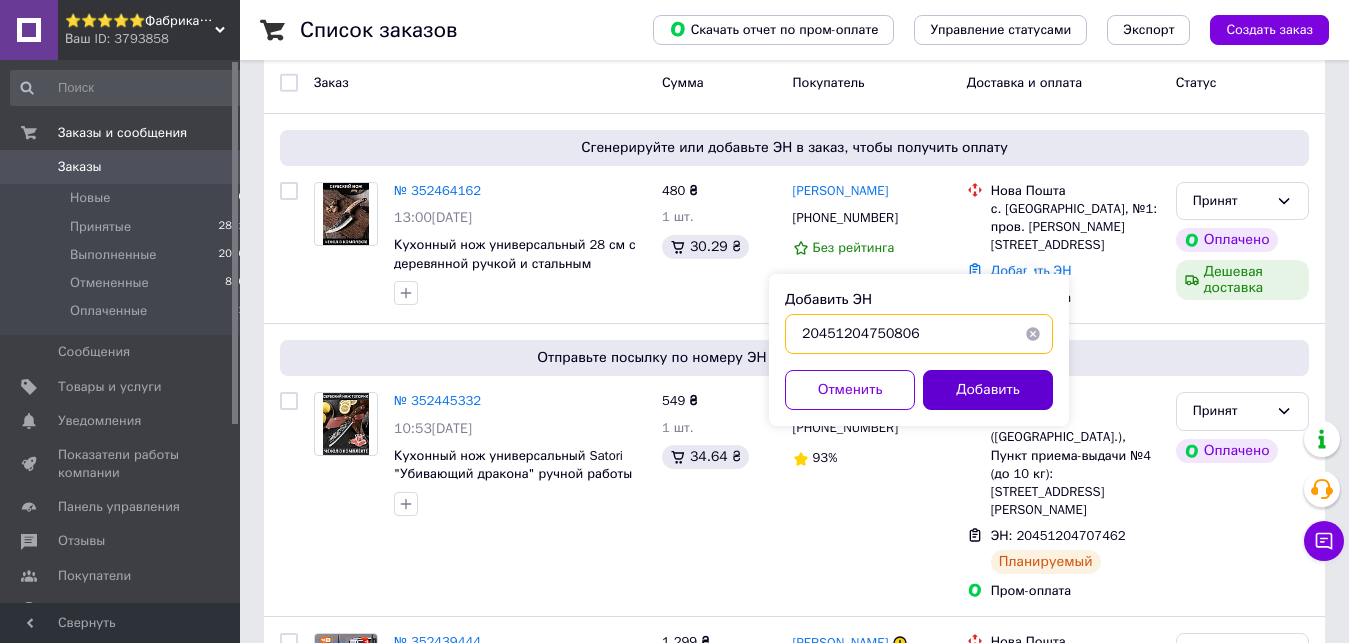 type on "20451204750806" 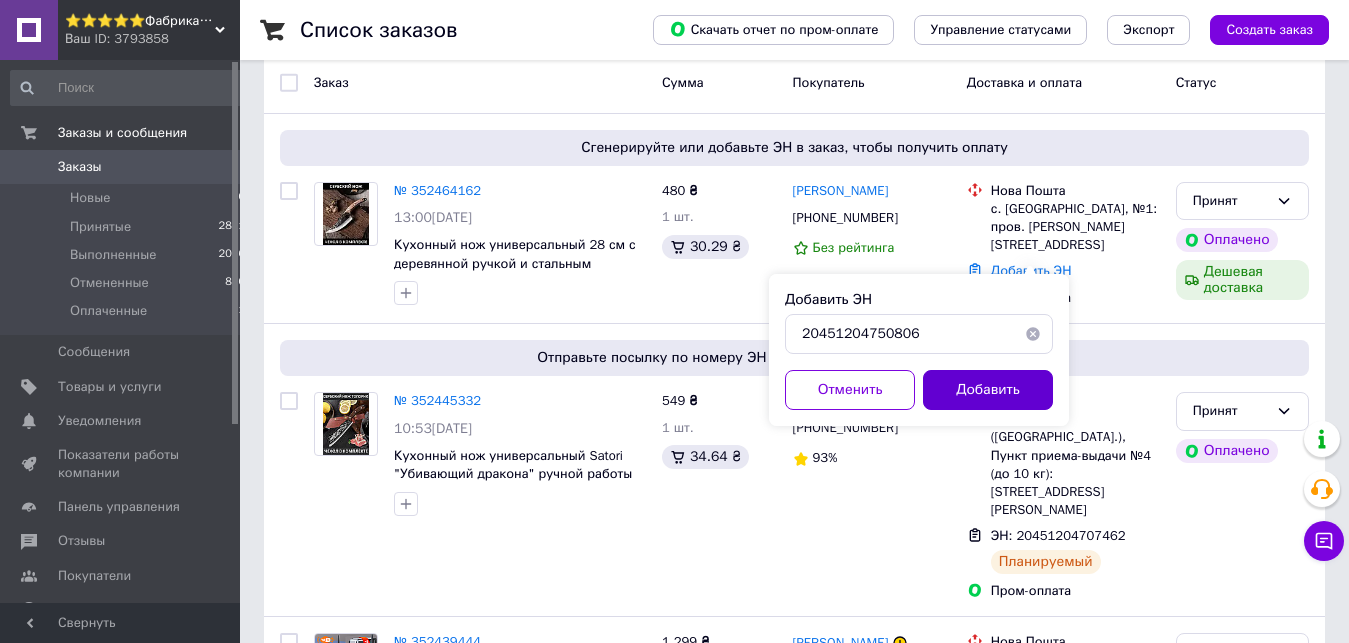 click on "Добавить" at bounding box center (988, 390) 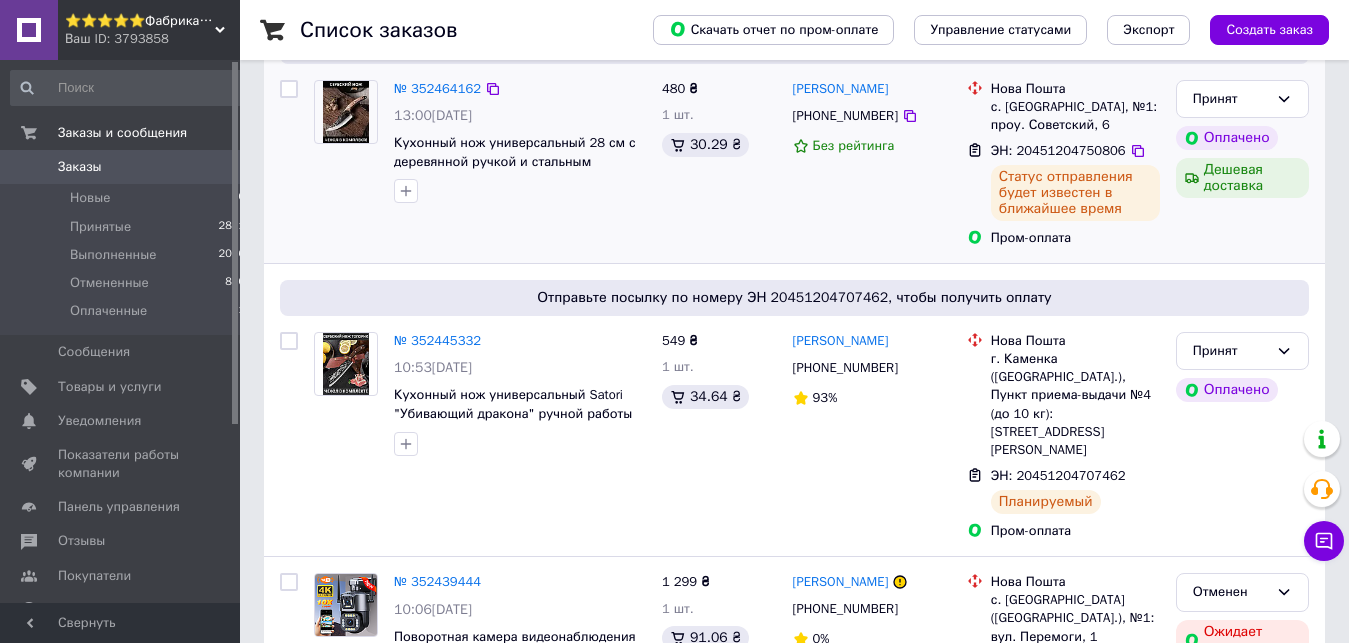 scroll, scrollTop: 0, scrollLeft: 0, axis: both 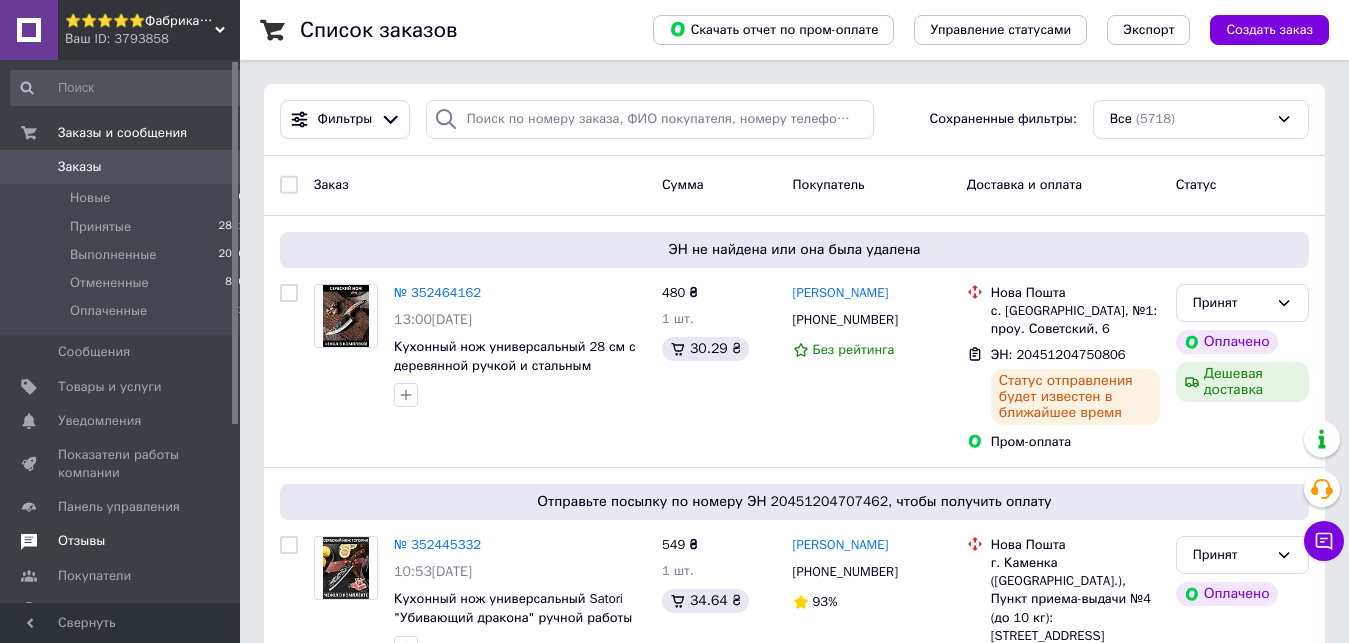click on "Отзывы" at bounding box center (81, 541) 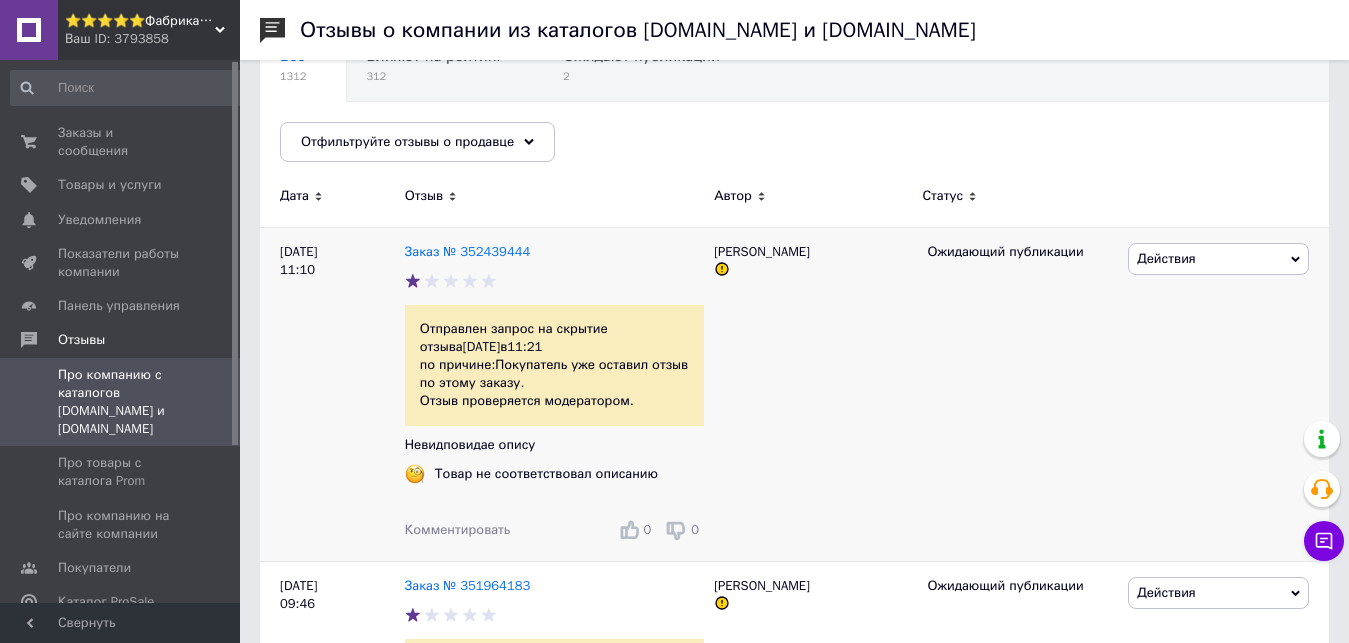 scroll, scrollTop: 0, scrollLeft: 0, axis: both 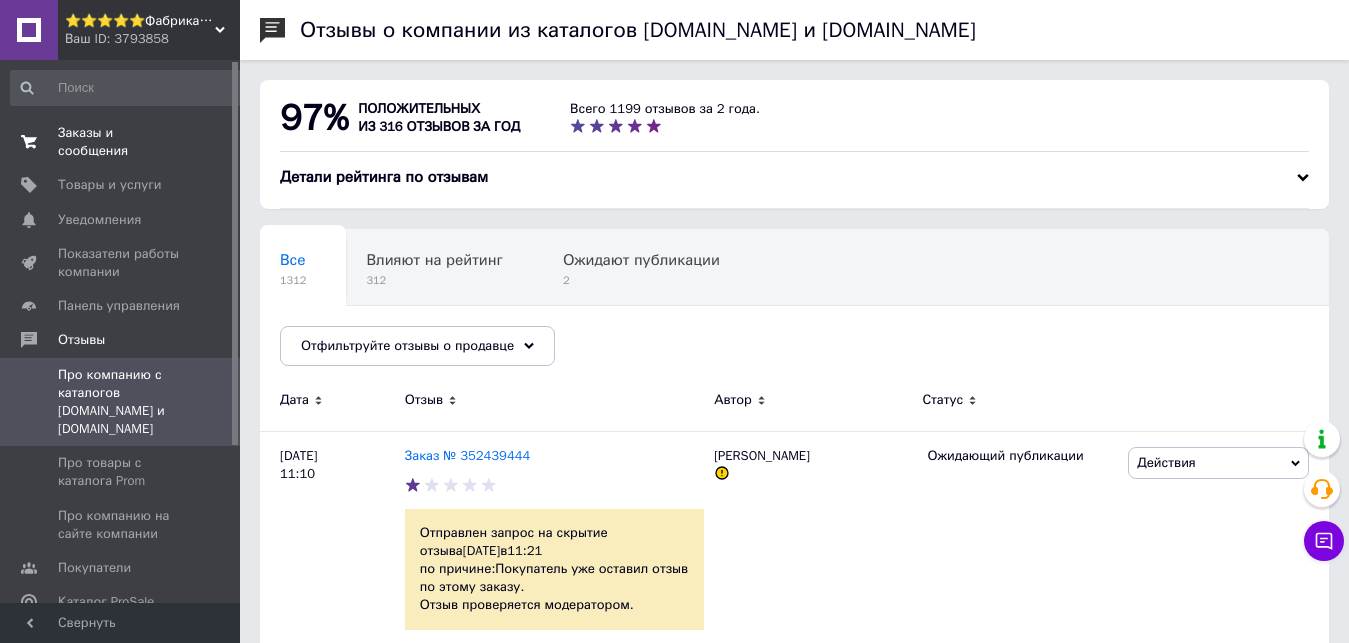 click on "Заказы и сообщения" at bounding box center [121, 142] 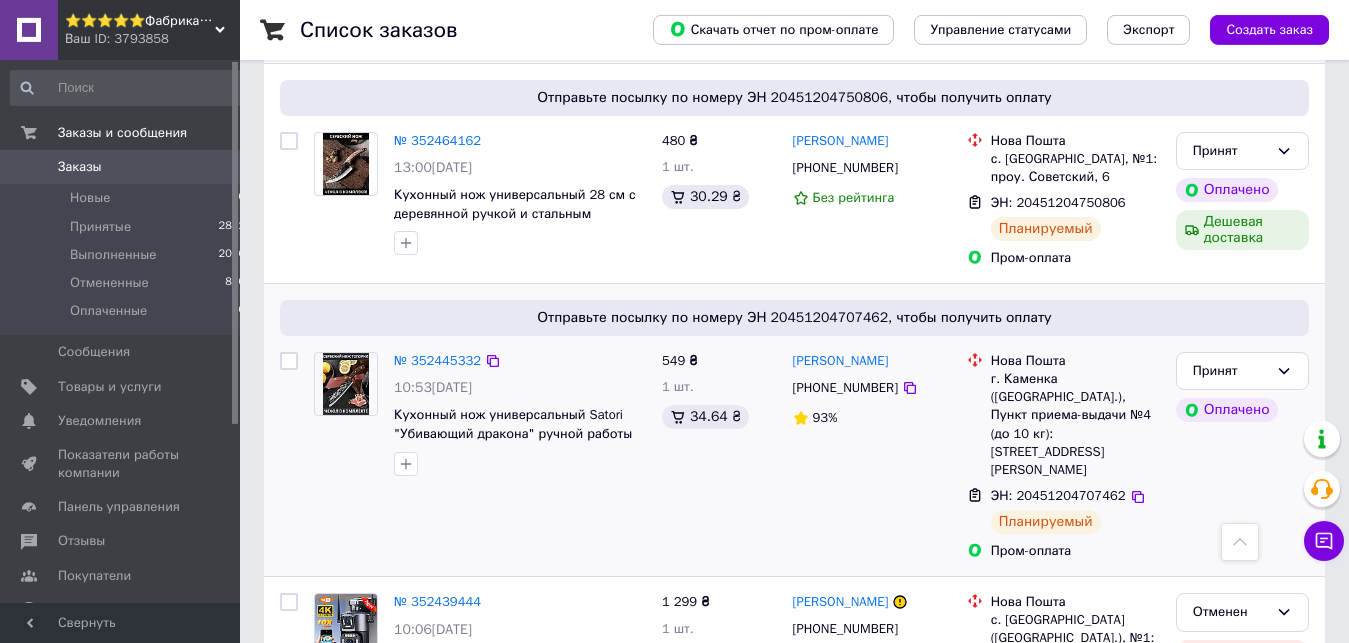 scroll, scrollTop: 0, scrollLeft: 0, axis: both 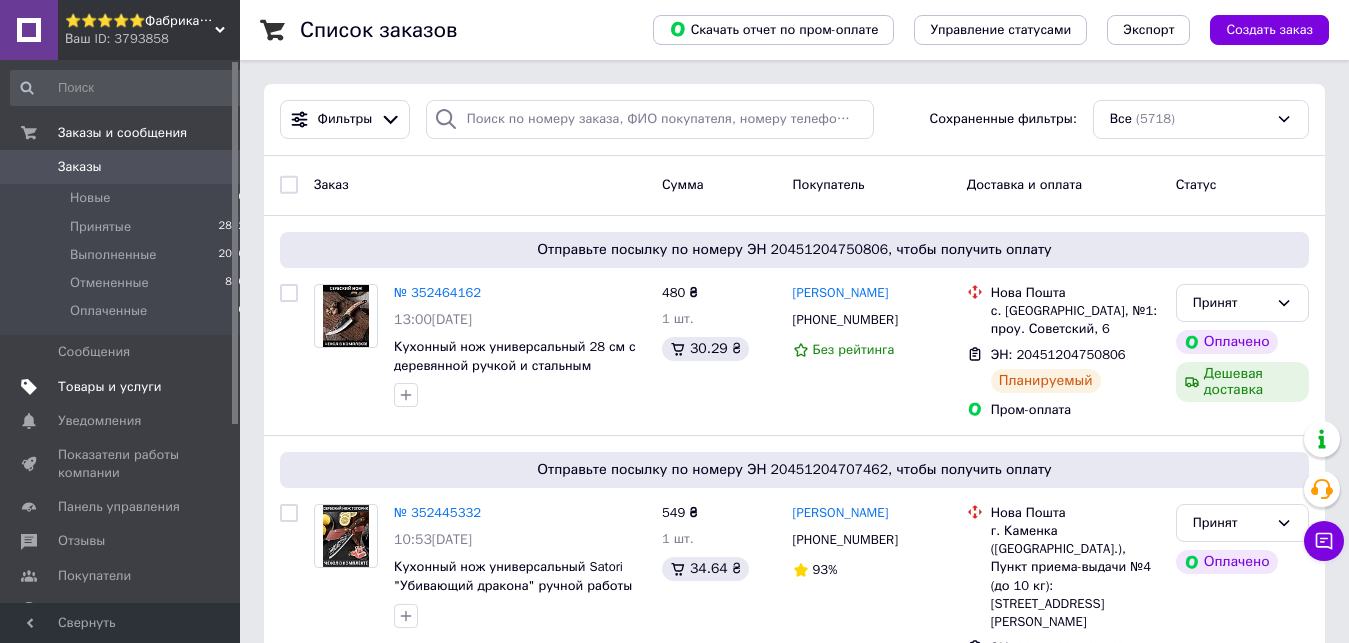 click on "Товары и услуги" at bounding box center (110, 387) 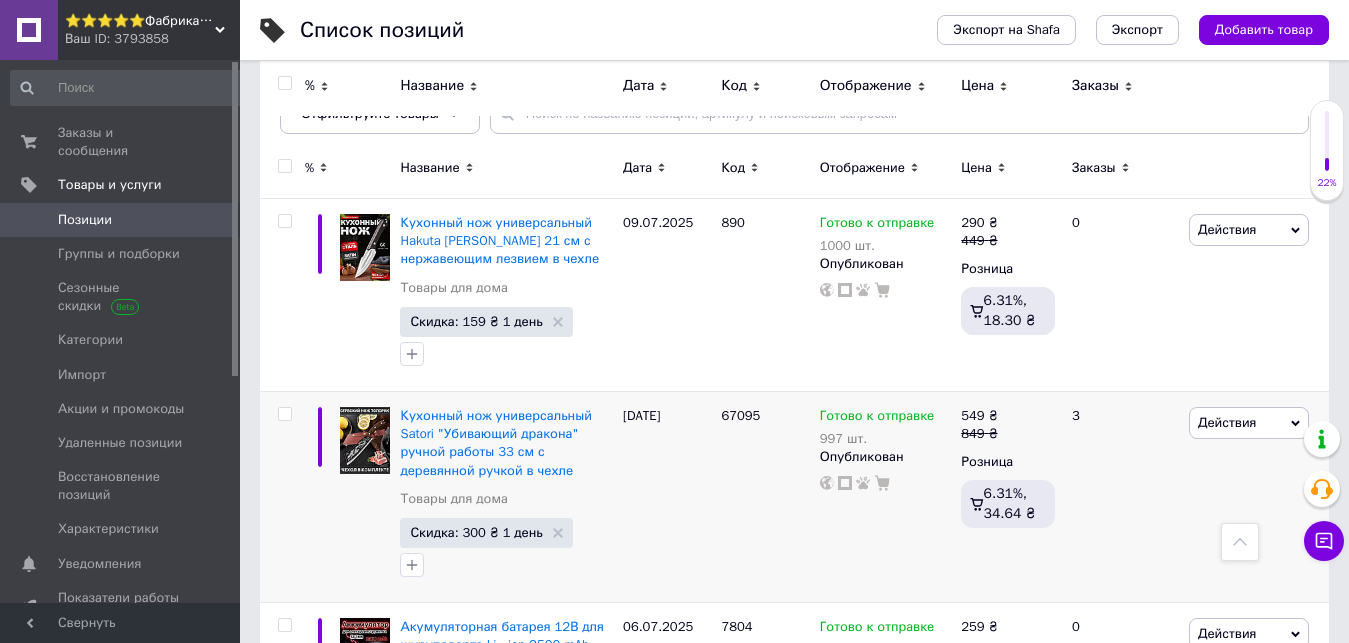 scroll, scrollTop: 0, scrollLeft: 0, axis: both 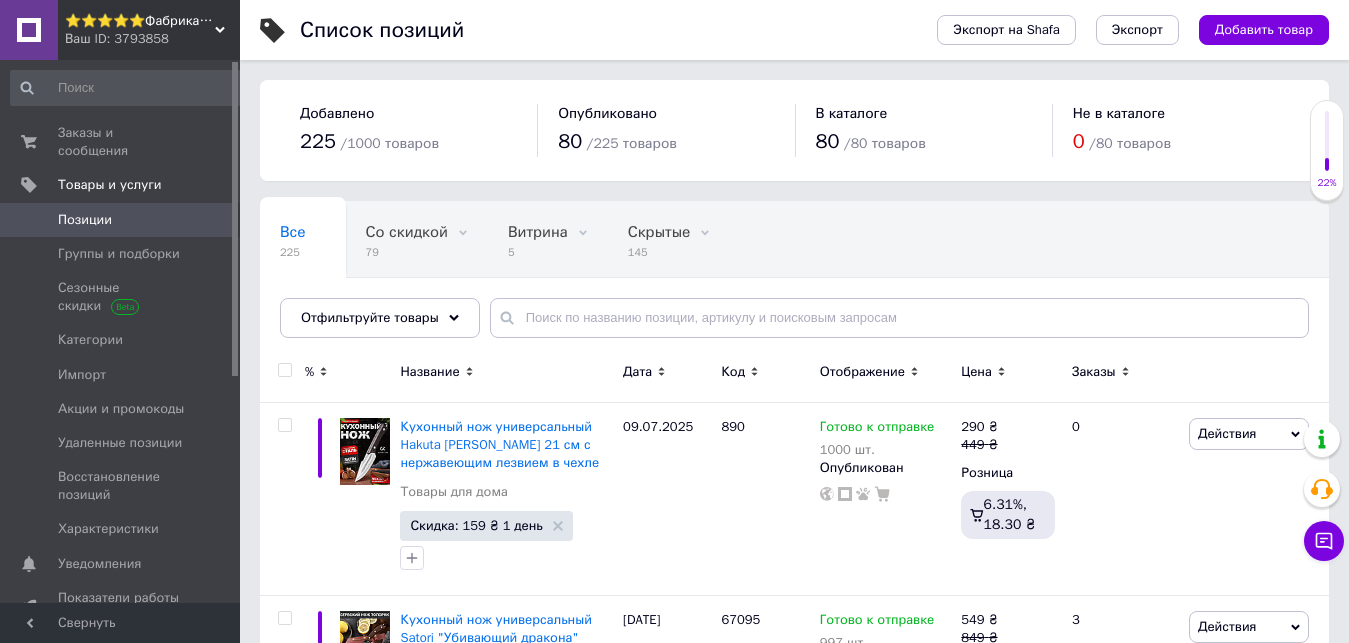 click on "⭐️⭐️⭐️⭐️⭐️Фабрика Честных цен" at bounding box center [140, 21] 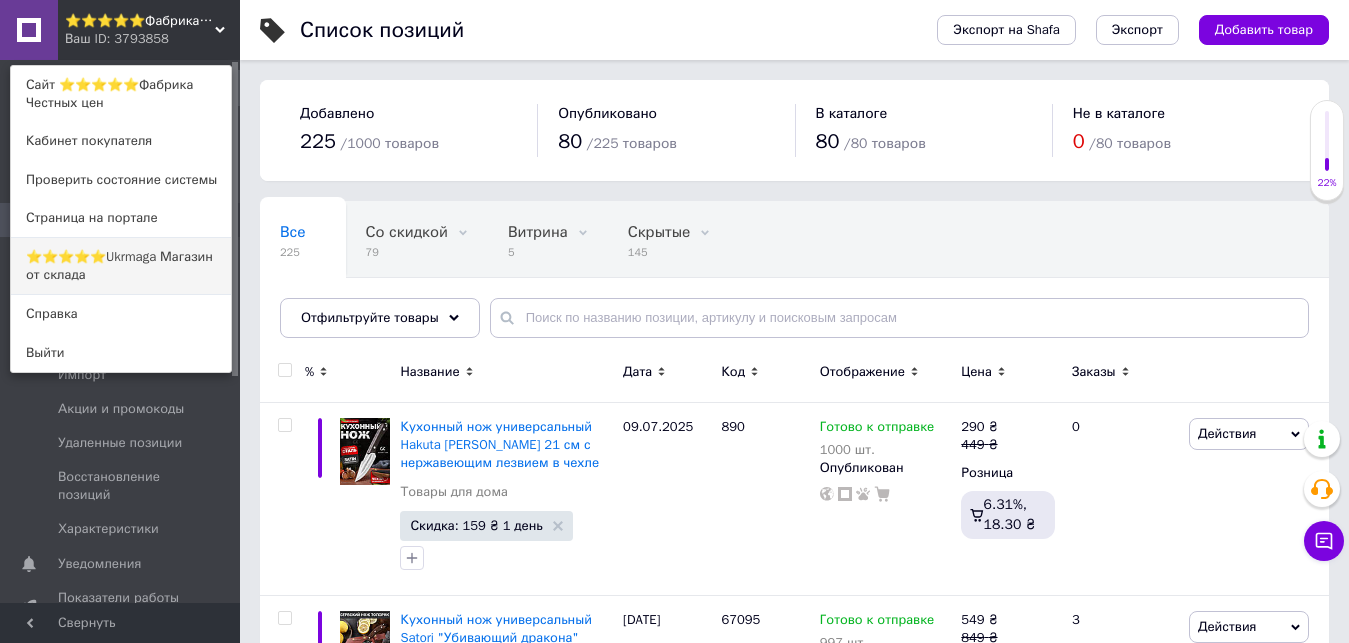 click on "⭐️⭐️⭐️⭐️⭐️Ukrmaga Магазин от склада" at bounding box center (121, 266) 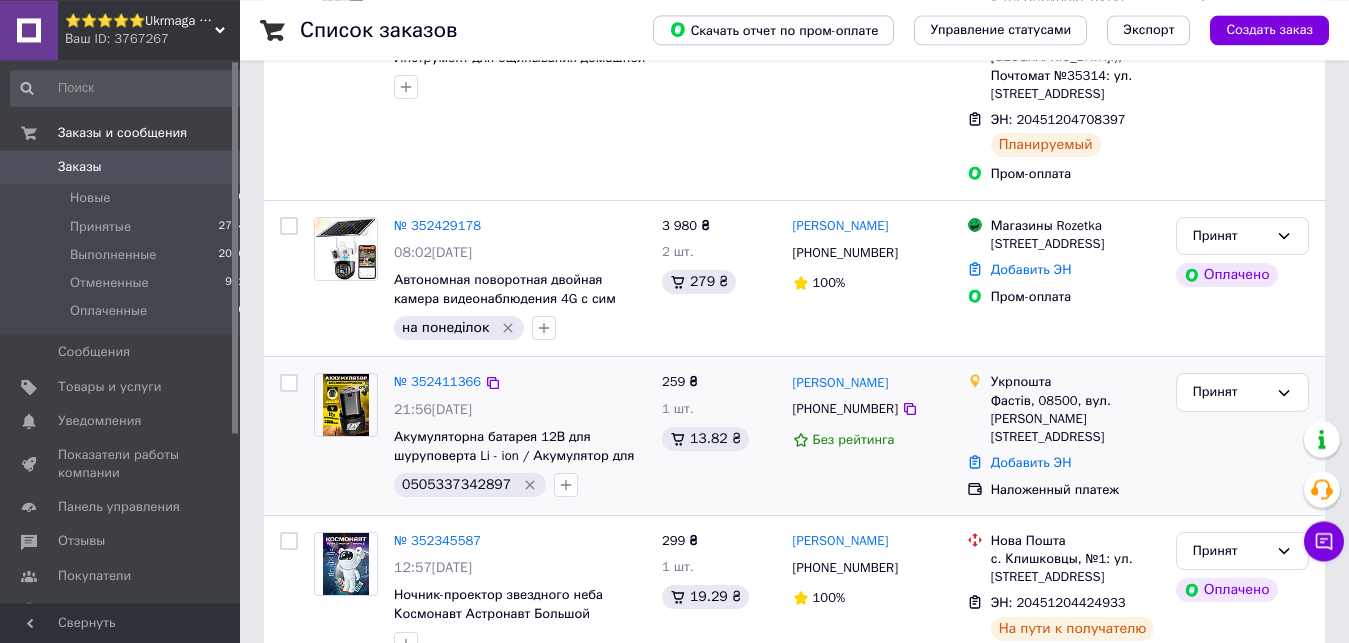 scroll, scrollTop: 612, scrollLeft: 0, axis: vertical 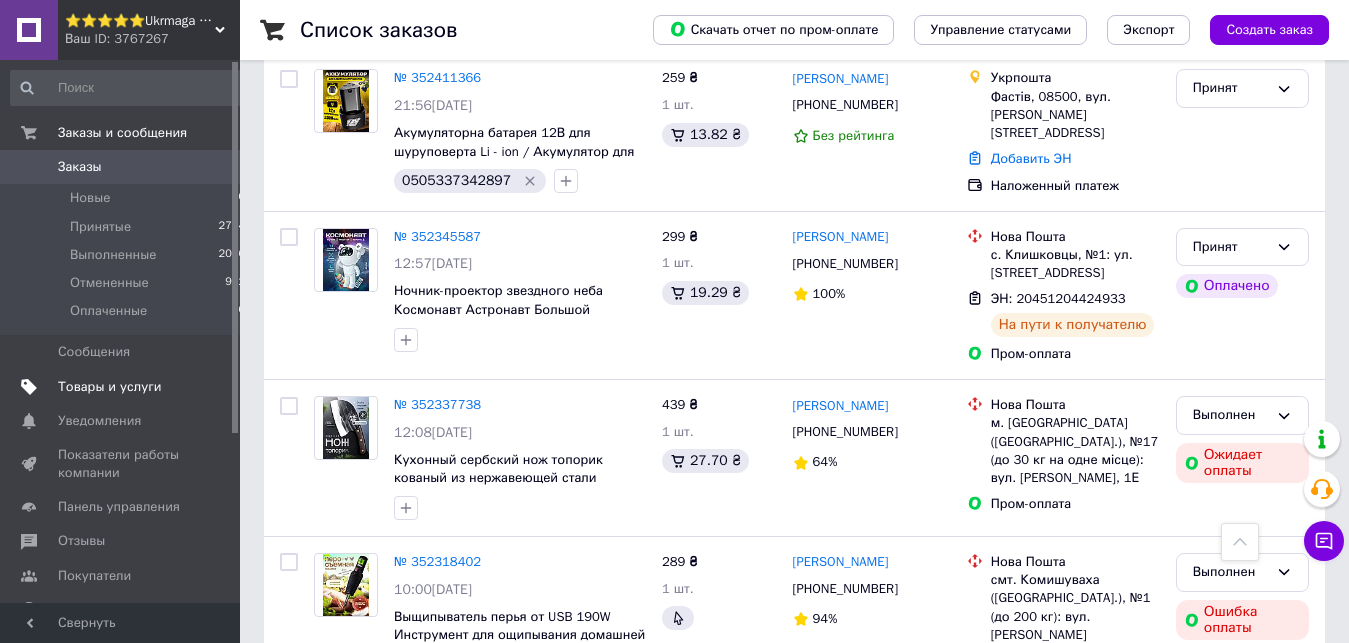 click on "Товары и услуги" at bounding box center [128, 387] 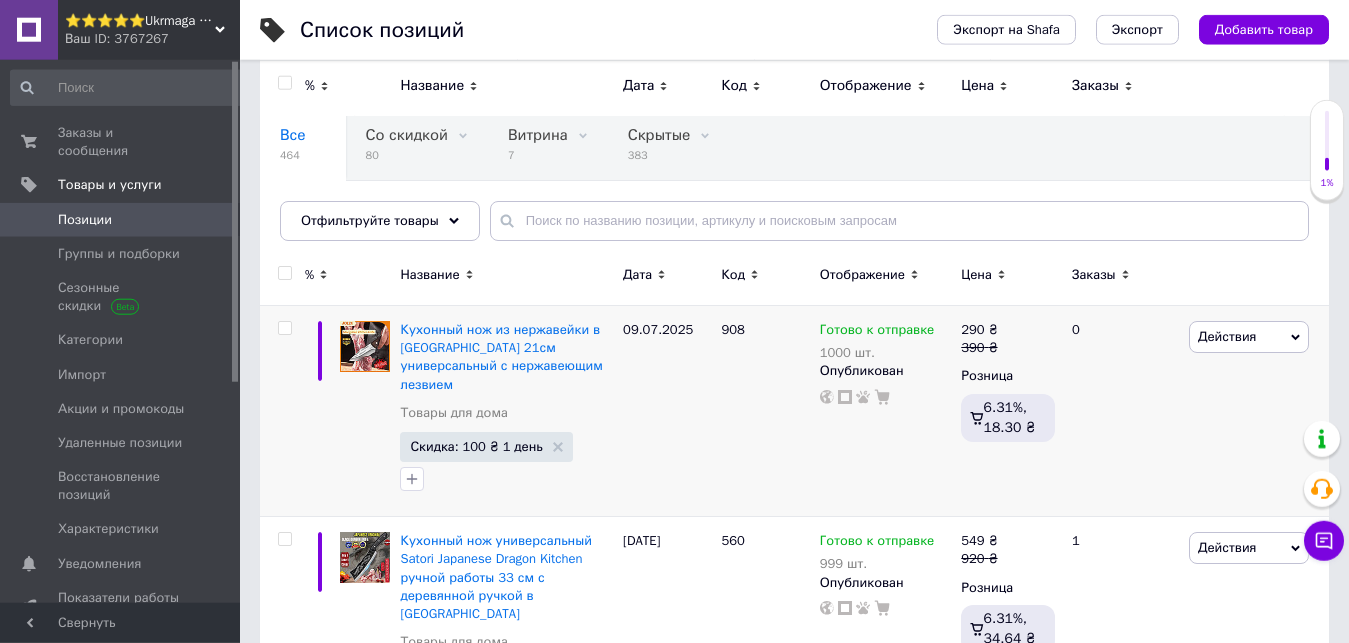 scroll, scrollTop: 0, scrollLeft: 0, axis: both 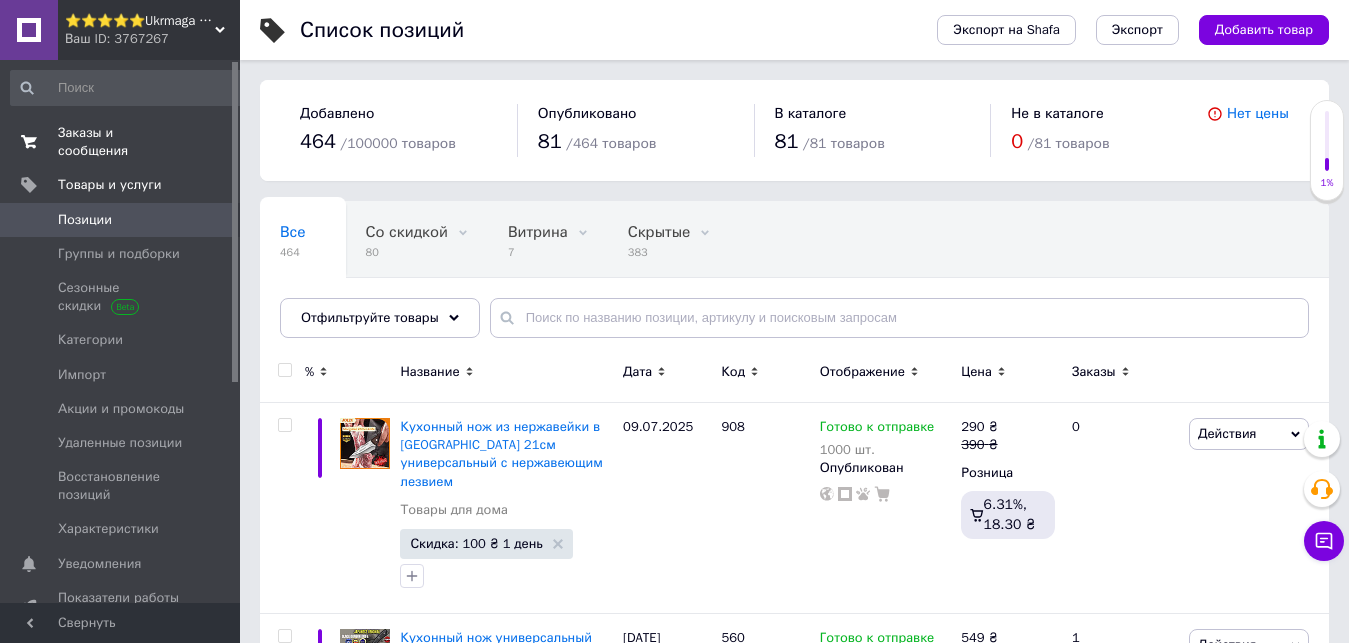 click on "Заказы и сообщения 0 0" at bounding box center (128, 142) 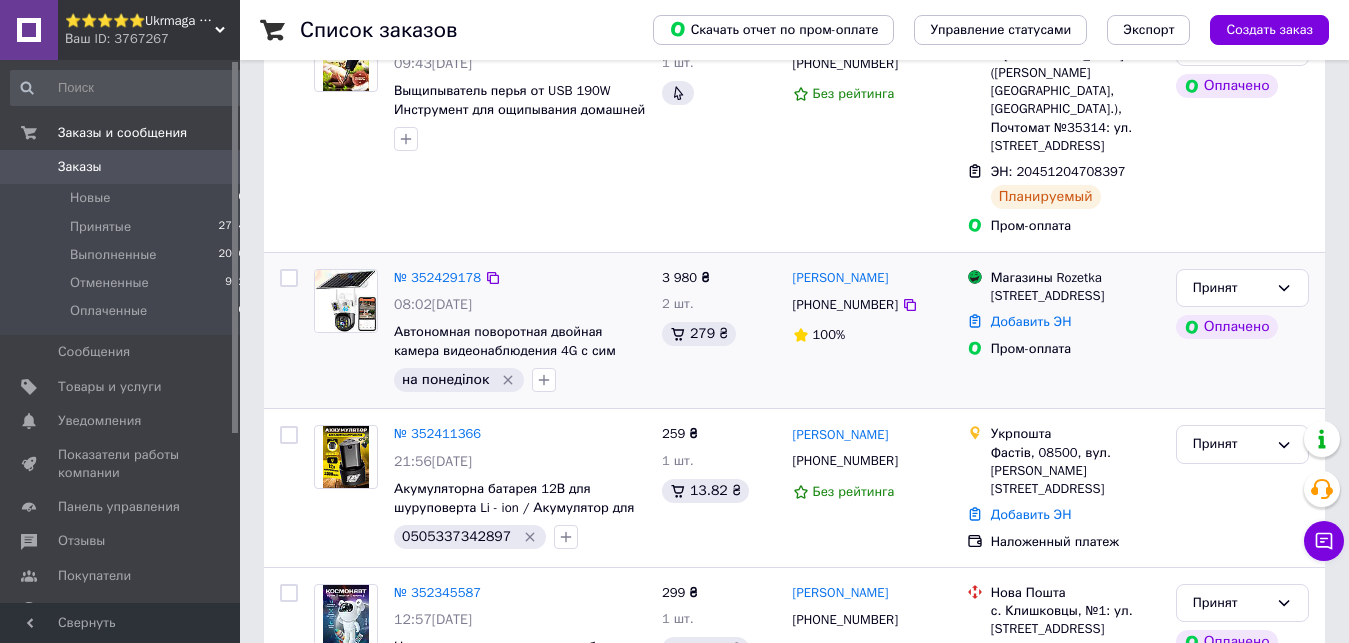 scroll, scrollTop: 0, scrollLeft: 0, axis: both 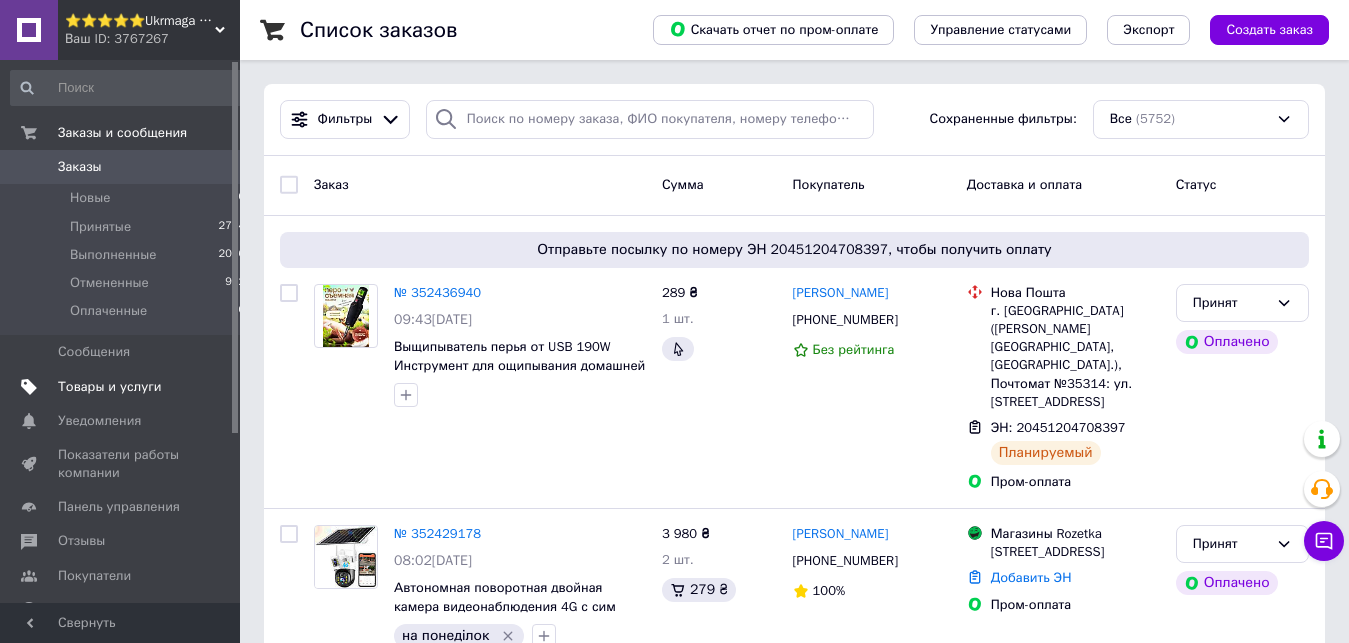click on "Товары и услуги" at bounding box center (110, 387) 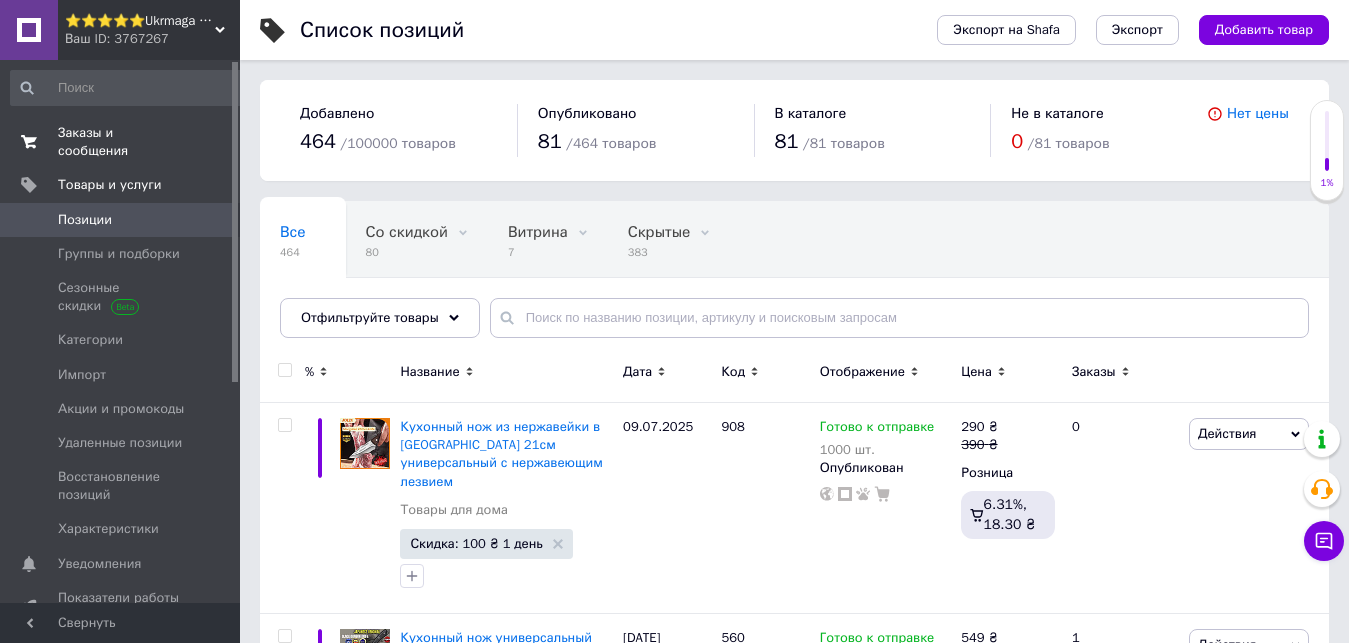 click on "Заказы и сообщения" at bounding box center (121, 142) 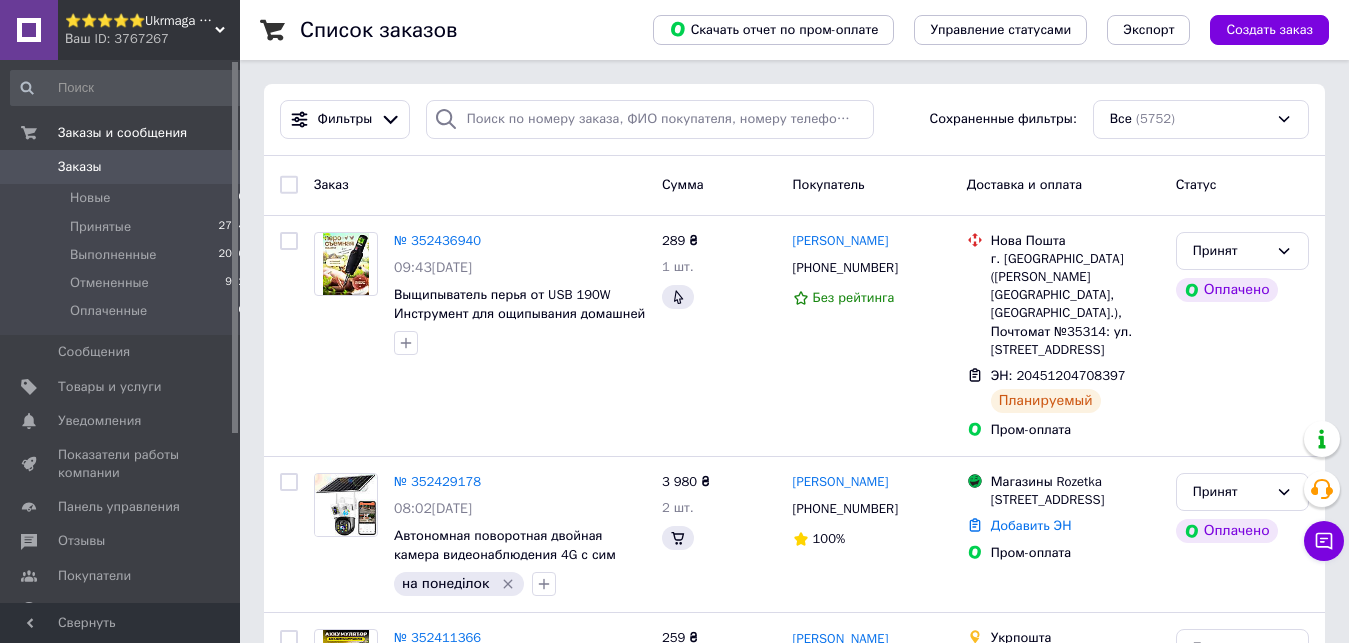 click on "Ваш ID: 3767267" at bounding box center [152, 39] 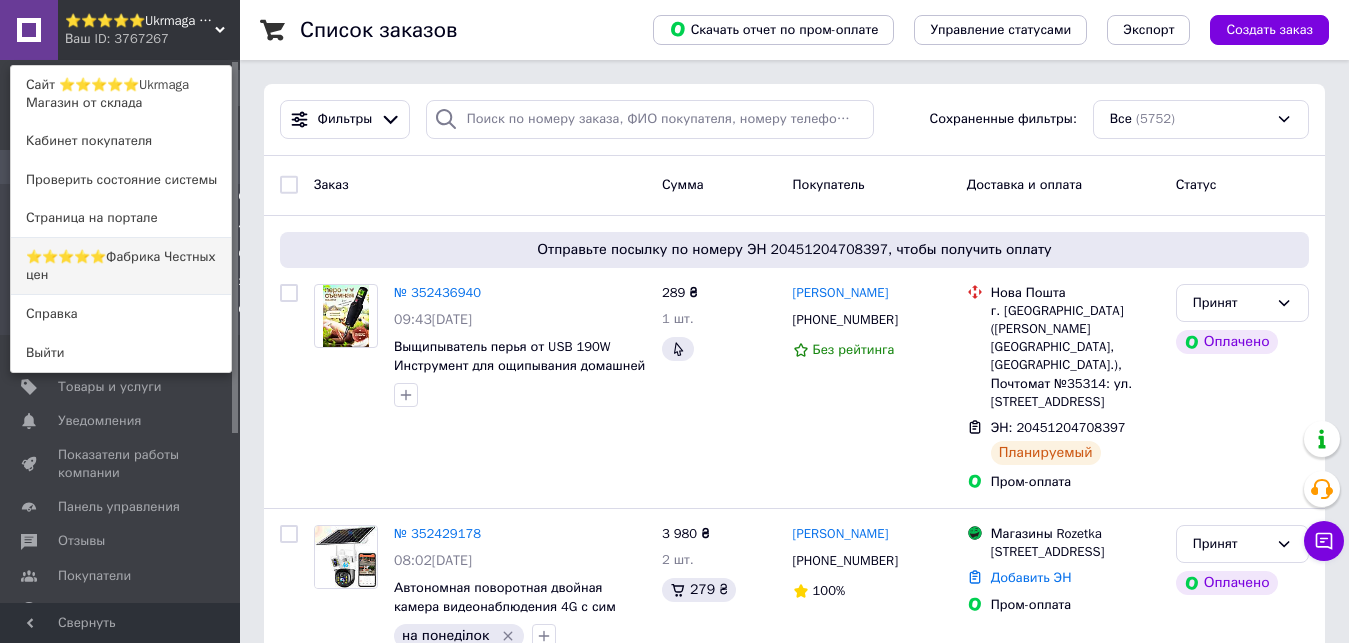 click on "⭐️⭐️⭐️⭐️⭐️Фабрика Честных цен" at bounding box center [121, 266] 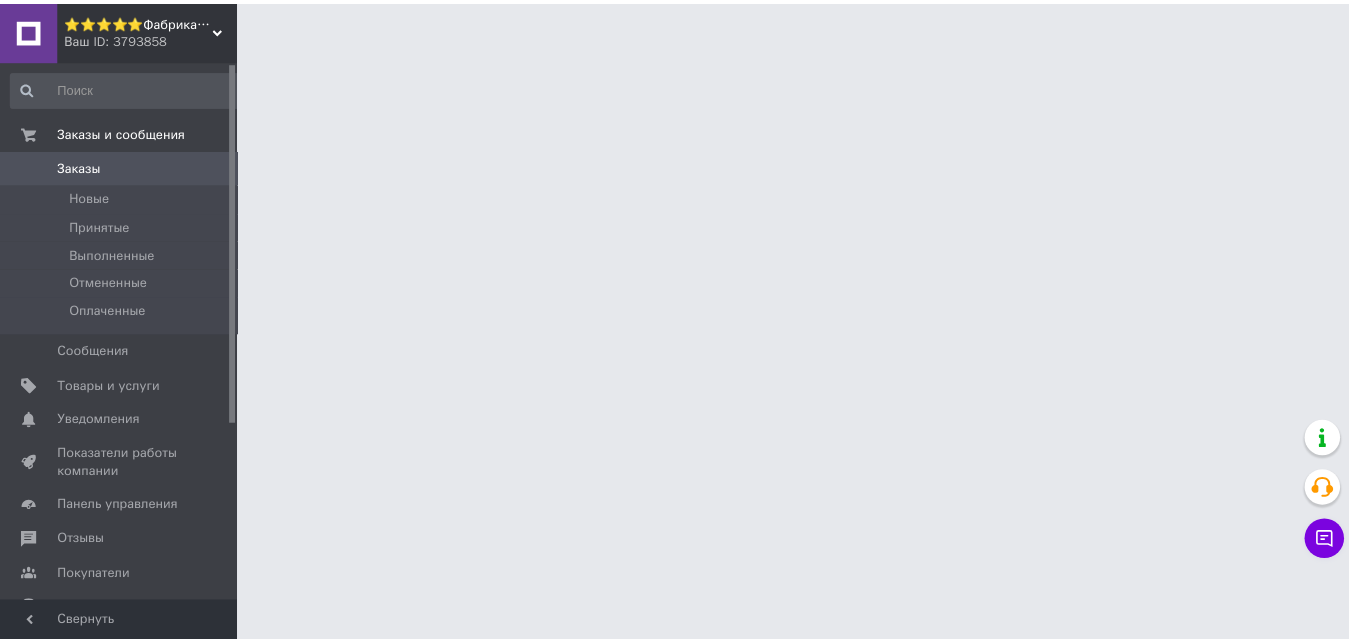 scroll, scrollTop: 0, scrollLeft: 0, axis: both 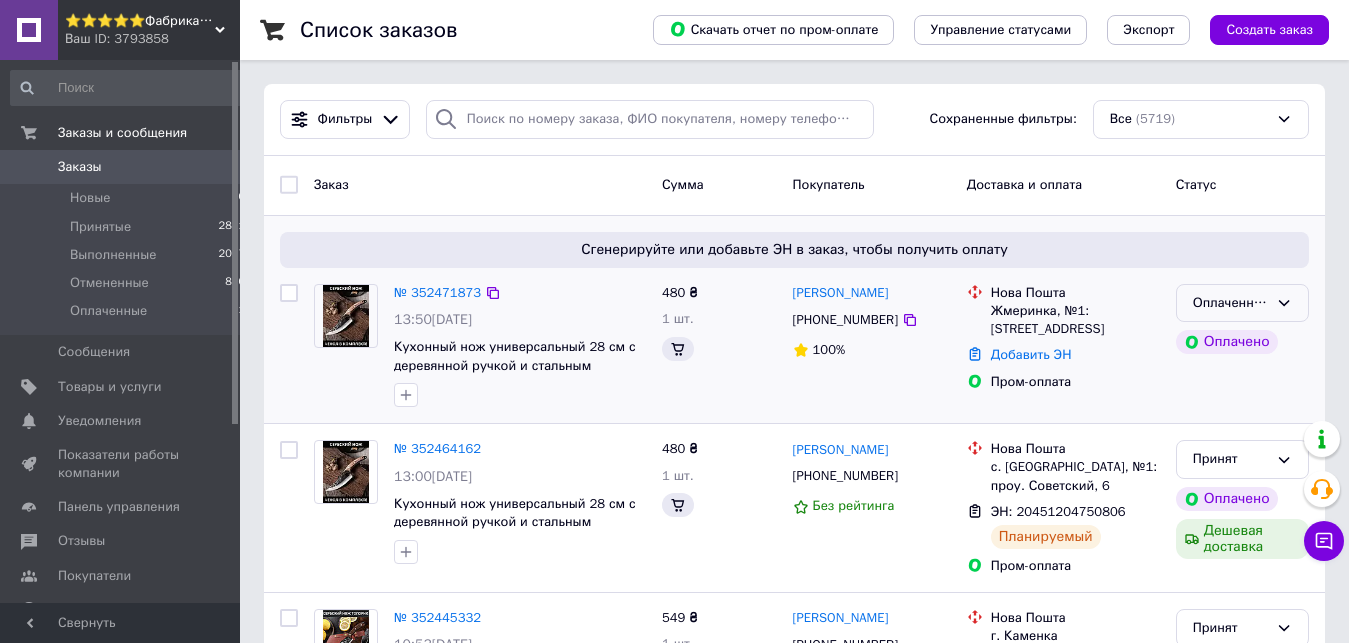 click on "Оплаченный" at bounding box center [1230, 303] 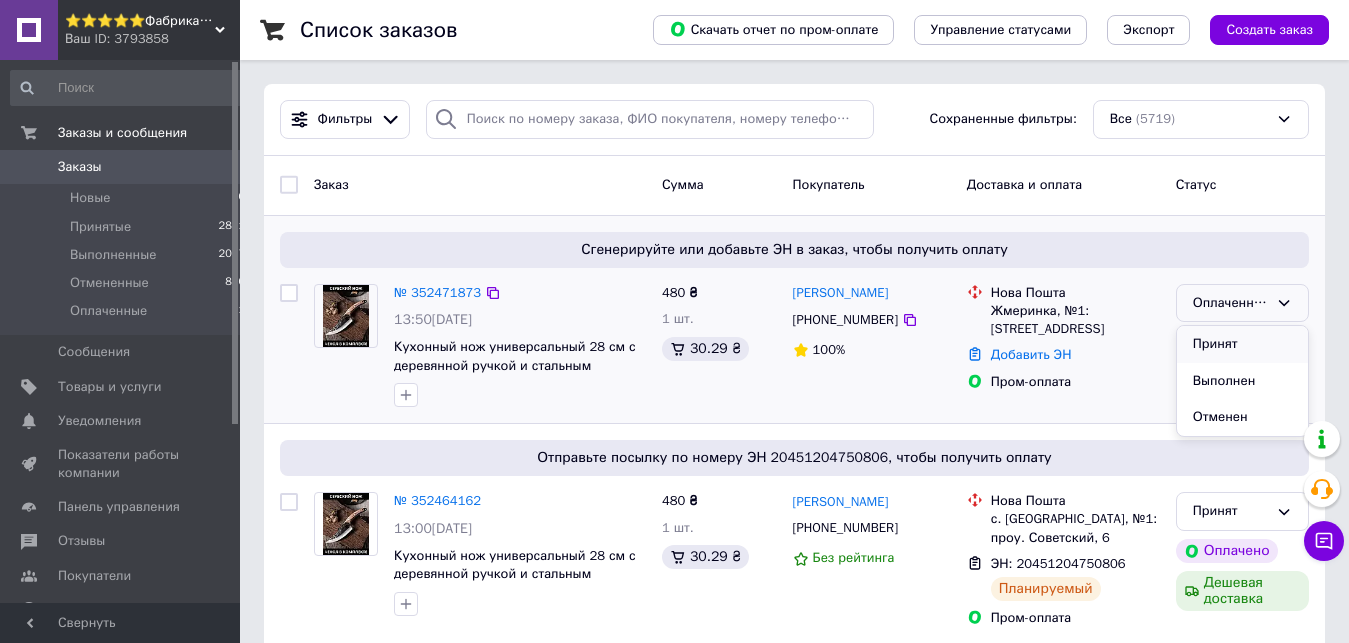 click on "Принят" at bounding box center [1242, 344] 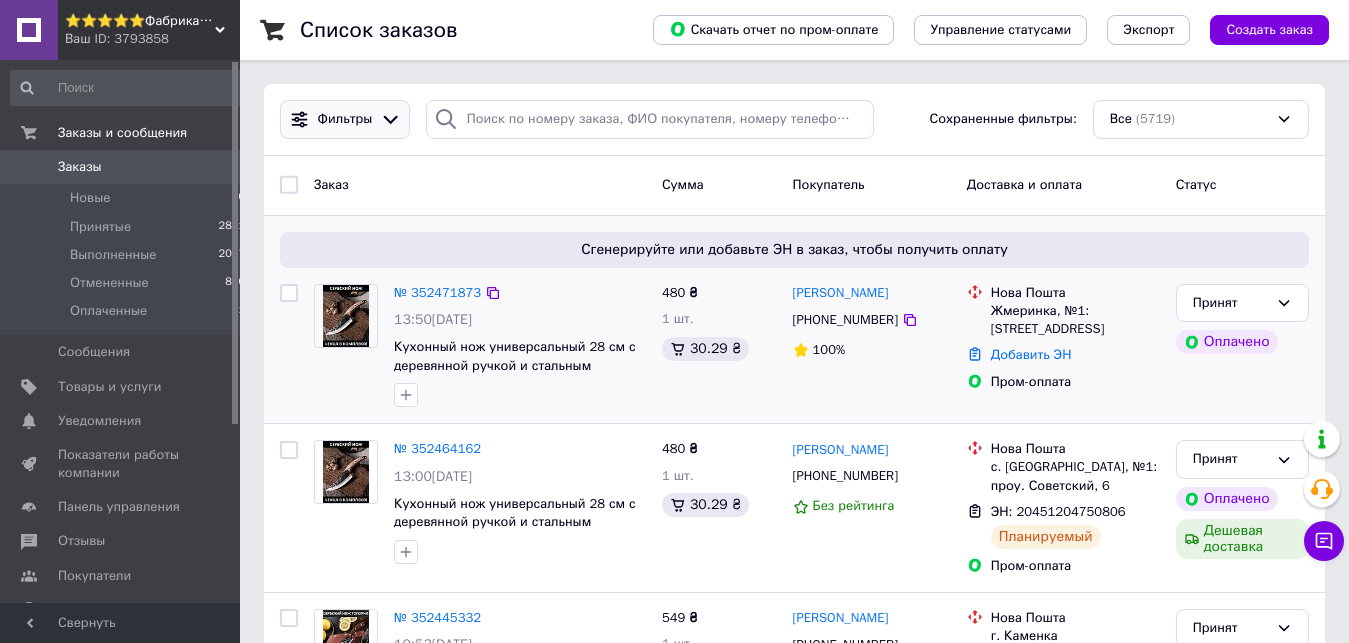 click on "Фильтры" at bounding box center (345, 119) 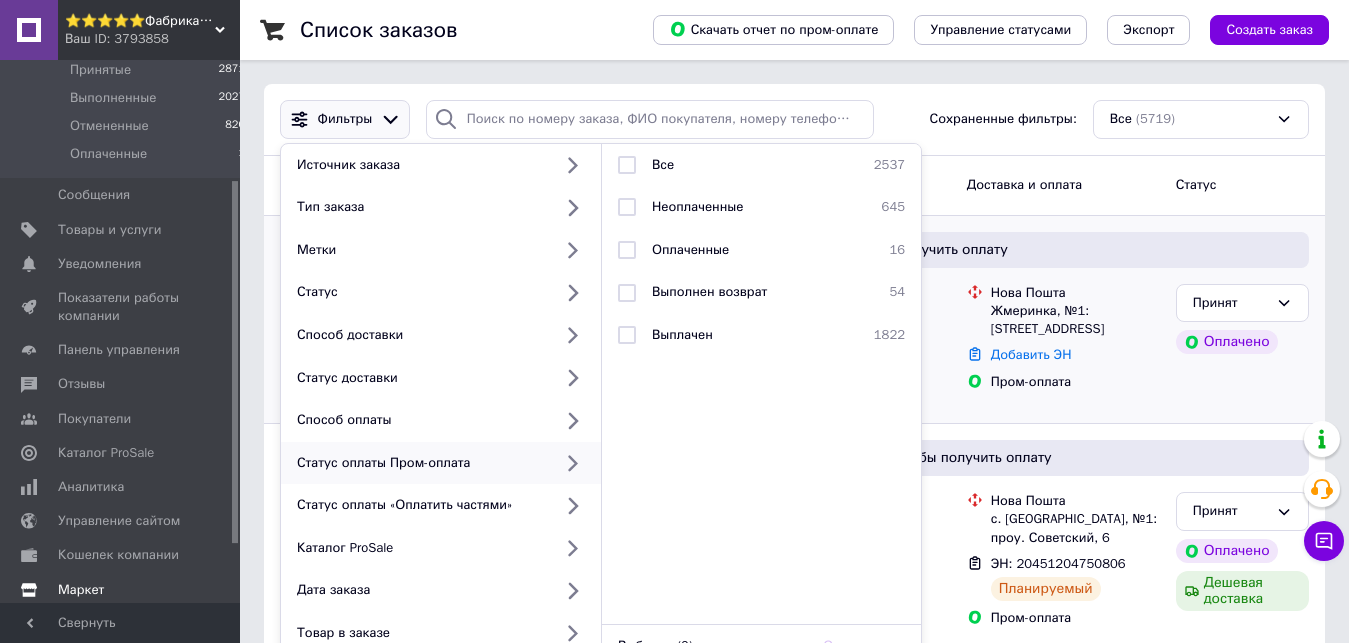 scroll, scrollTop: 204, scrollLeft: 0, axis: vertical 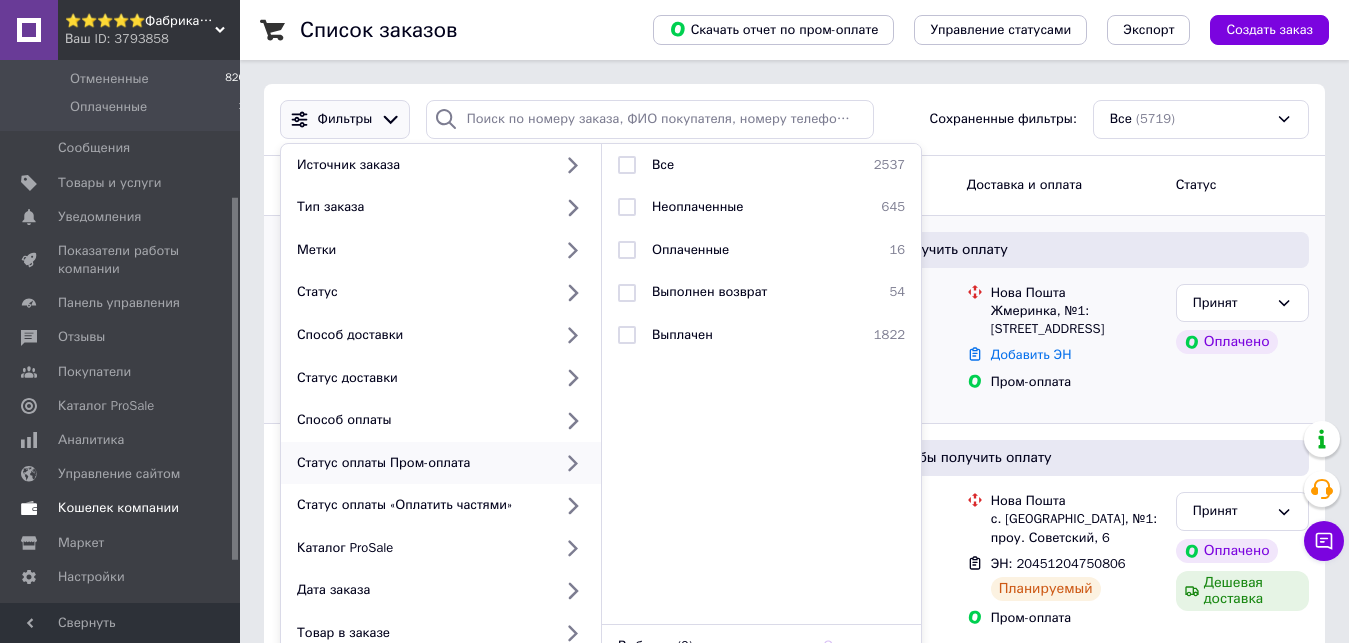 click on "Кошелек компании" at bounding box center [118, 508] 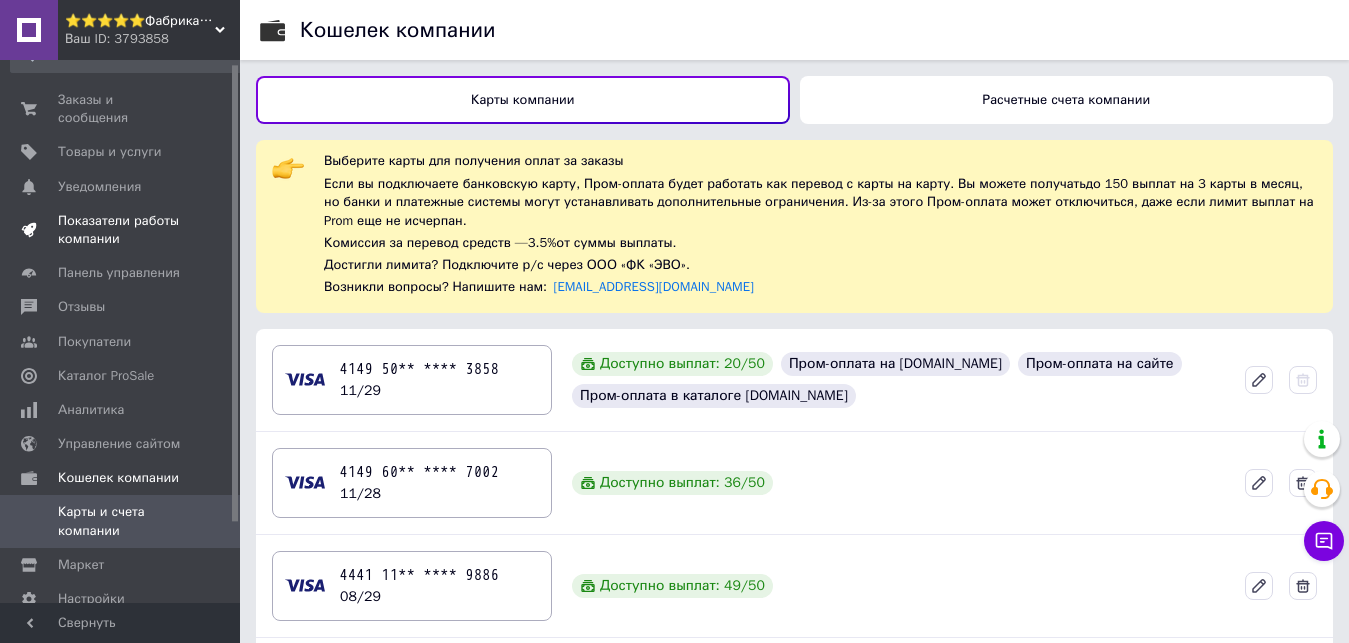 scroll, scrollTop: 0, scrollLeft: 0, axis: both 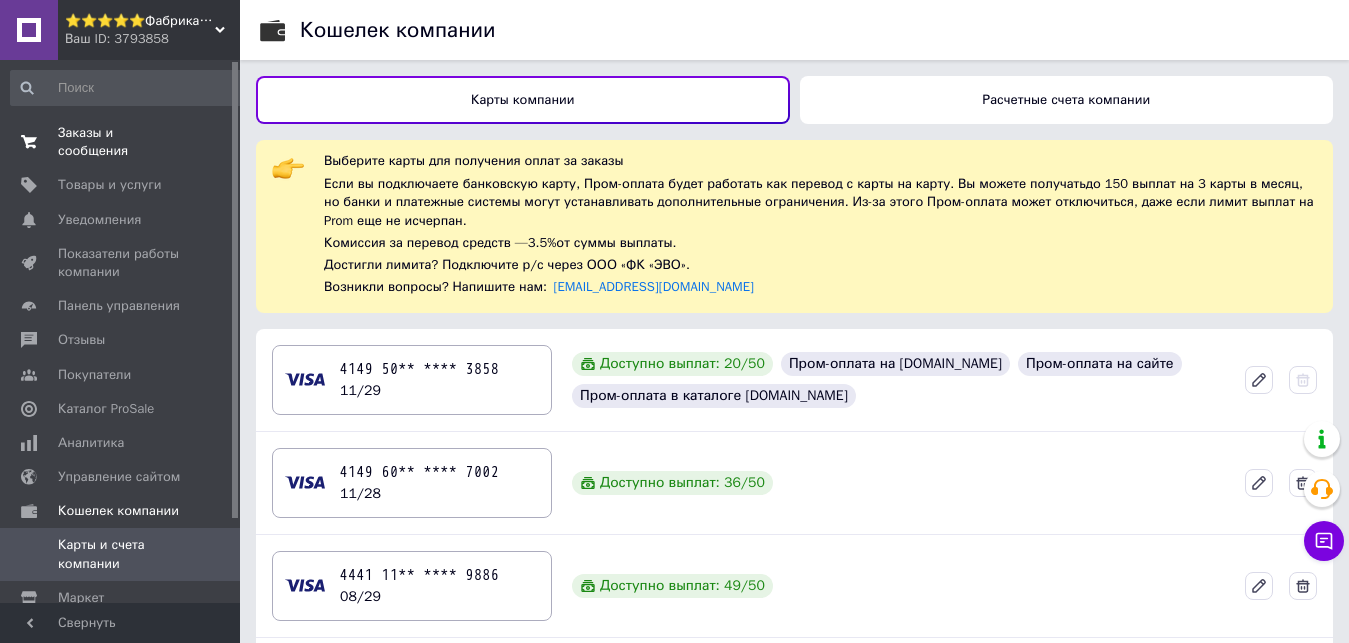 click on "Заказы и сообщения" at bounding box center [121, 142] 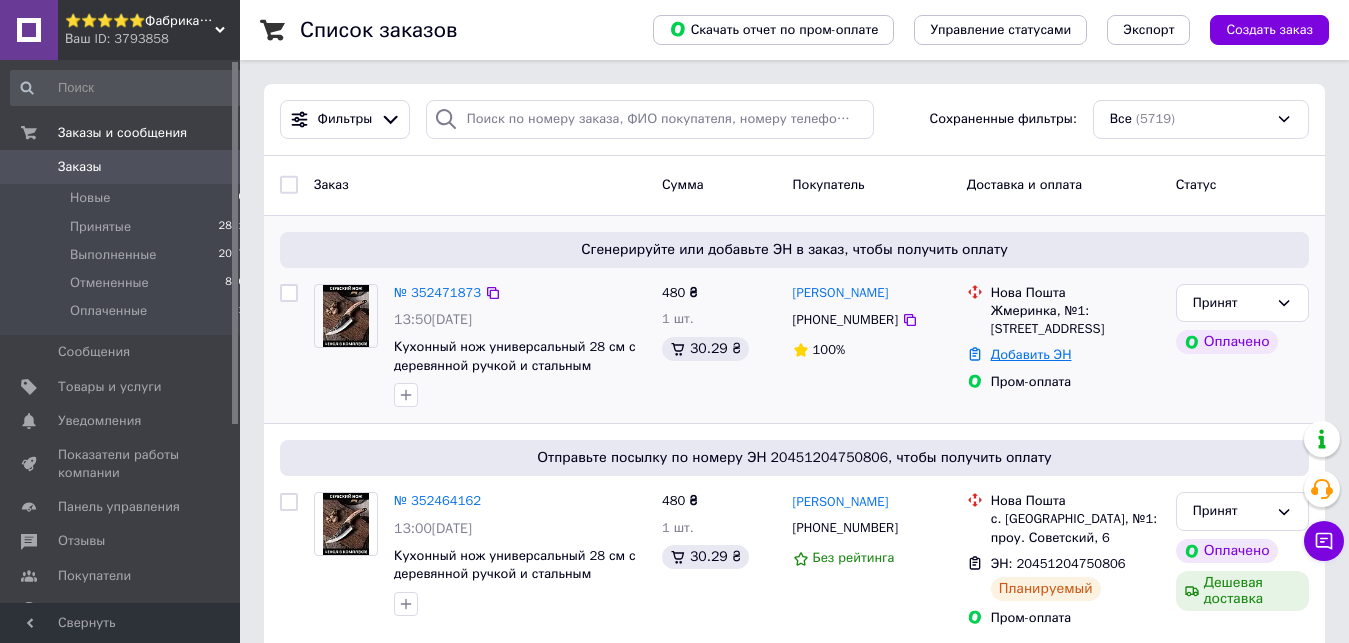 click on "Добавить ЭН" at bounding box center [1031, 354] 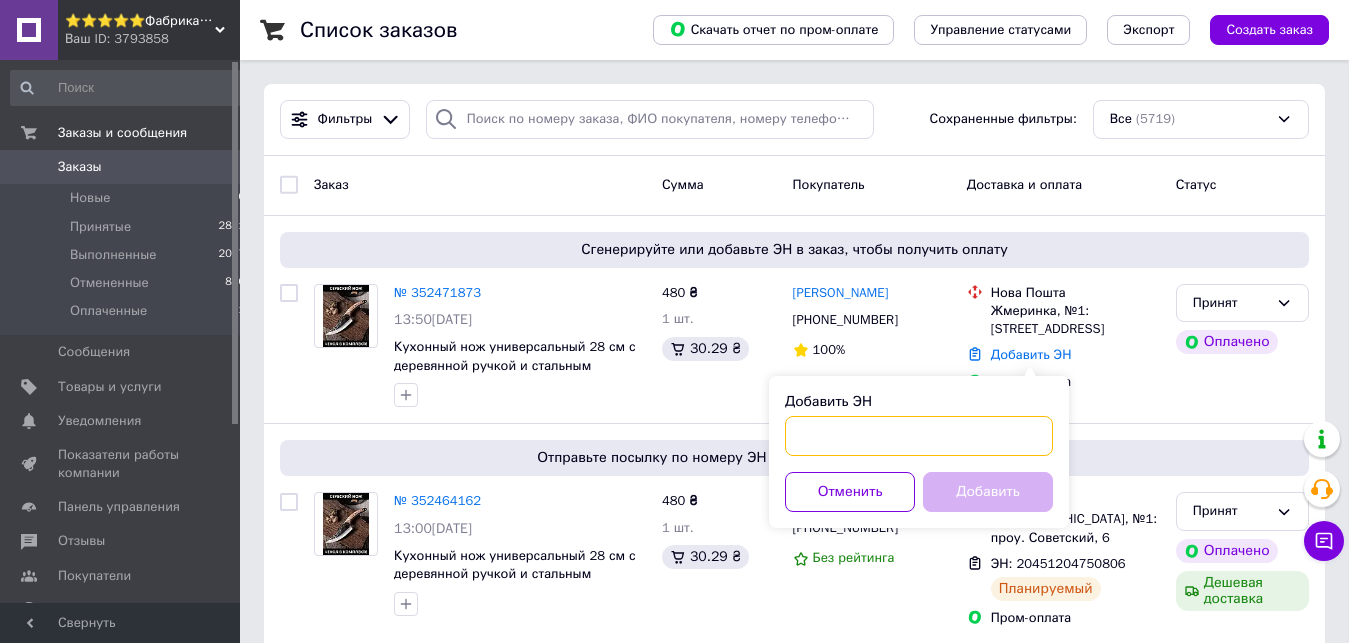 click on "Добавить ЭН" at bounding box center (919, 436) 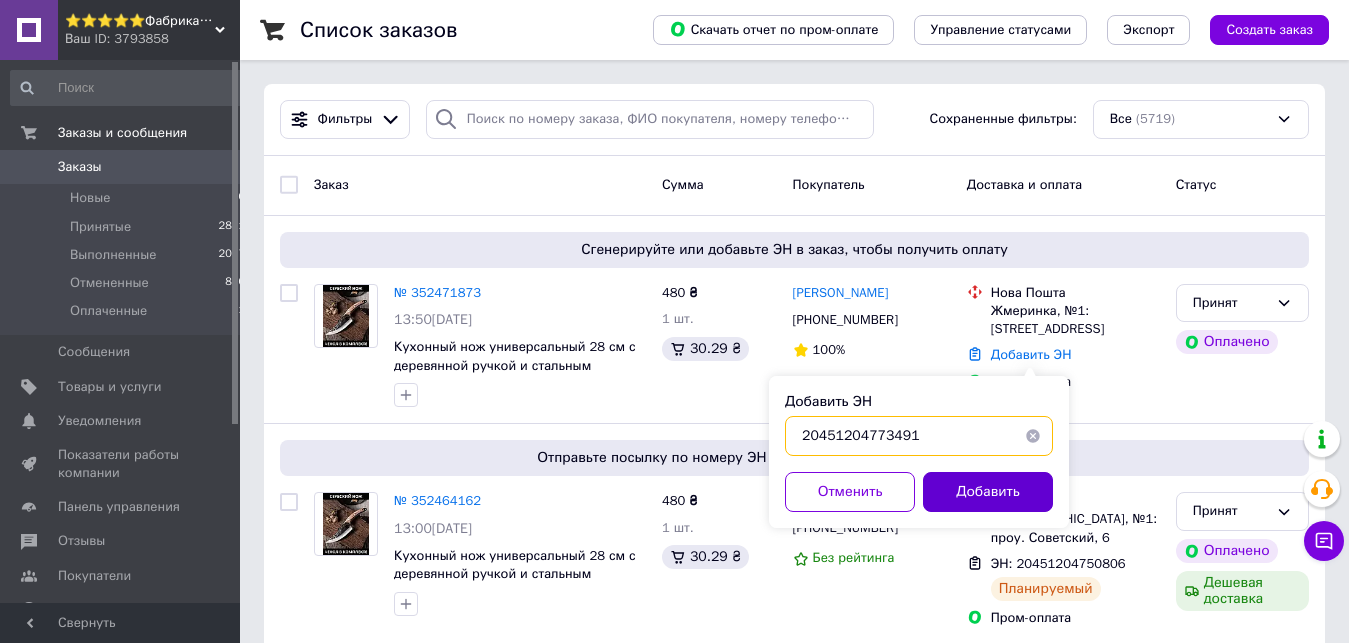 type on "20451204773491" 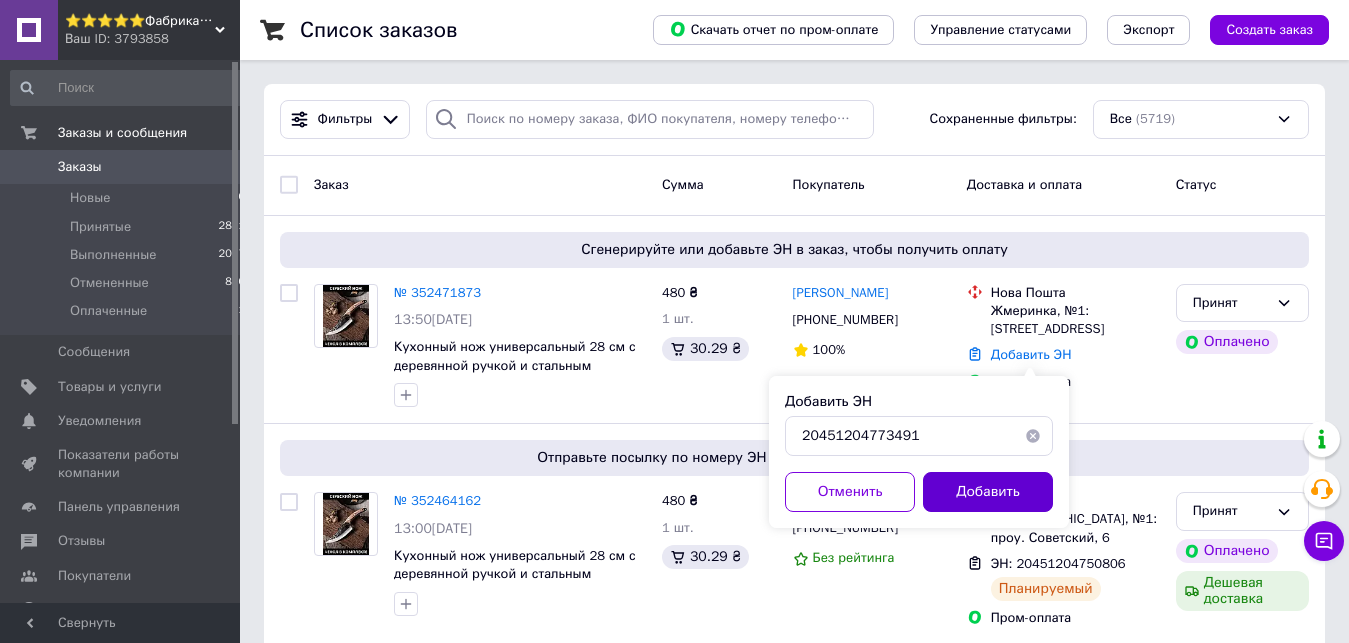 click on "Добавить" at bounding box center [988, 492] 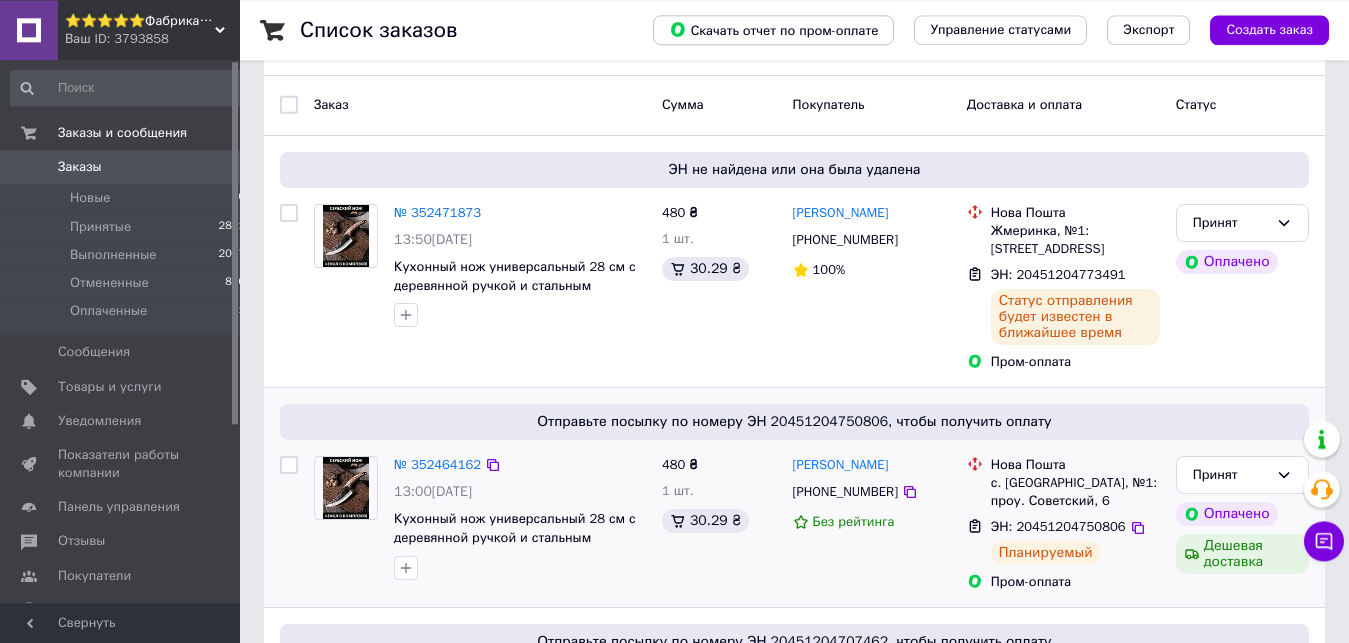 scroll, scrollTop: 0, scrollLeft: 0, axis: both 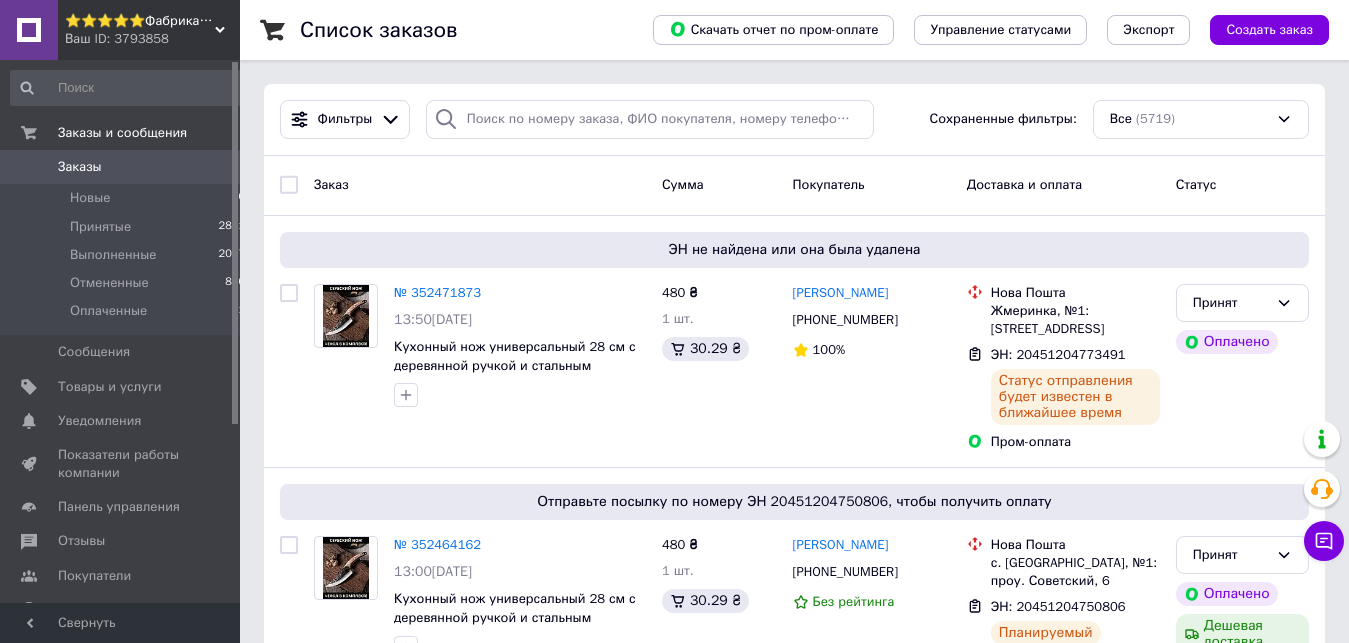 click on "Заказы" at bounding box center [121, 167] 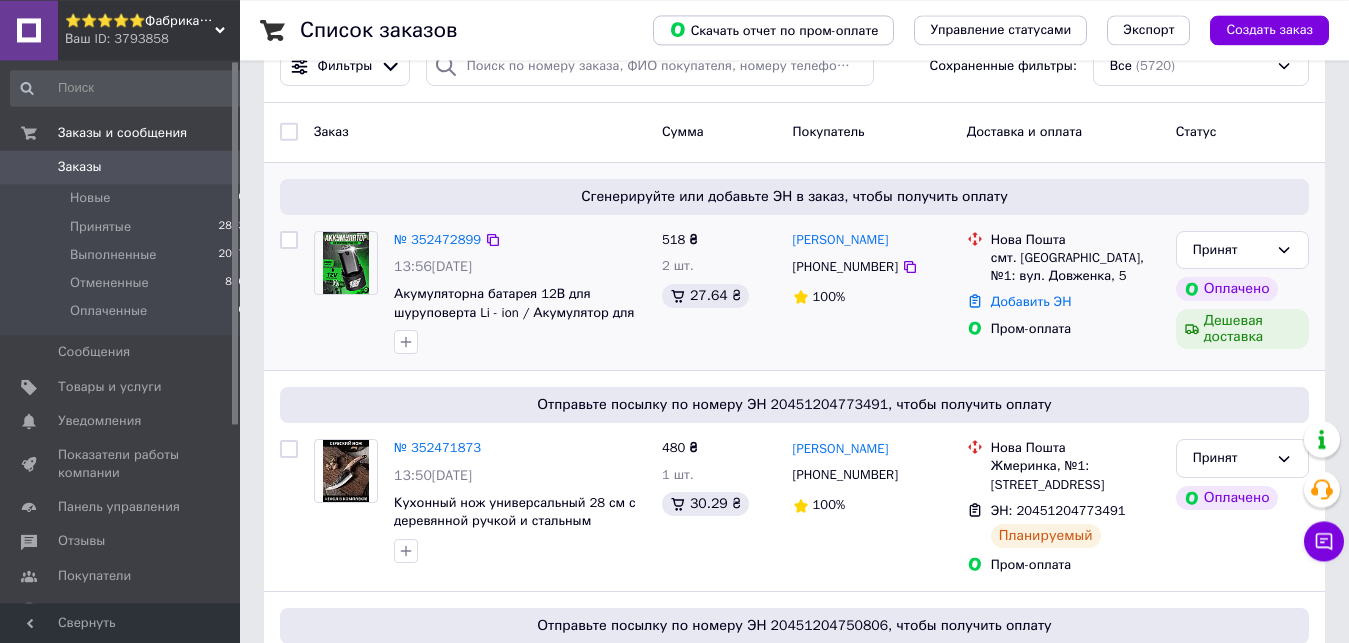 scroll, scrollTop: 102, scrollLeft: 0, axis: vertical 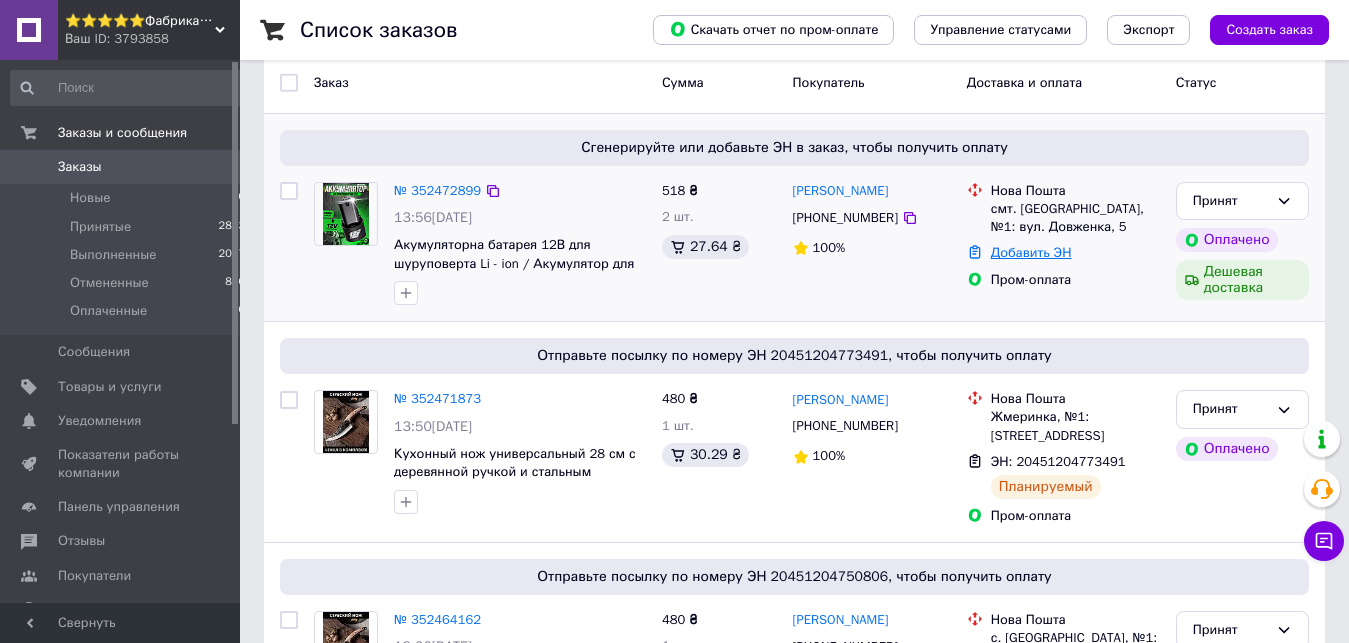 click on "Добавить ЭН" at bounding box center (1031, 252) 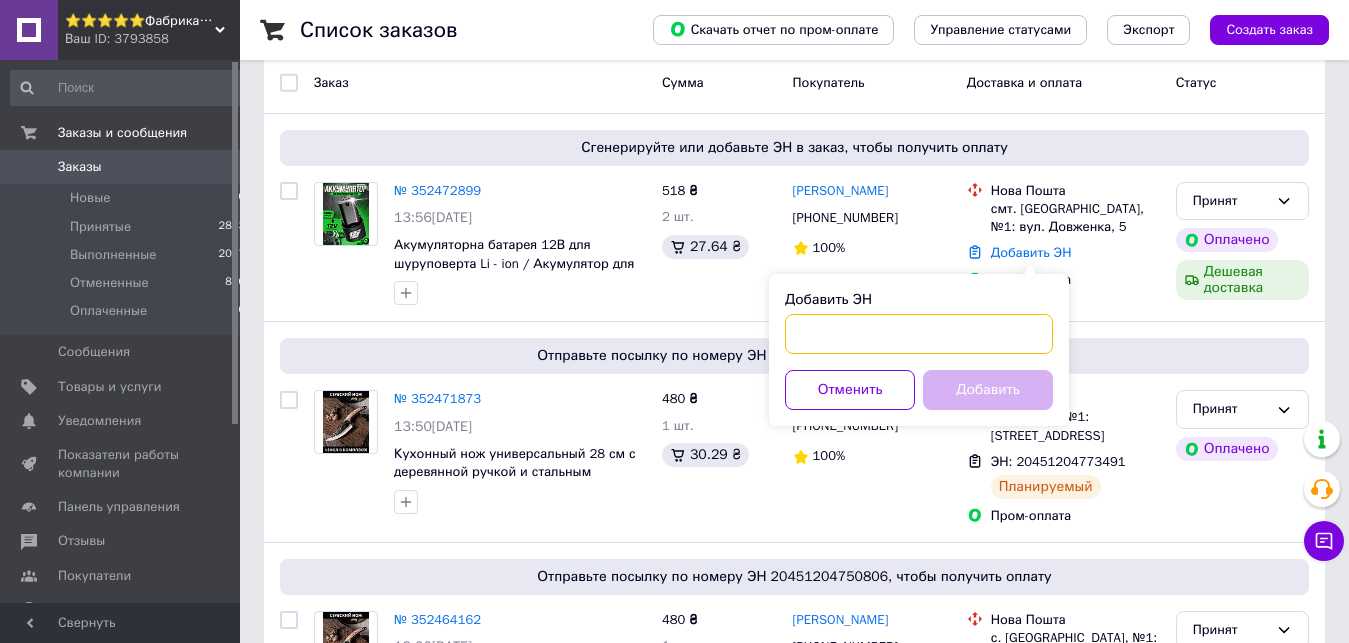 click on "Добавить ЭН" at bounding box center [919, 334] 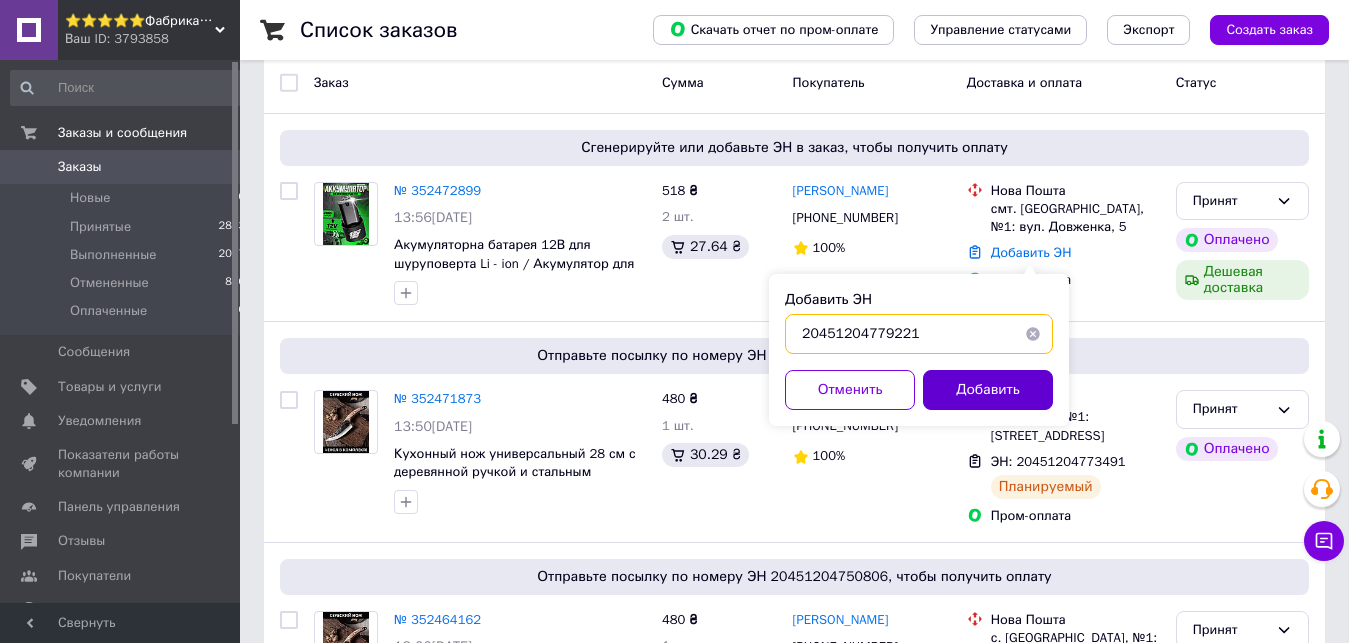 type on "20451204779221" 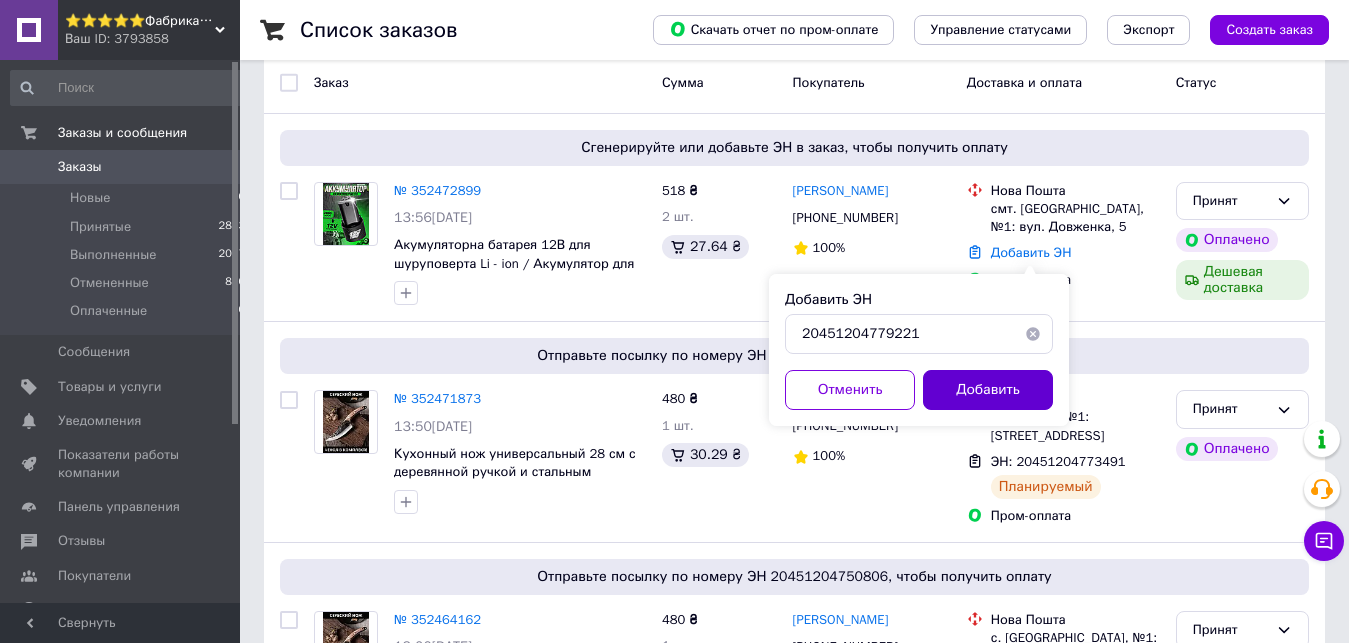 click on "Добавить" at bounding box center (988, 390) 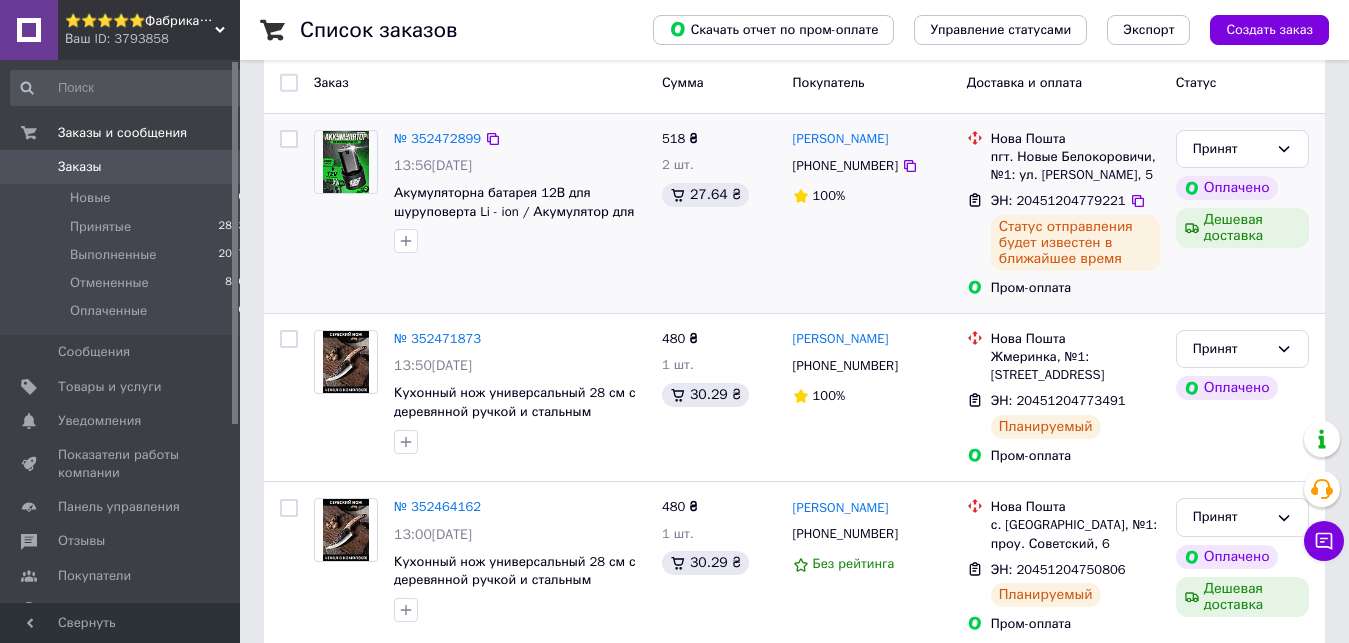 scroll, scrollTop: 0, scrollLeft: 0, axis: both 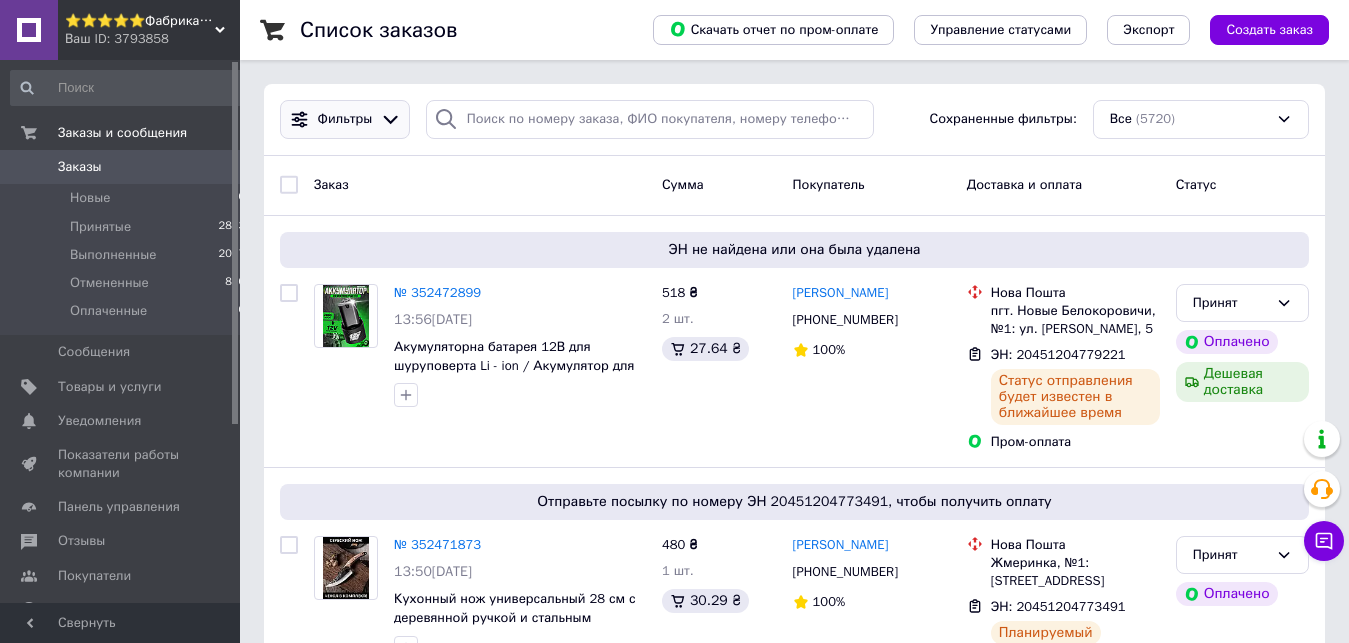 click 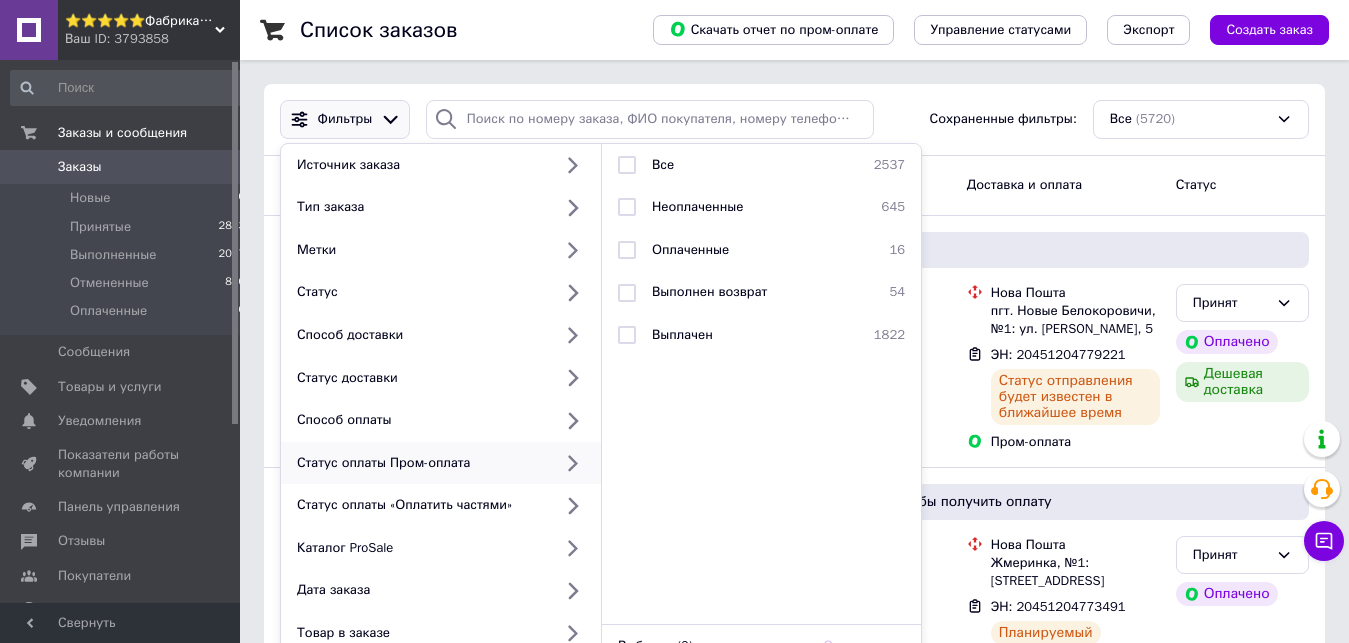 click 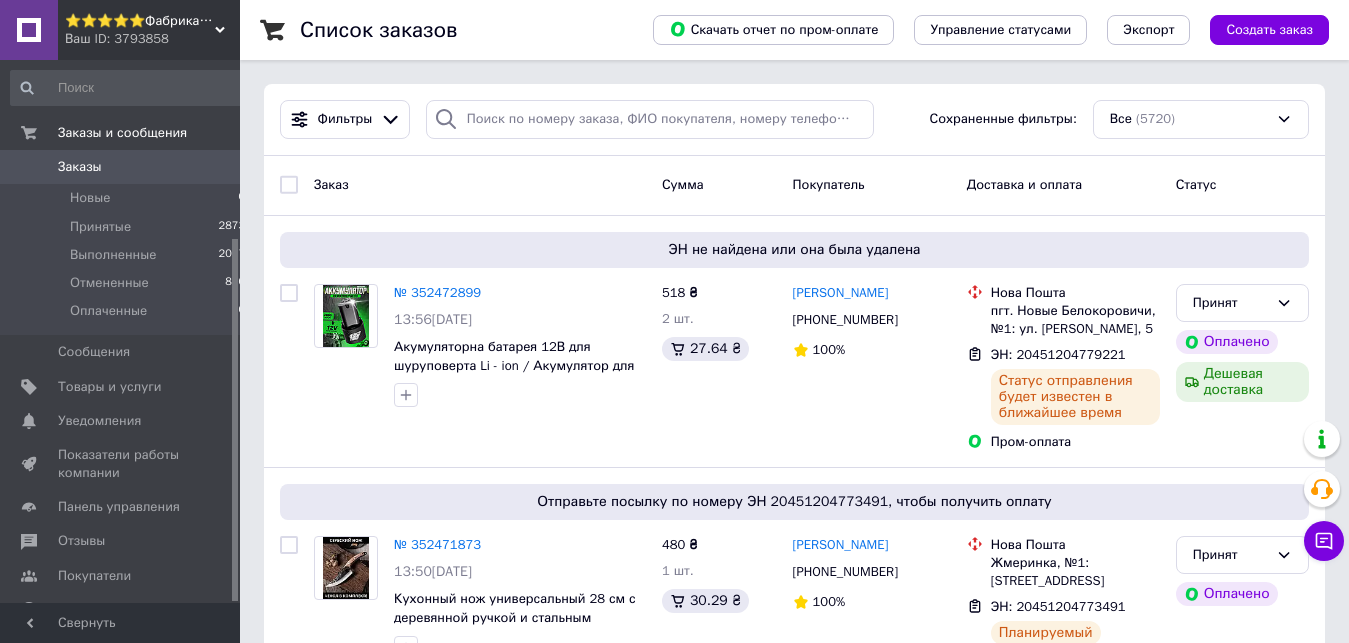 scroll, scrollTop: 266, scrollLeft: 0, axis: vertical 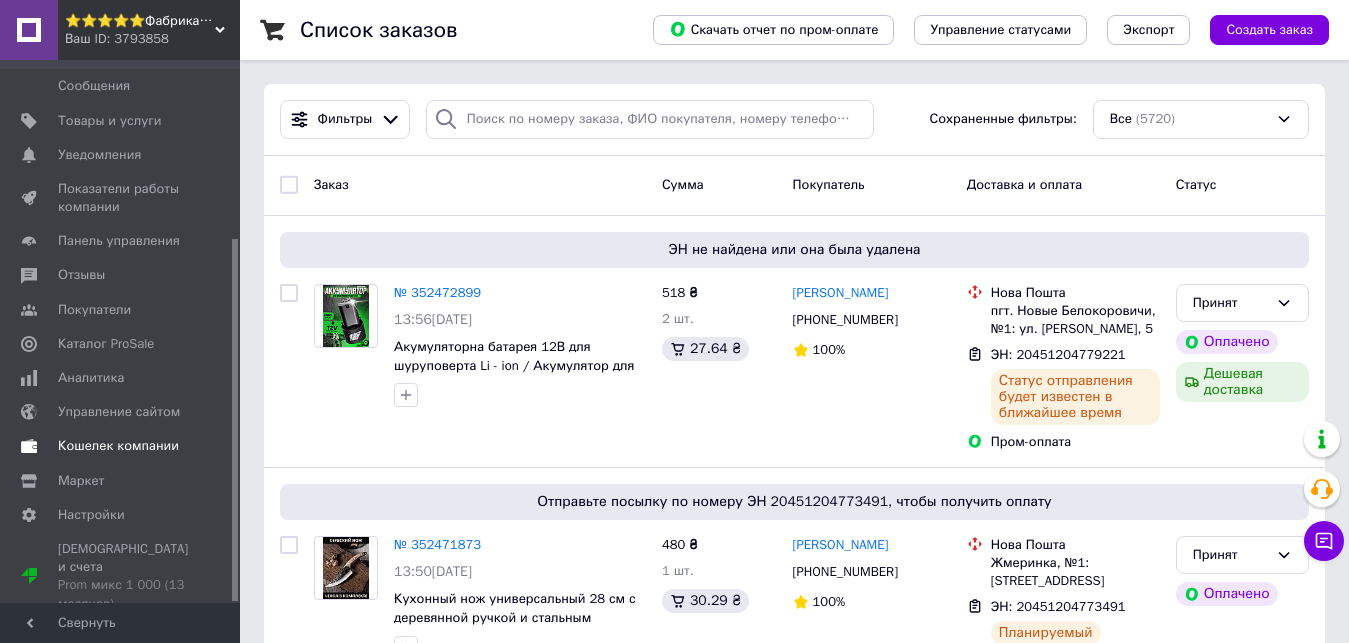 click on "Кошелек компании" at bounding box center [118, 446] 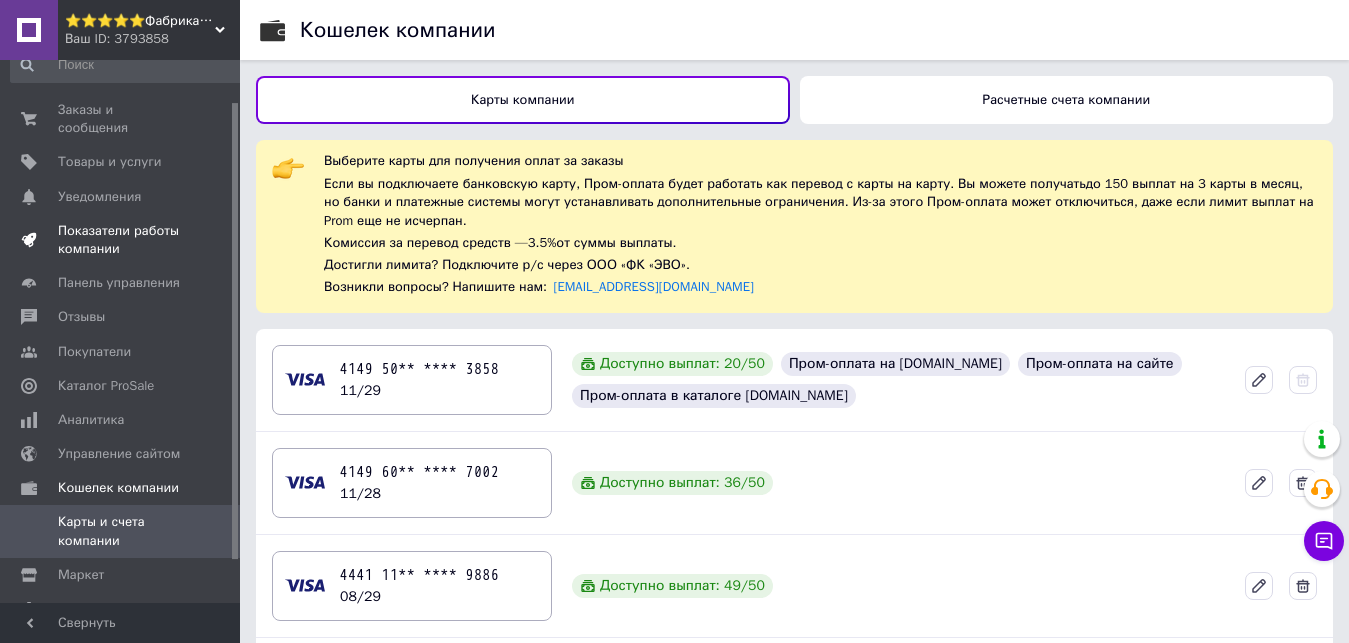 scroll, scrollTop: 0, scrollLeft: 0, axis: both 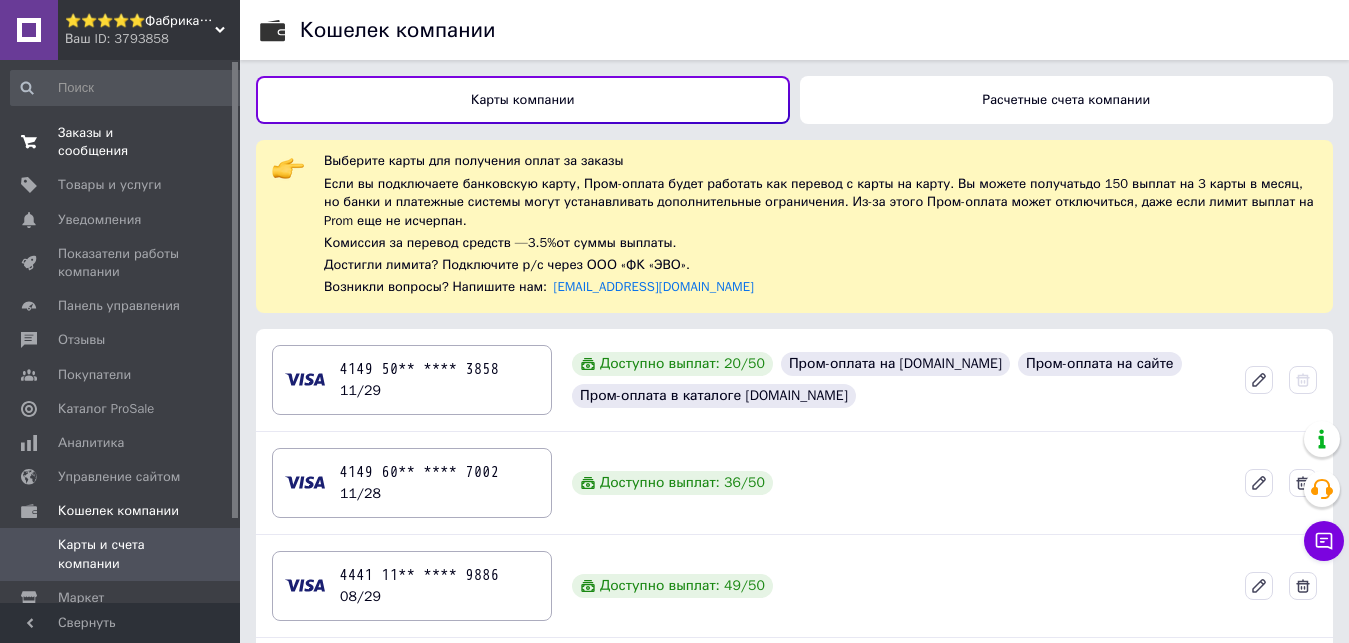 click on "Заказы и сообщения 0 0" at bounding box center (128, 142) 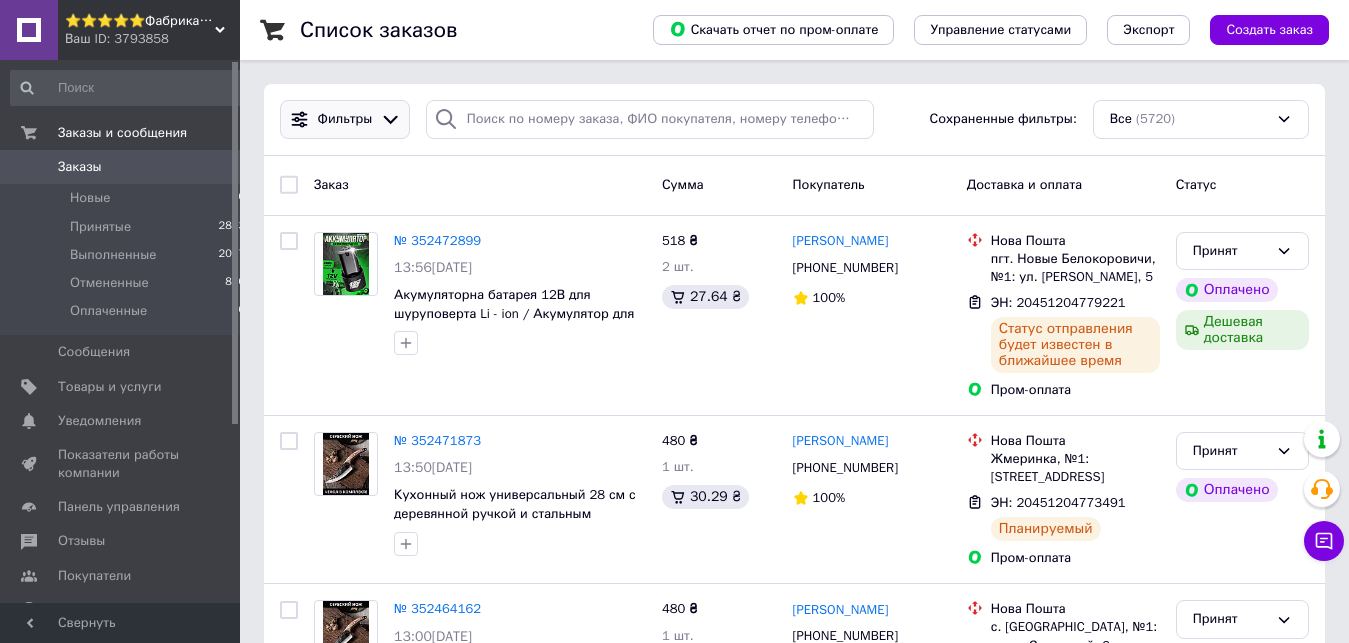 click on "Фильтры" at bounding box center [345, 119] 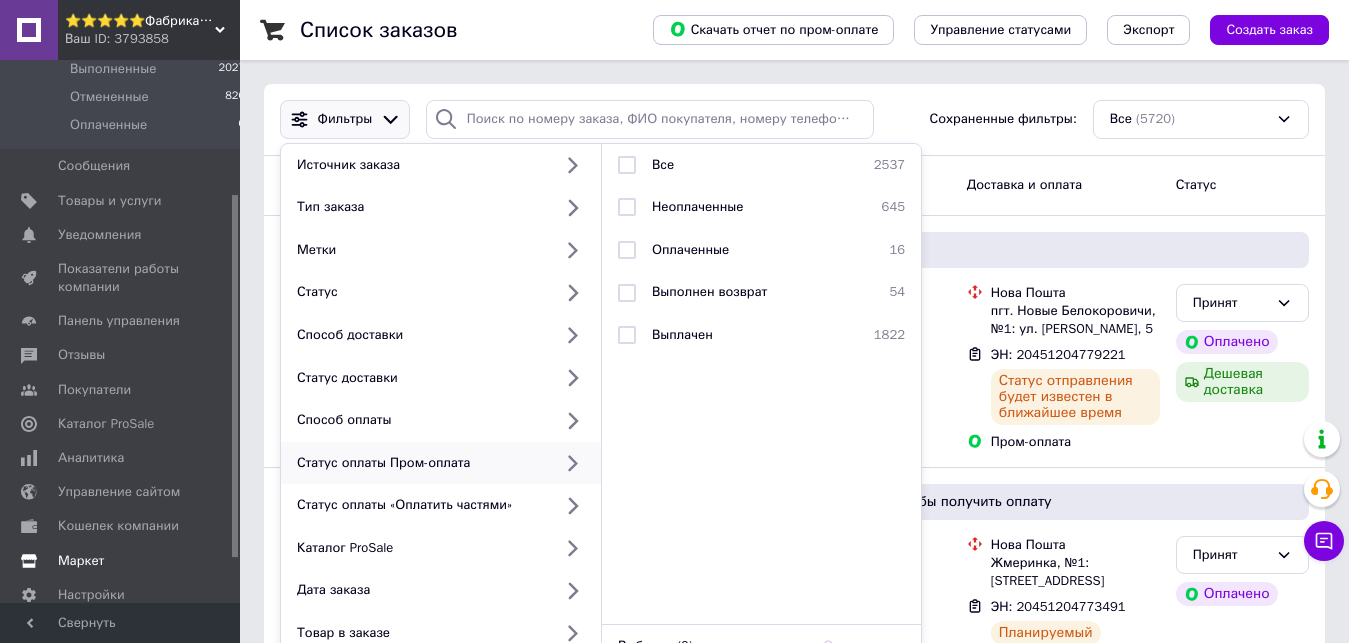scroll, scrollTop: 204, scrollLeft: 0, axis: vertical 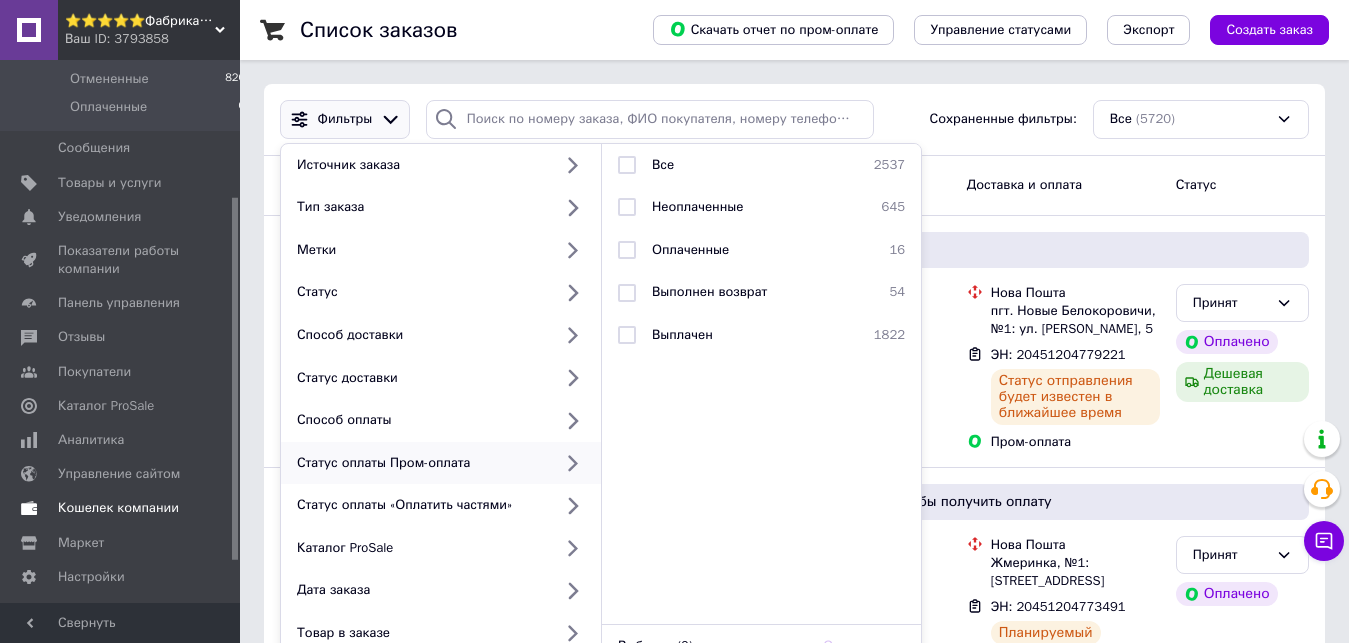 click on "Кошелек компании" at bounding box center (128, 508) 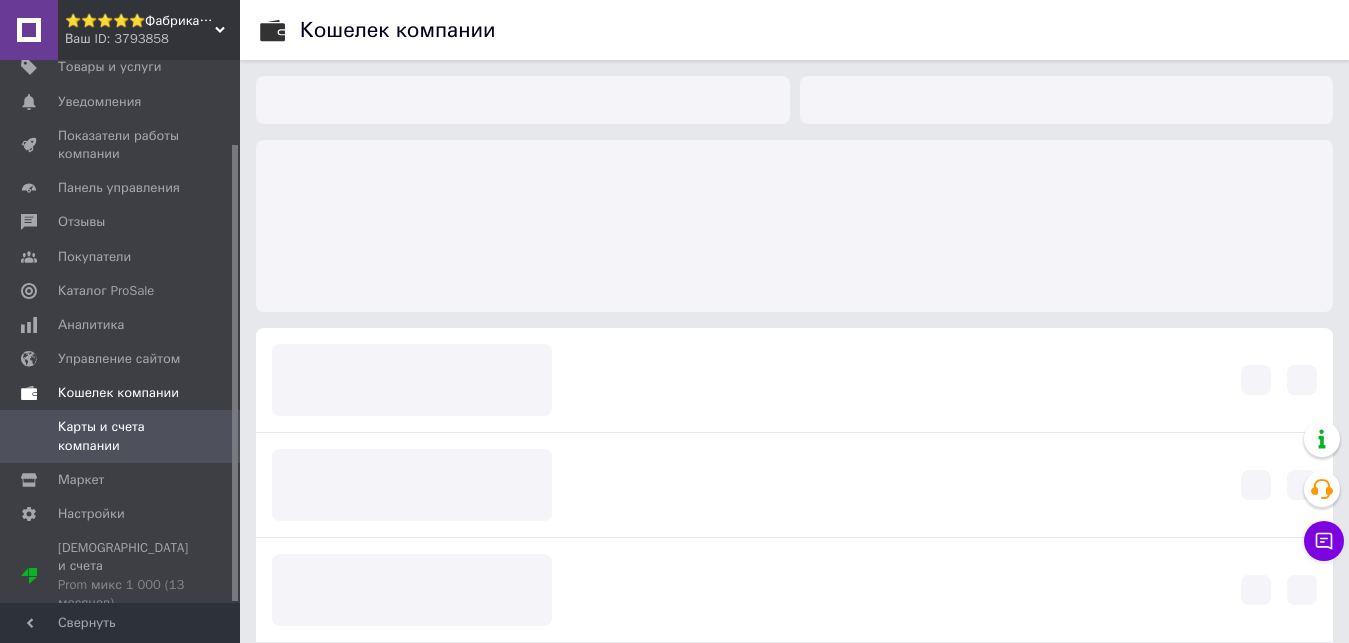 scroll, scrollTop: 99, scrollLeft: 0, axis: vertical 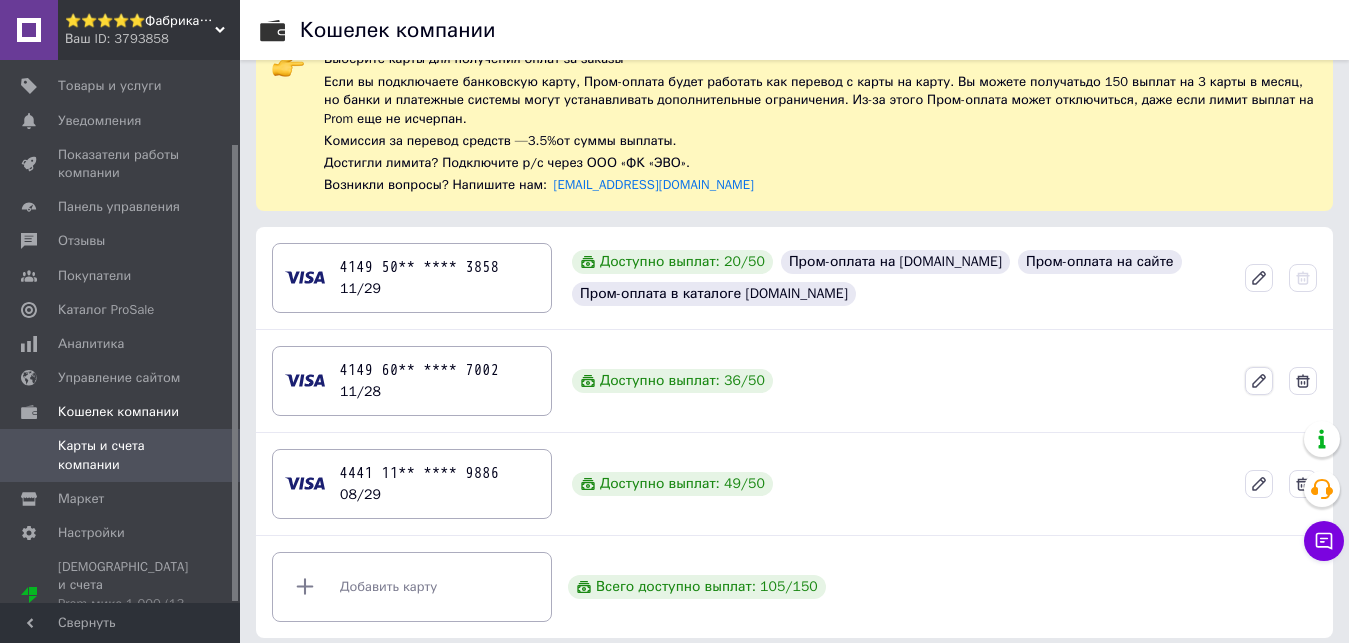 click 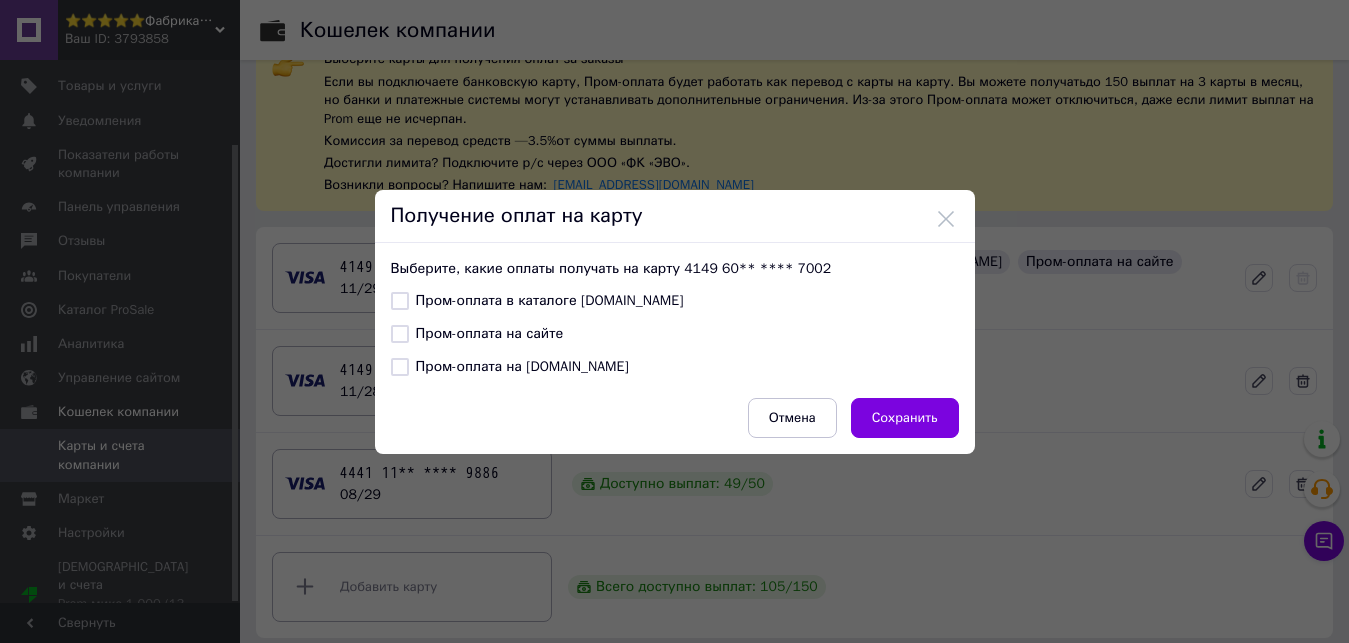 click on "Пром-оплата в каталоге Prom.ua" at bounding box center (400, 301) 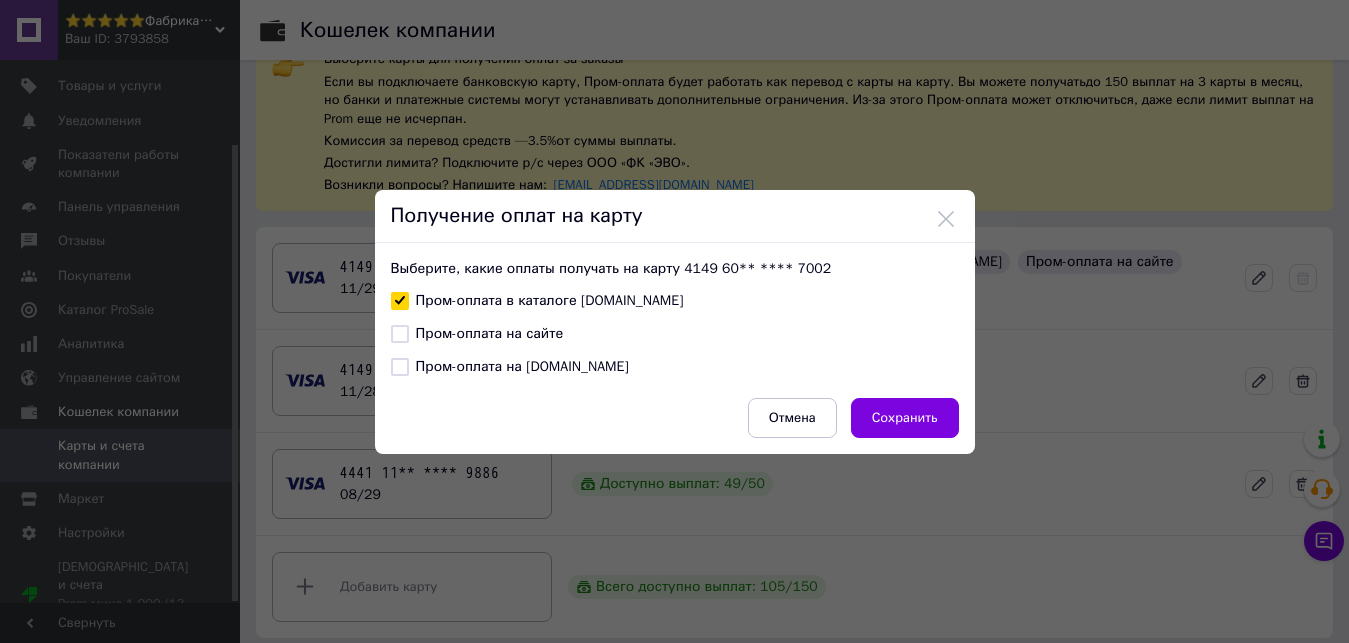 checkbox on "true" 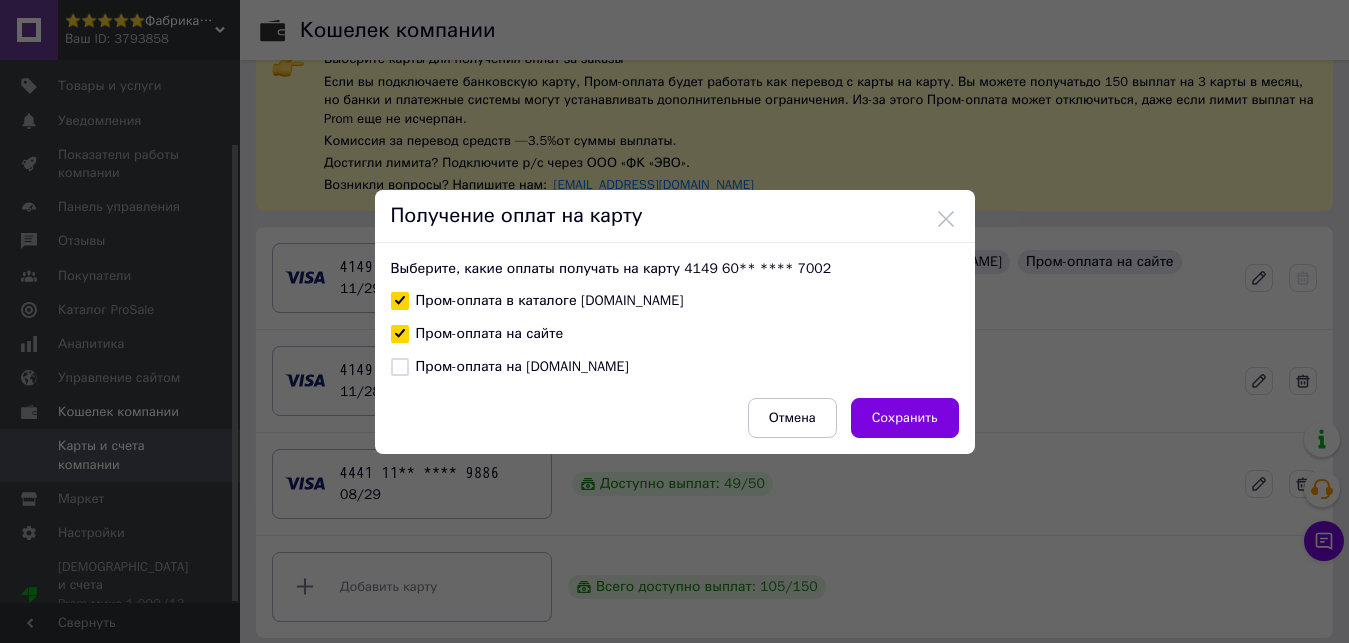 checkbox on "true" 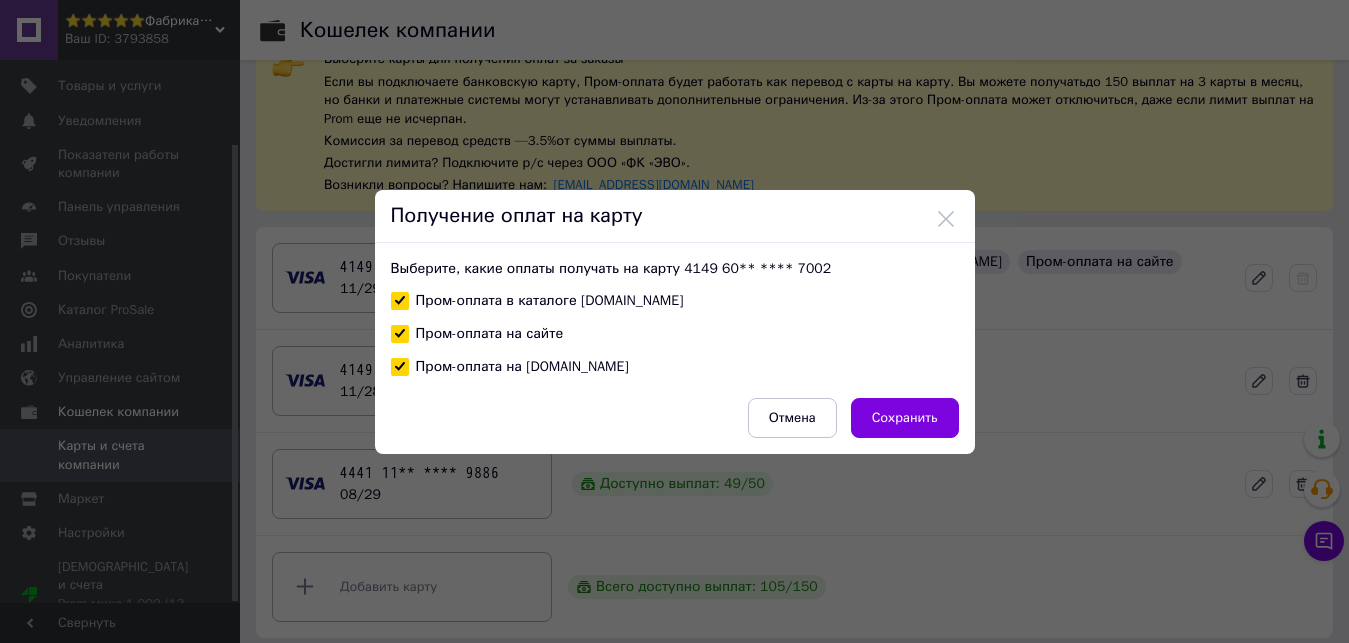 checkbox on "true" 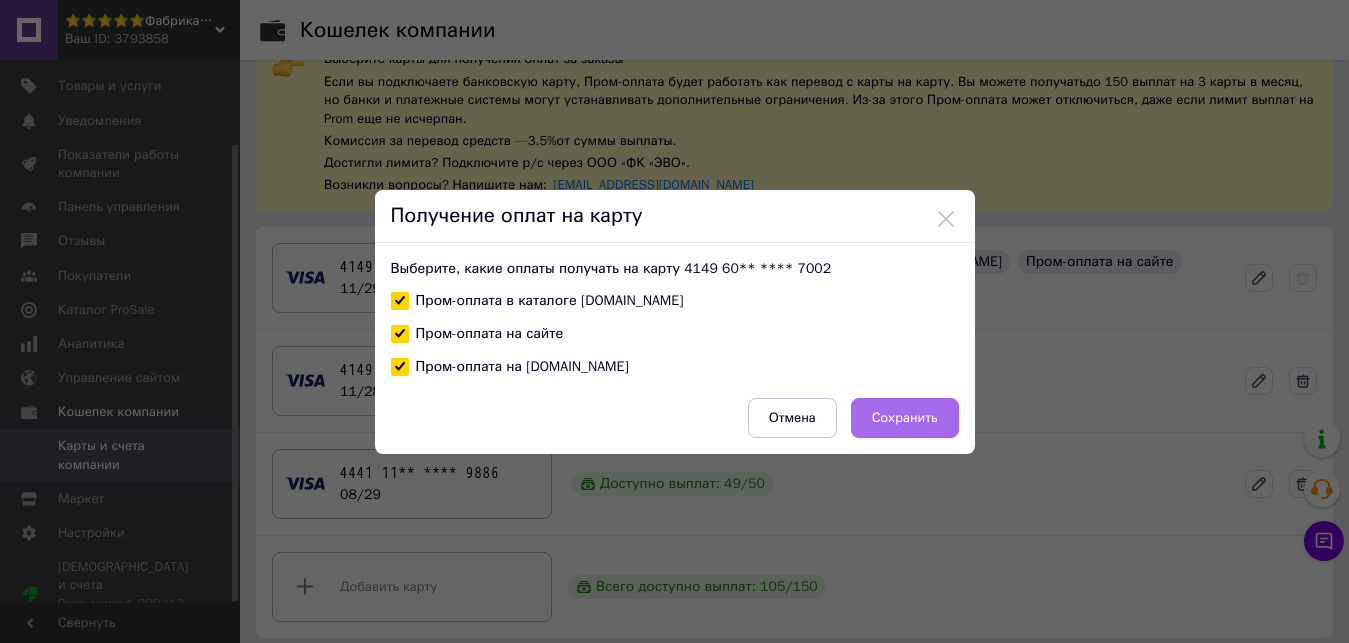 click on "Сохранить" at bounding box center (905, 418) 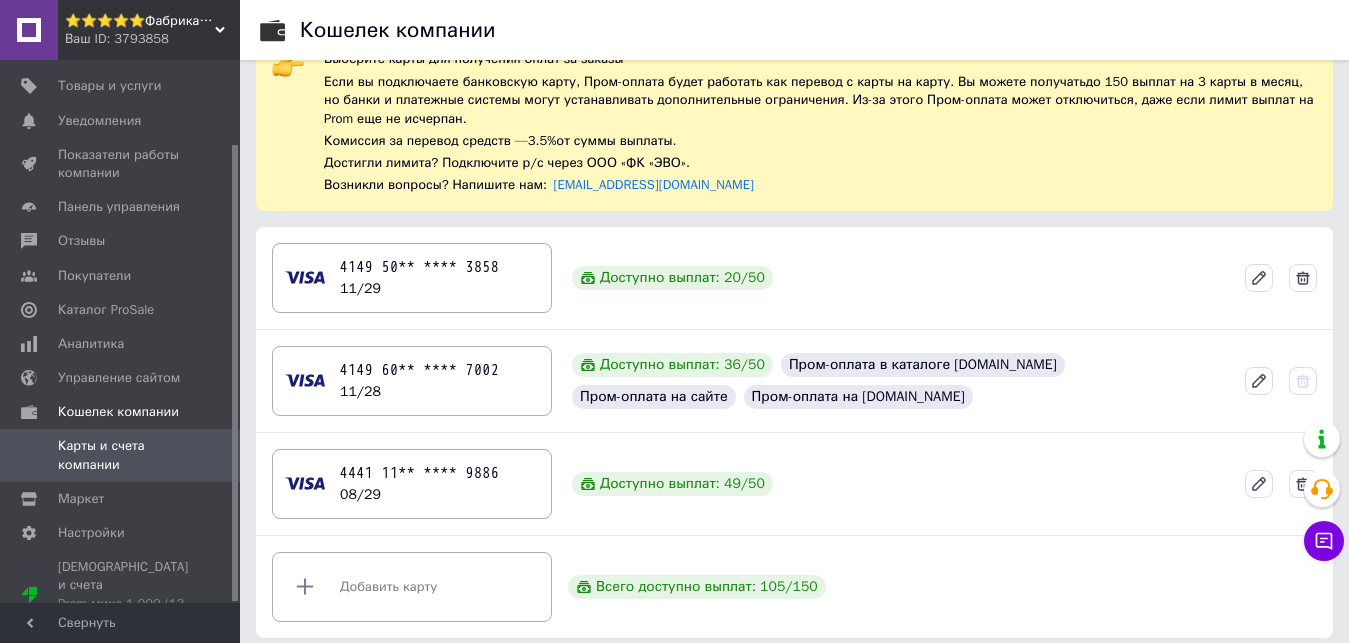 click on "Карты и счета компании" at bounding box center (121, 455) 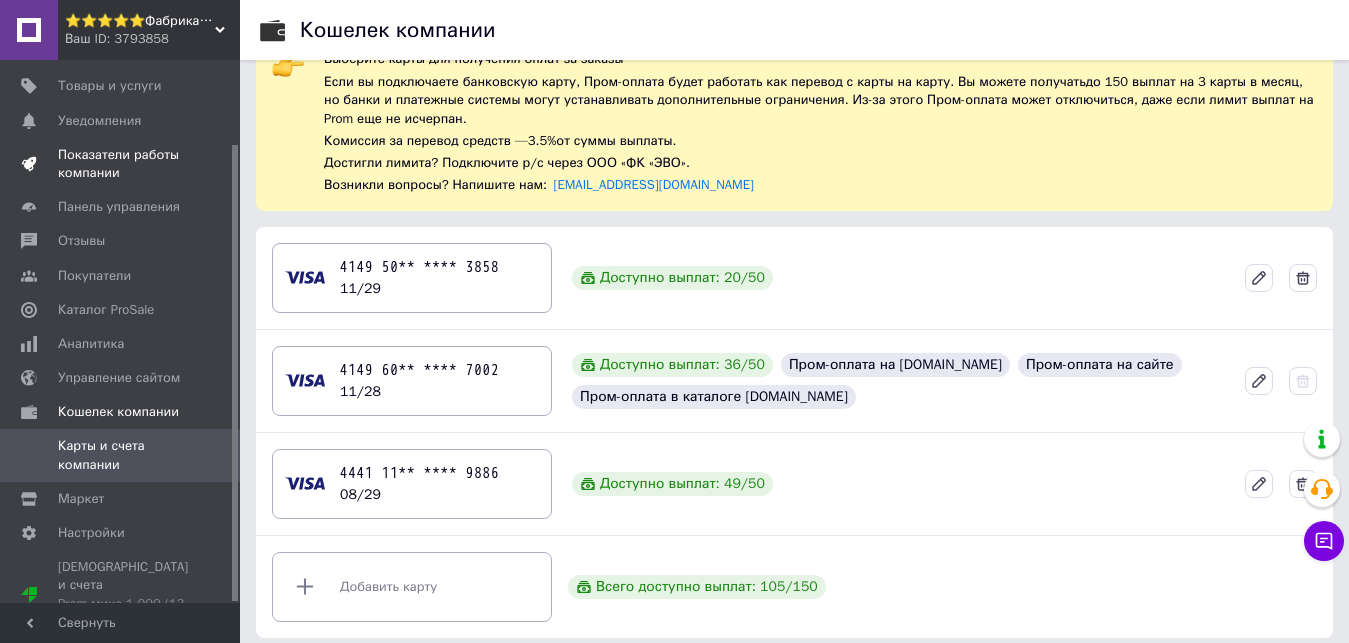 scroll, scrollTop: 0, scrollLeft: 0, axis: both 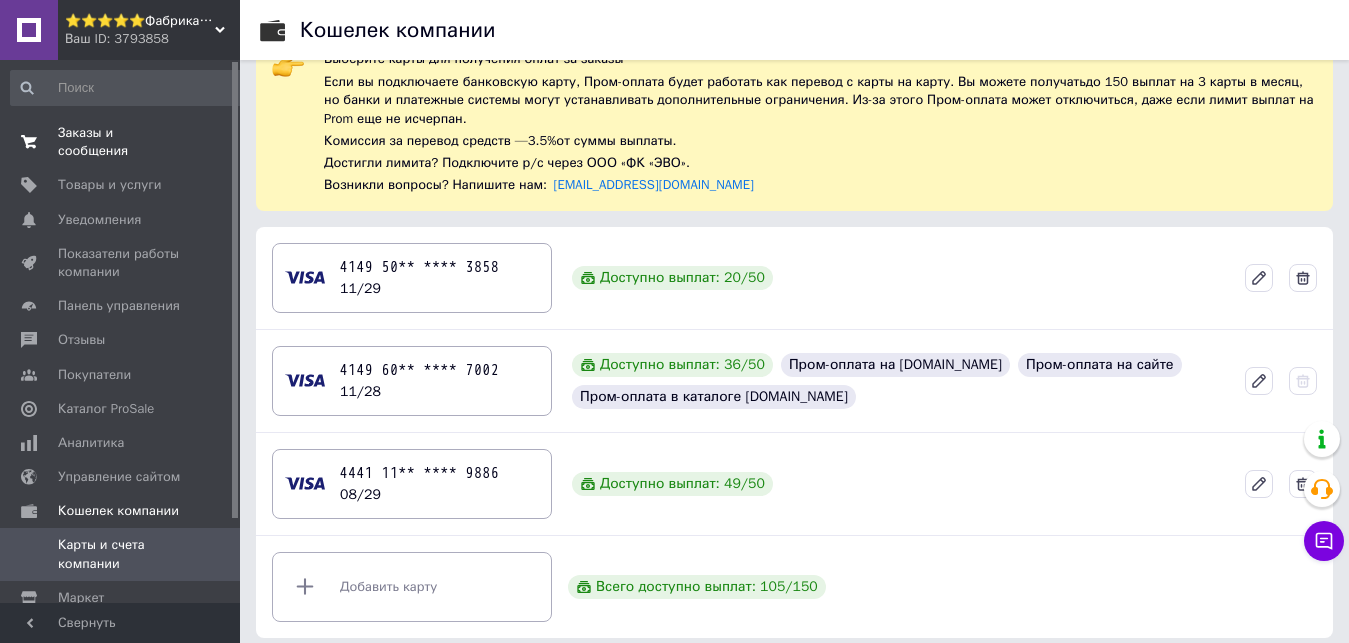 click on "Заказы и сообщения" at bounding box center [121, 142] 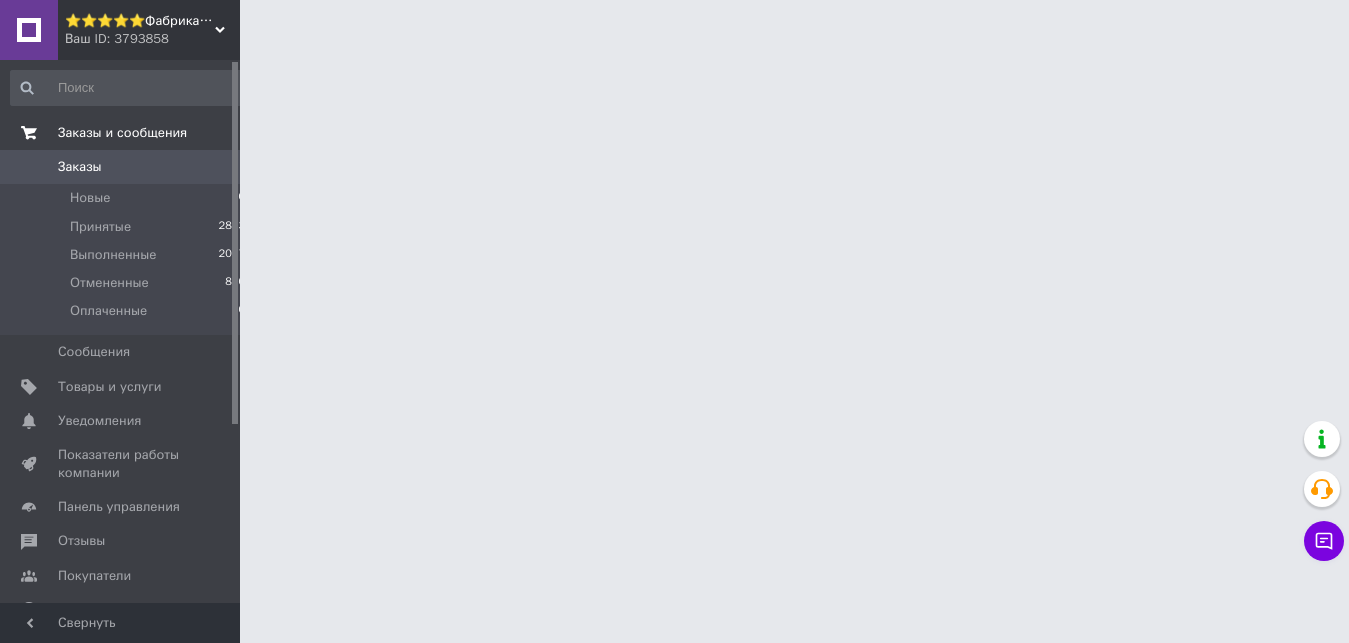 scroll, scrollTop: 0, scrollLeft: 0, axis: both 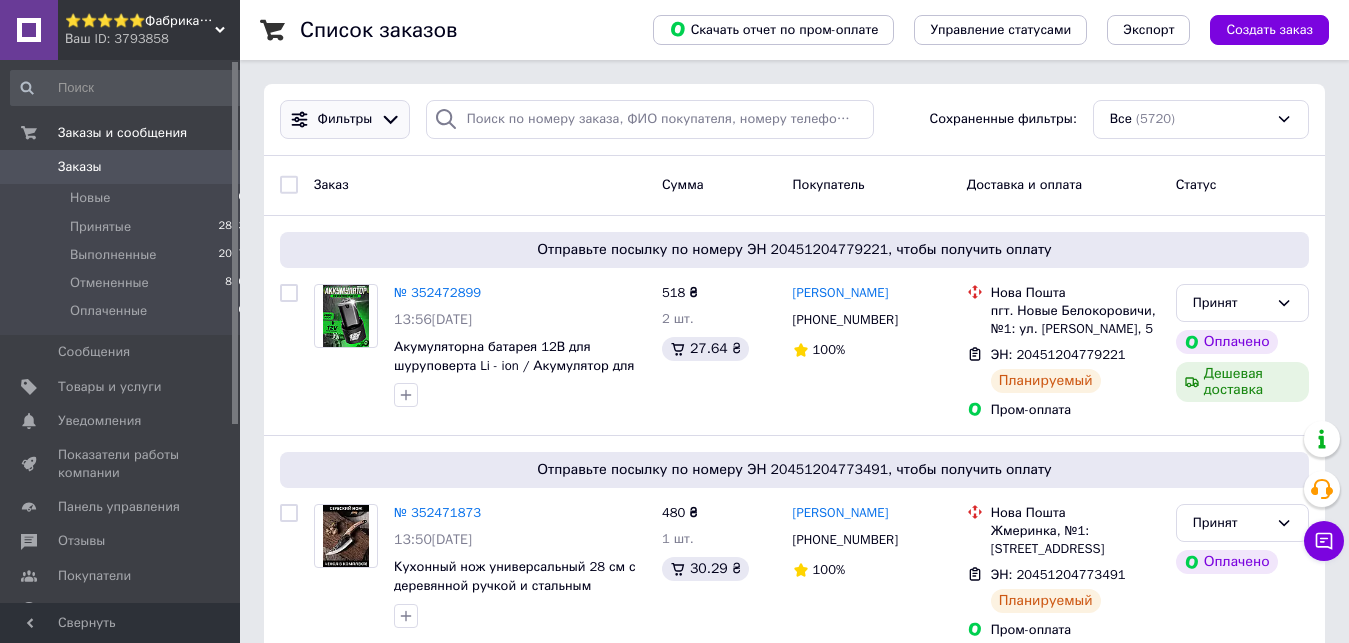 click on "Фильтры" at bounding box center [345, 119] 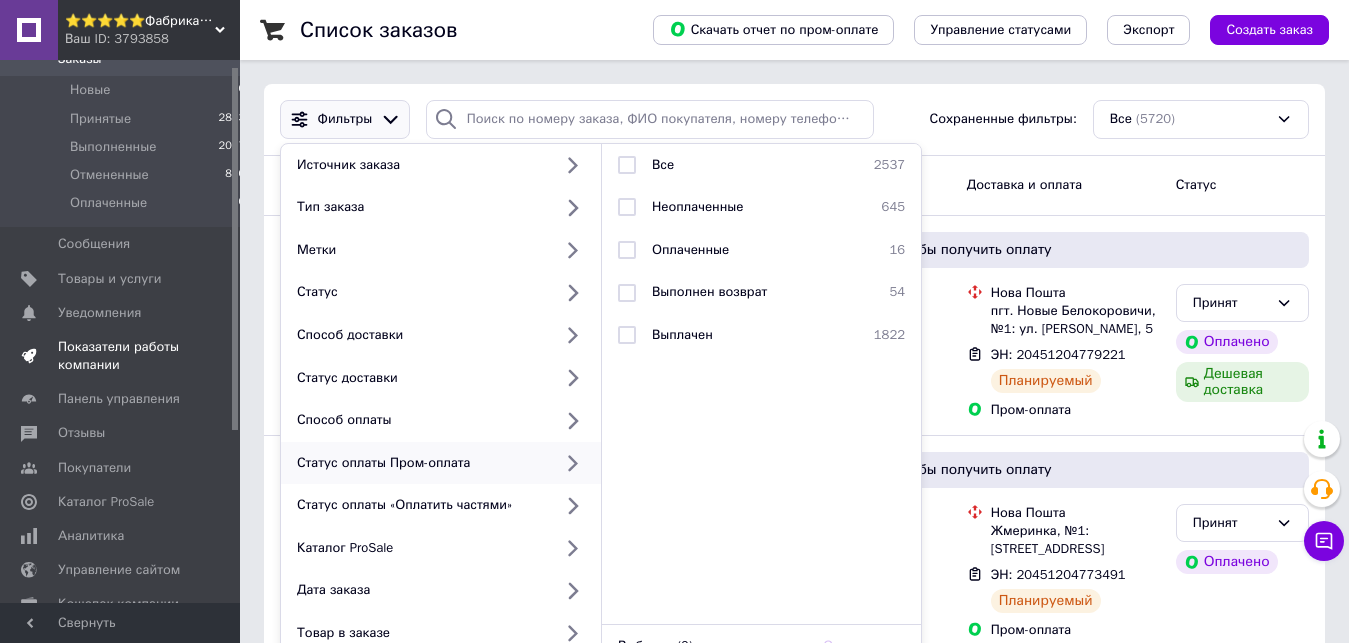 scroll, scrollTop: 204, scrollLeft: 0, axis: vertical 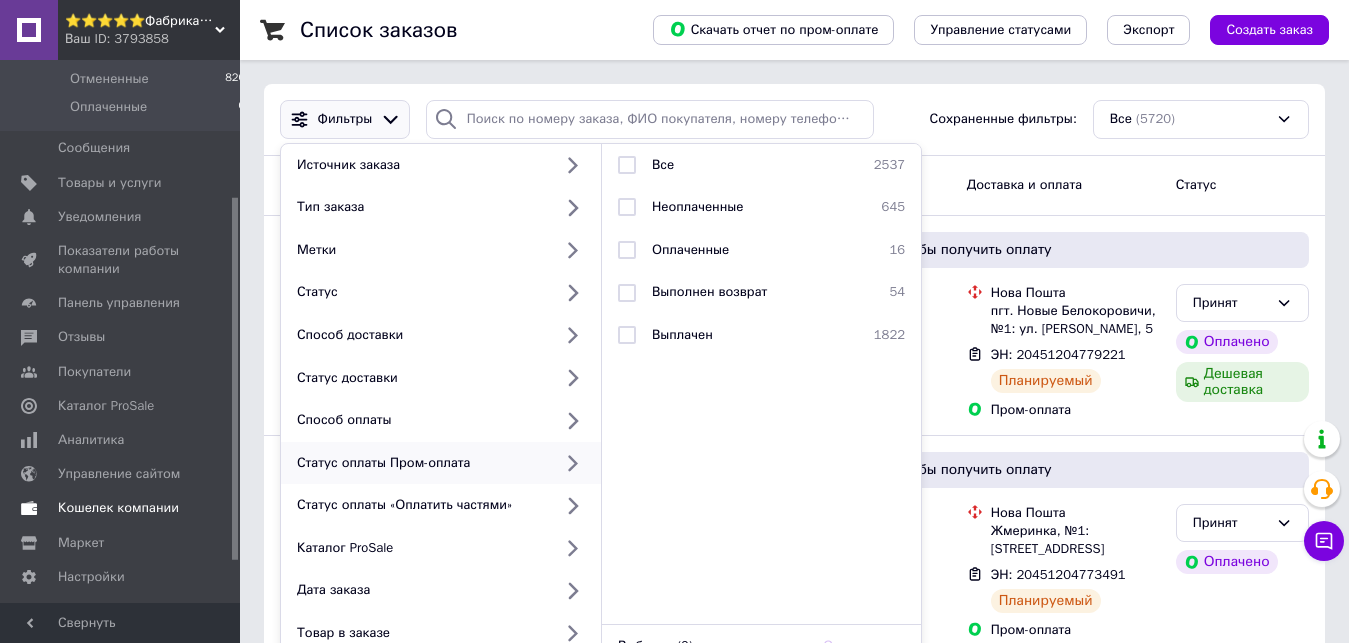 click on "Кошелек компании" at bounding box center [118, 508] 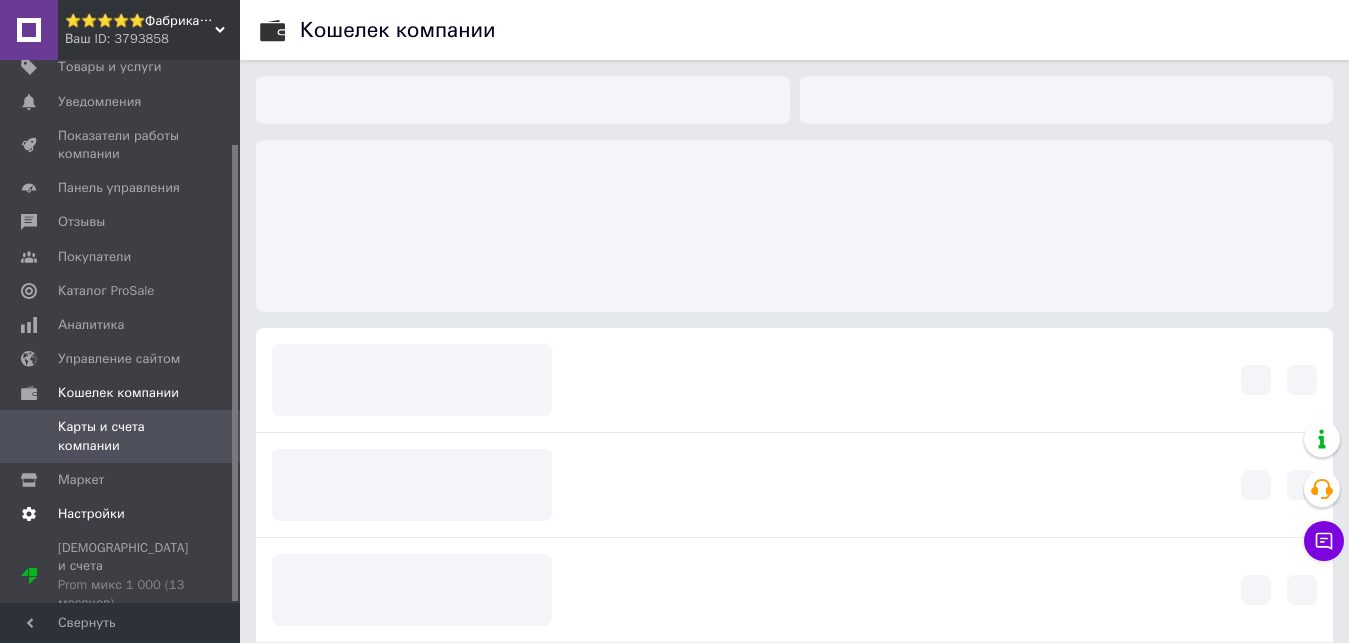 scroll, scrollTop: 99, scrollLeft: 0, axis: vertical 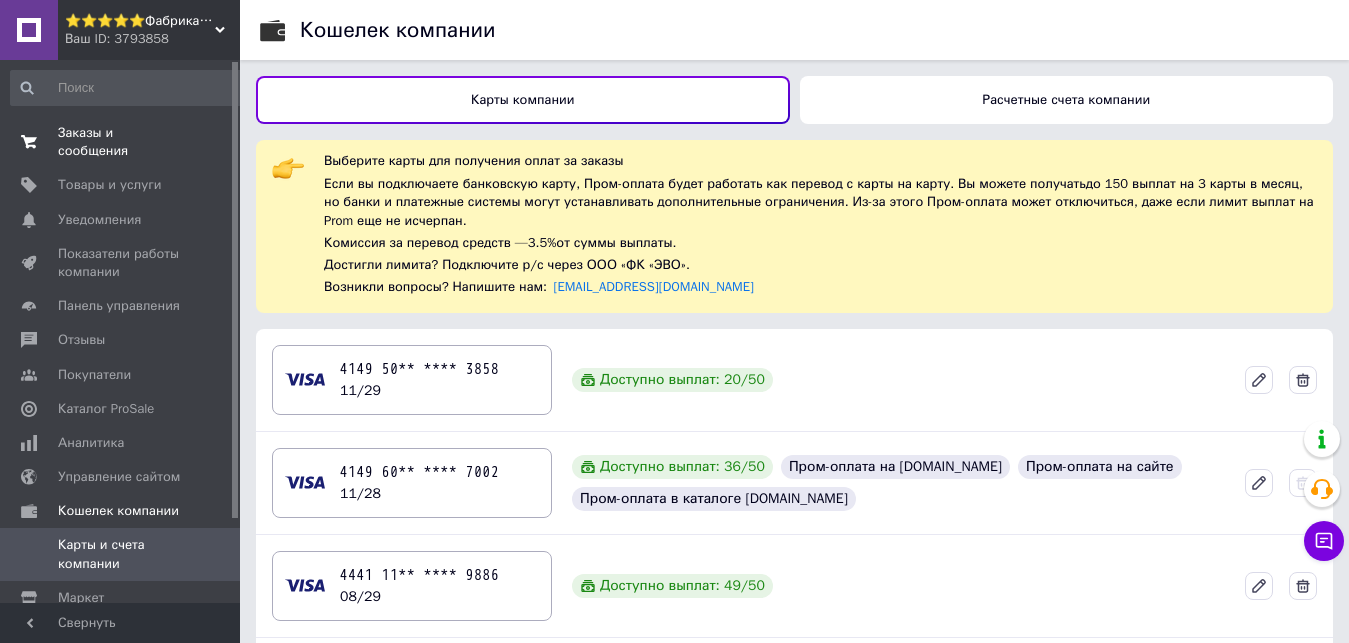 click on "Заказы и сообщения" at bounding box center [121, 142] 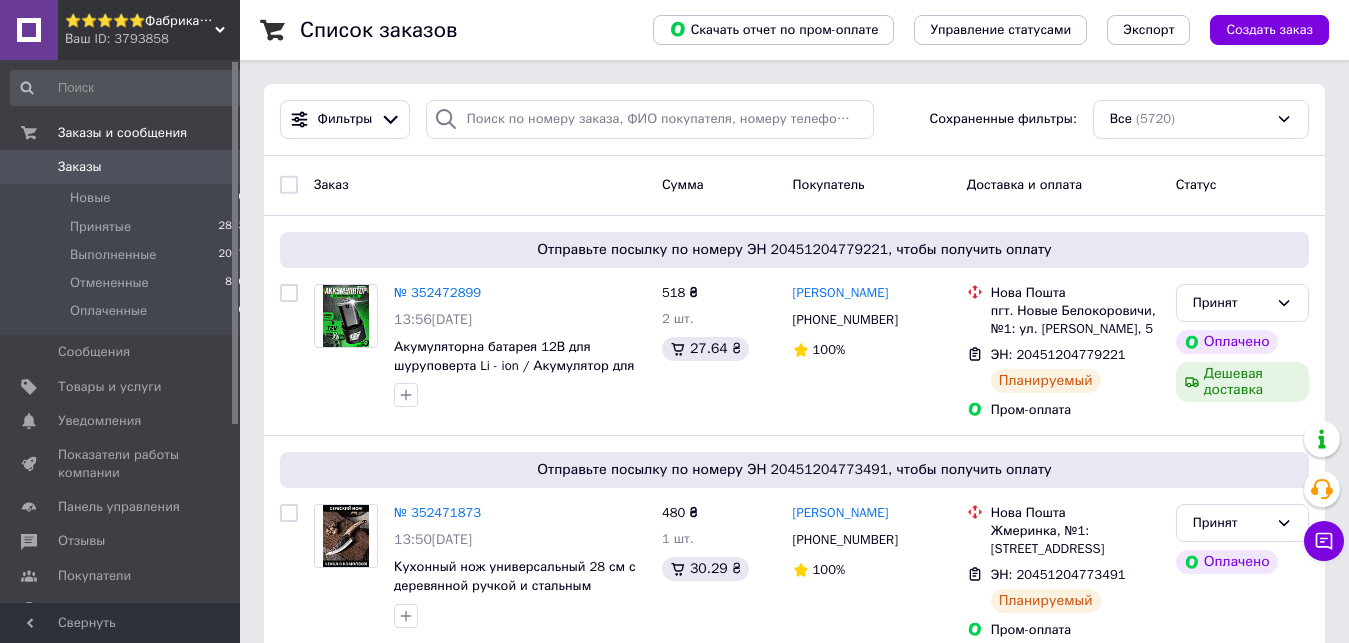 click on "Заказы 0" at bounding box center (128, 167) 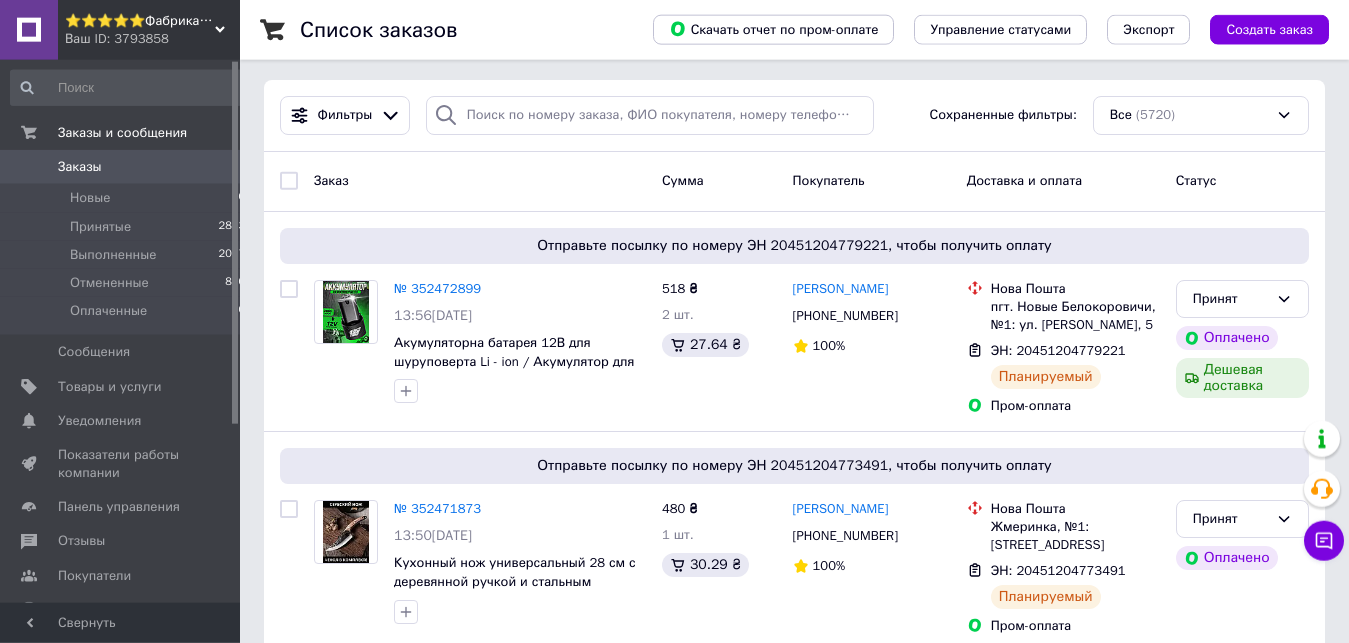 scroll, scrollTop: 0, scrollLeft: 0, axis: both 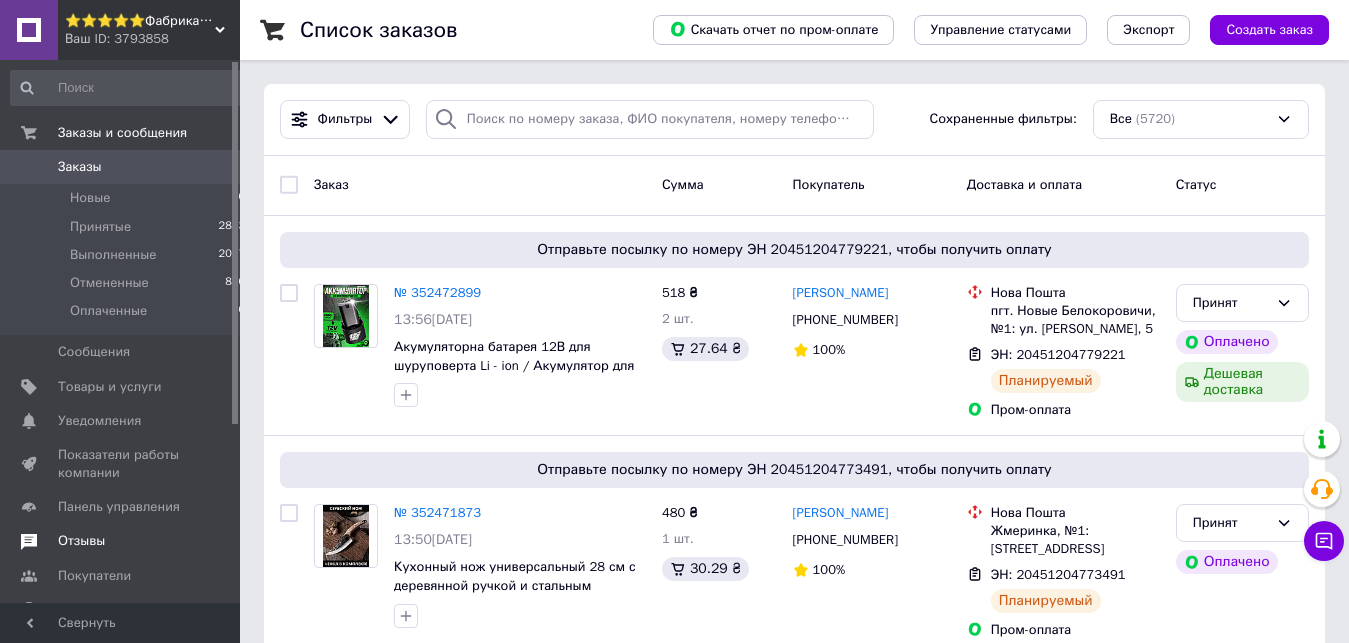 click on "Отзывы" at bounding box center [121, 541] 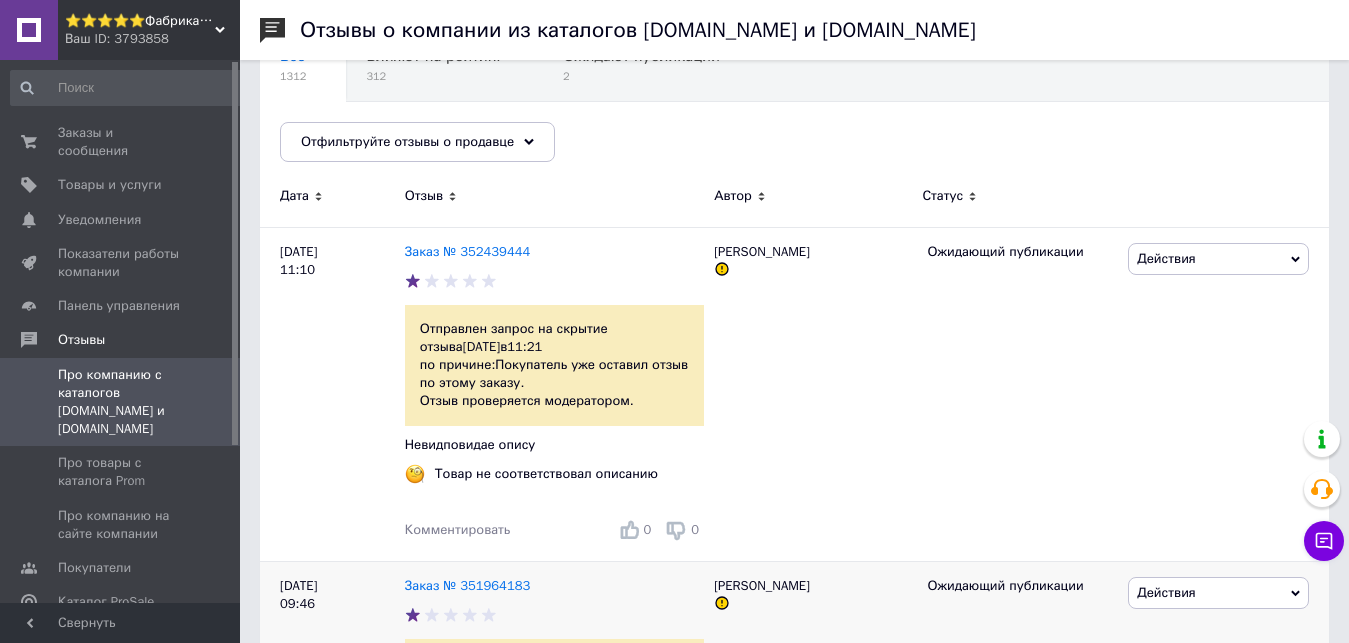 scroll, scrollTop: 0, scrollLeft: 0, axis: both 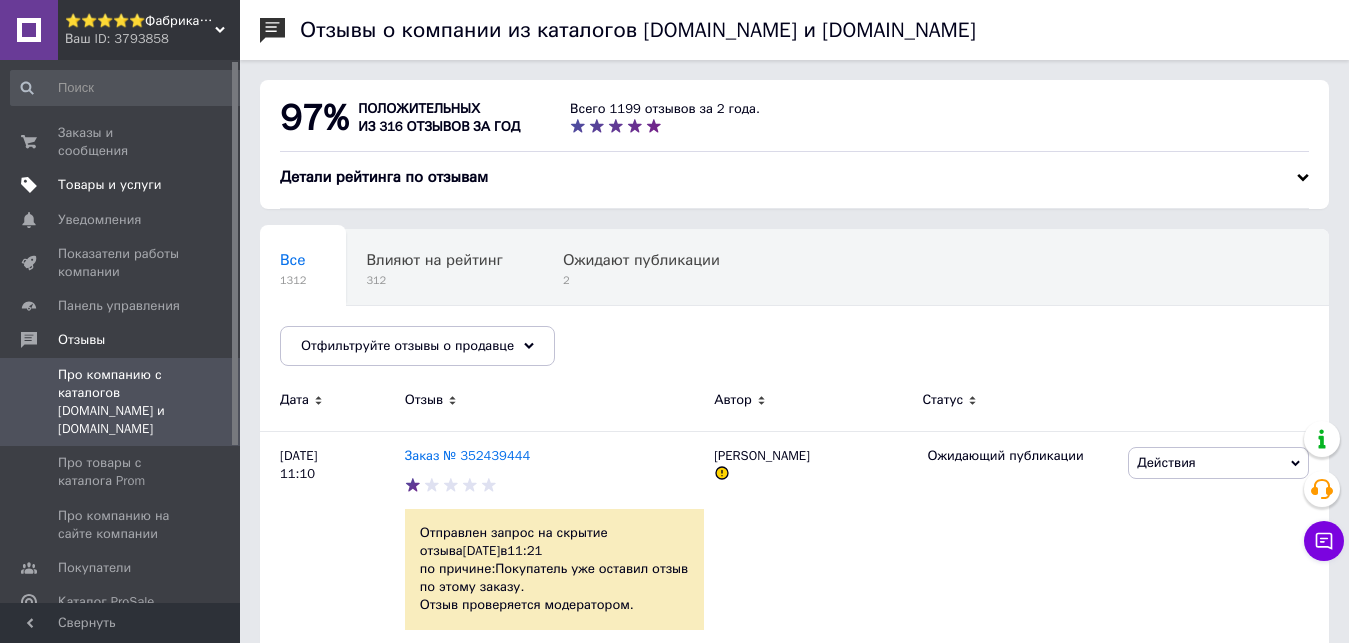 click on "Товары и услуги" at bounding box center (110, 185) 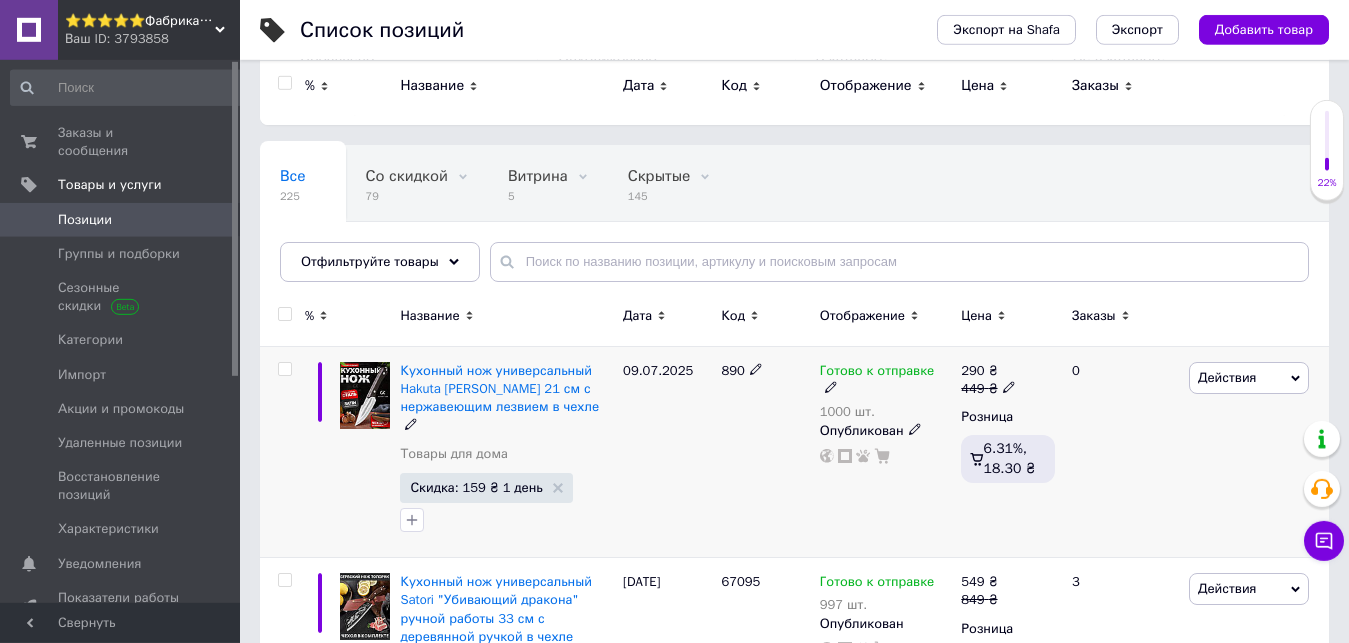 scroll, scrollTop: 0, scrollLeft: 0, axis: both 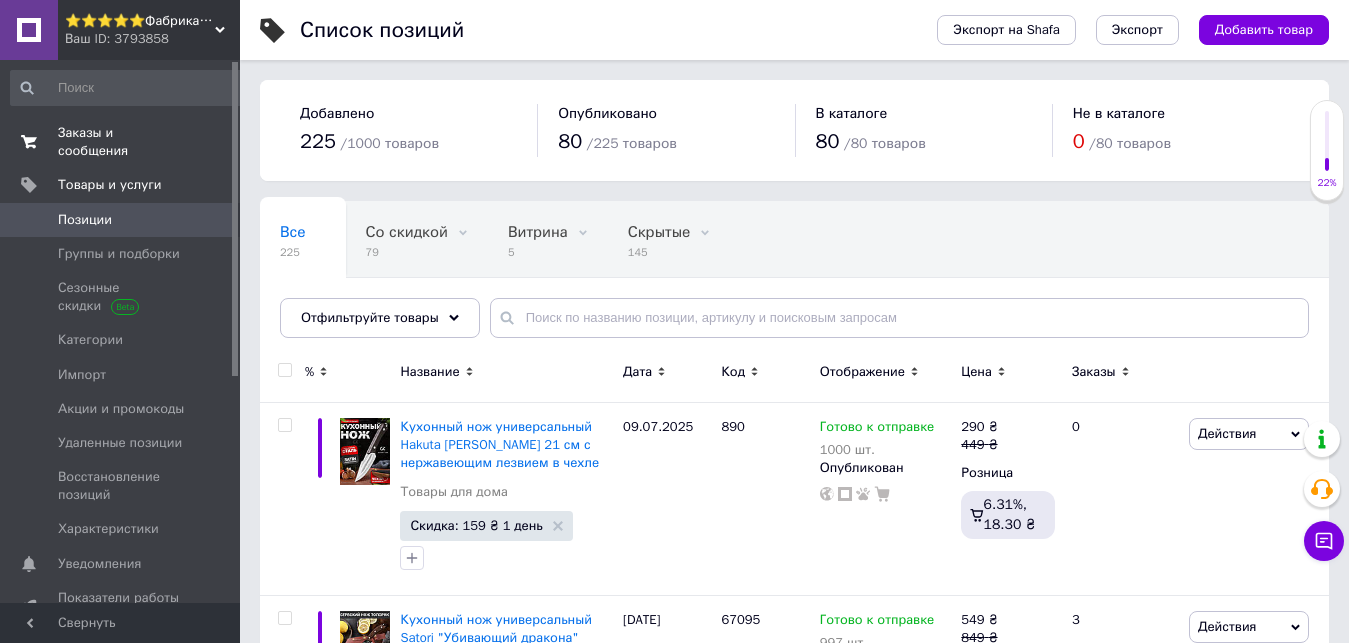 click on "0 0" at bounding box center [212, 142] 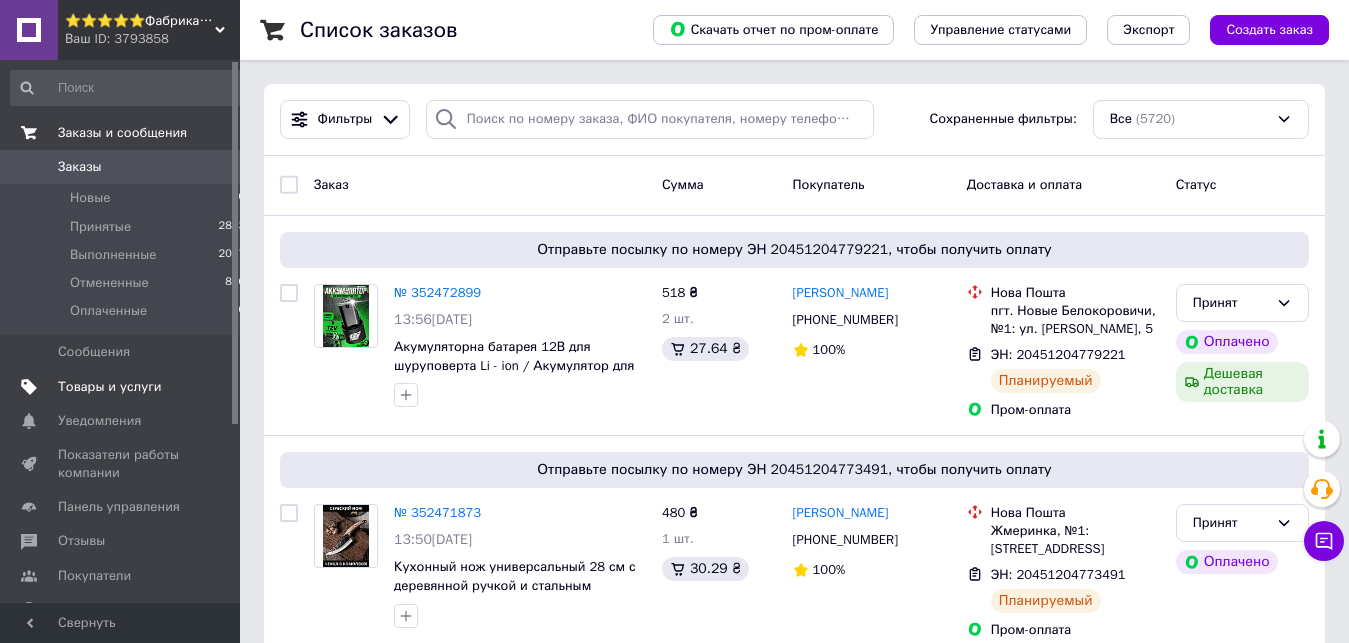 click on "Товары и услуги" at bounding box center (110, 387) 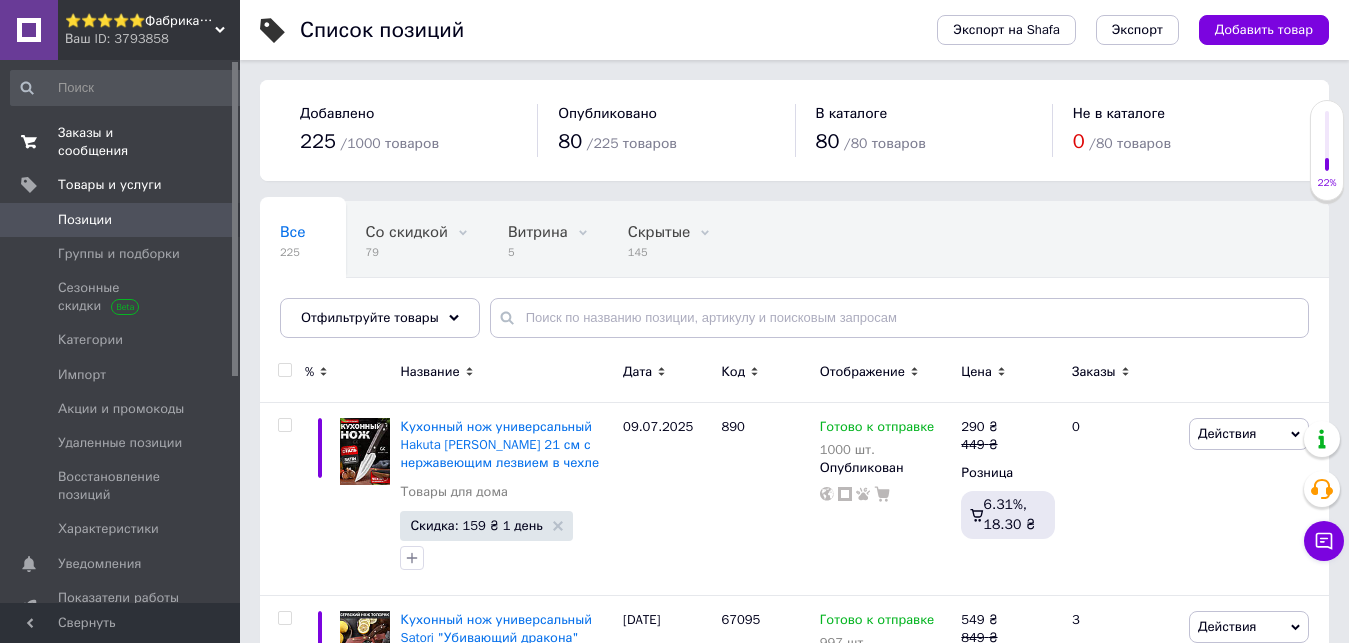 click on "Заказы и сообщения" at bounding box center [121, 142] 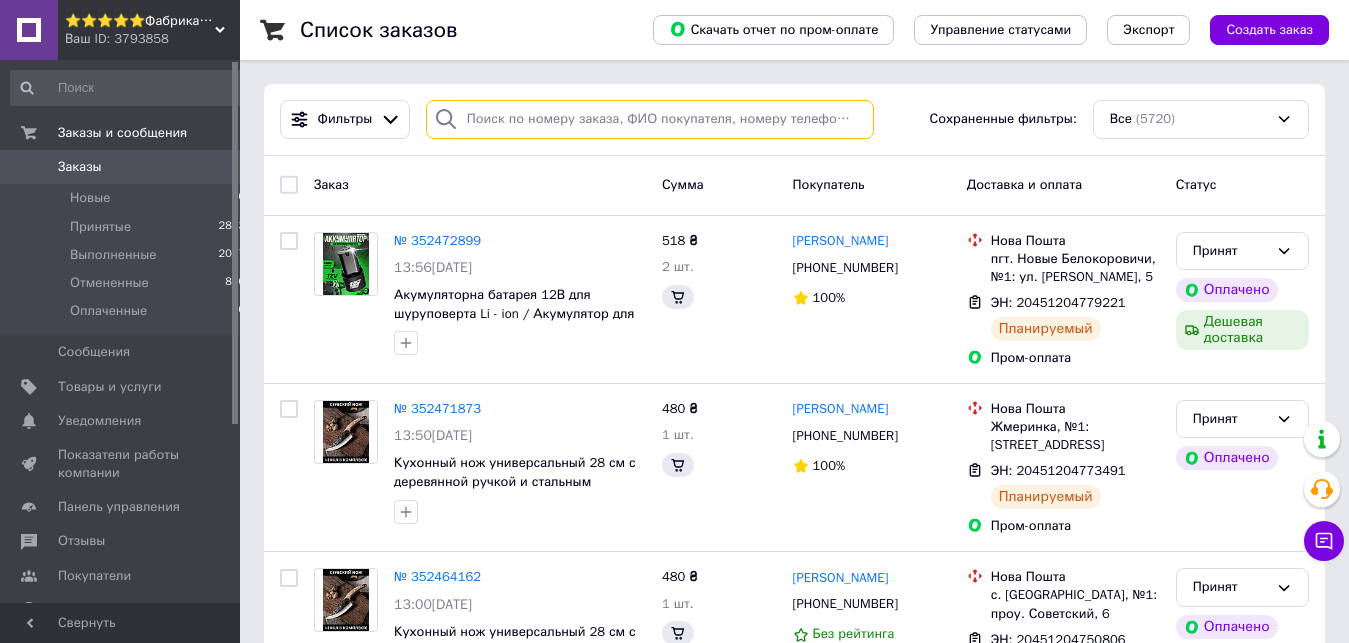 click at bounding box center (650, 119) 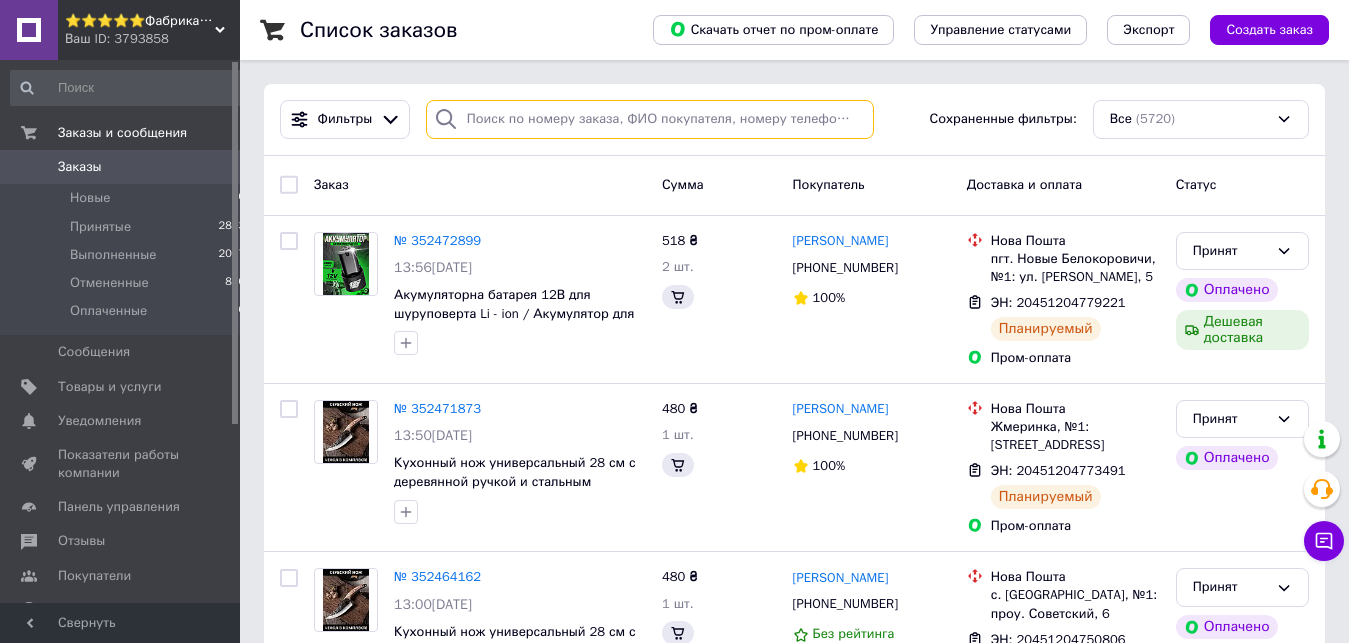 paste on "[PHONE_NUMBER]" 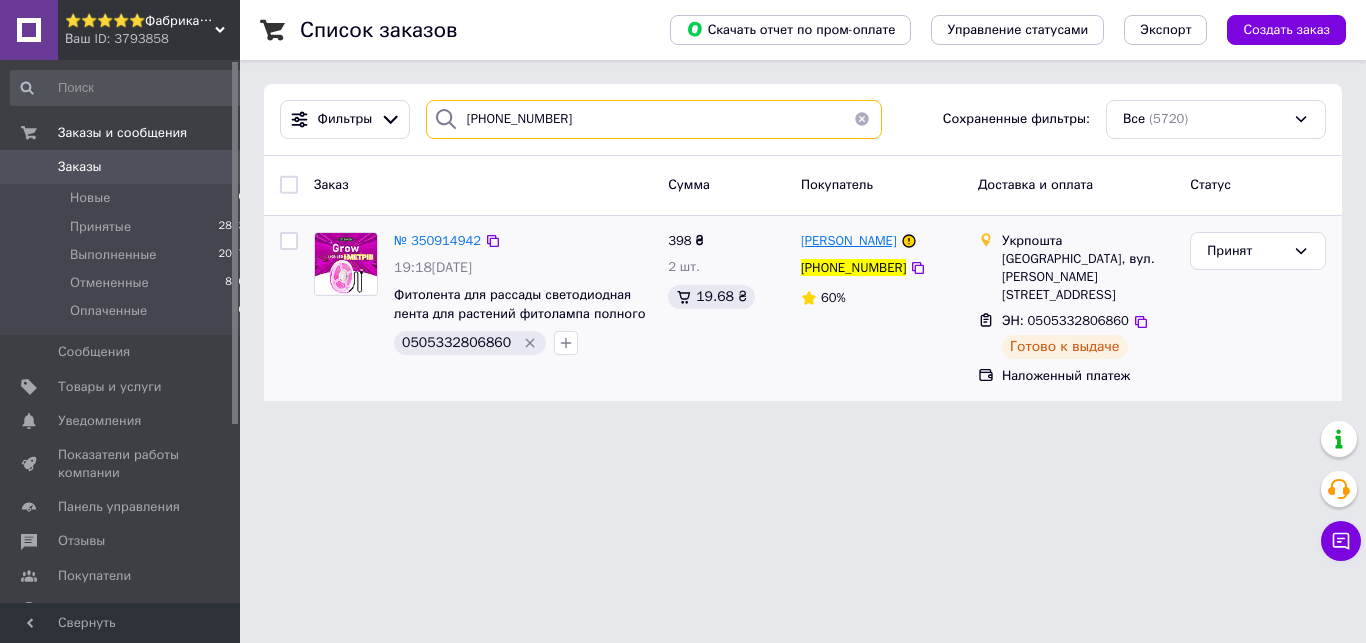 type on "[PHONE_NUMBER]" 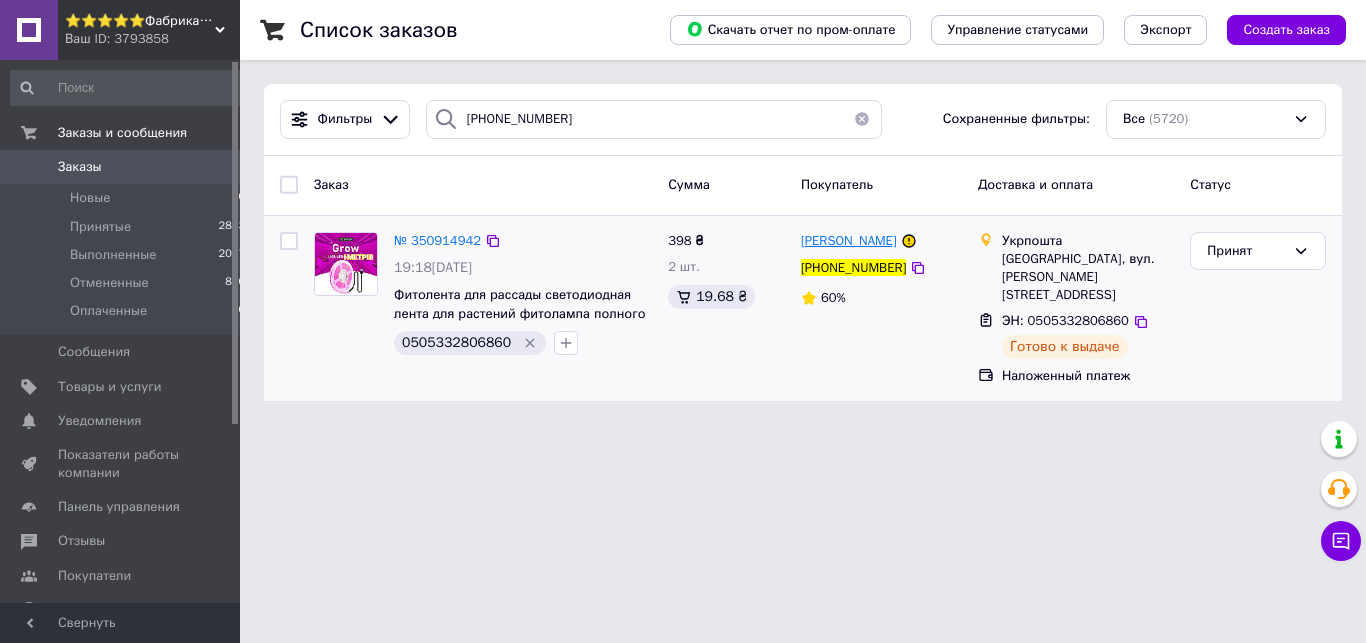 click on "[PERSON_NAME]" at bounding box center [849, 240] 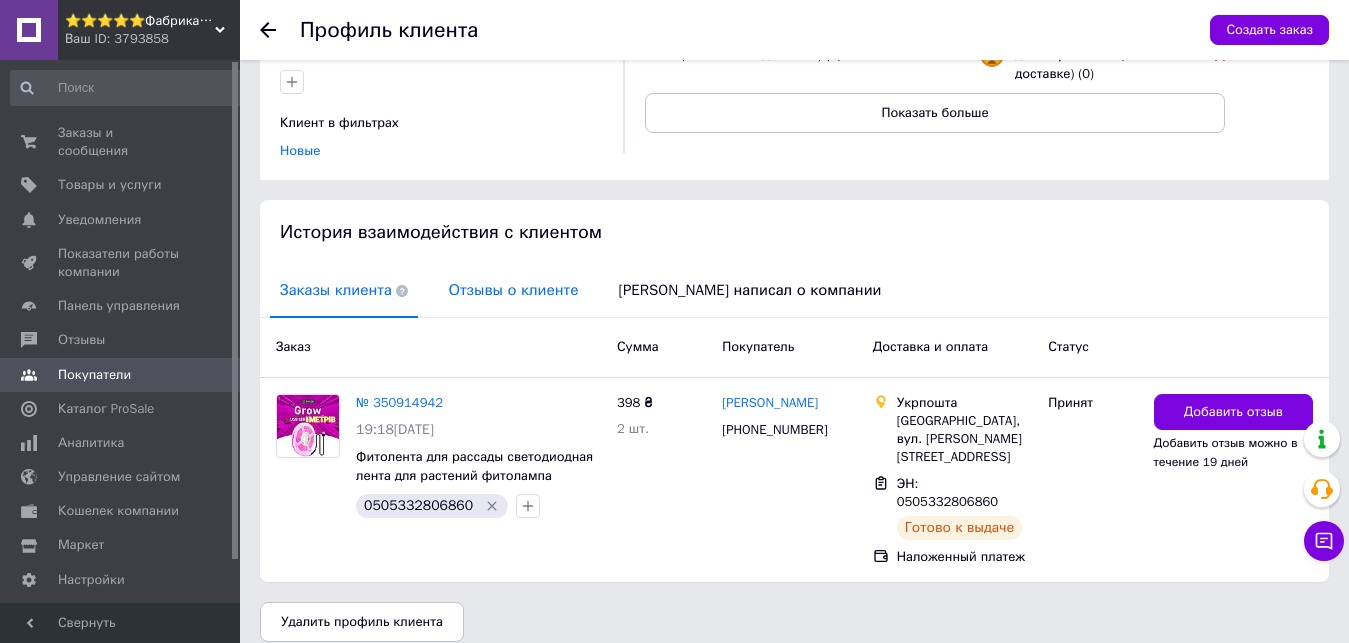 click on "Отзывы о клиенте" at bounding box center [513, 290] 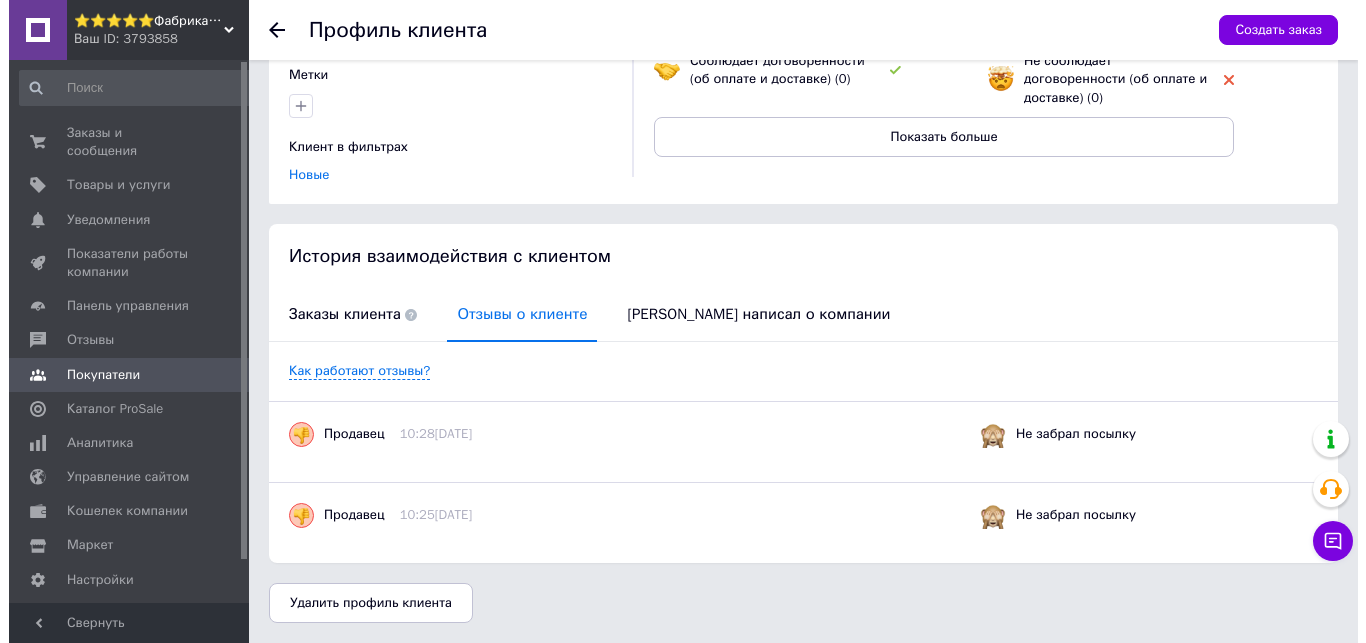 scroll, scrollTop: 239, scrollLeft: 0, axis: vertical 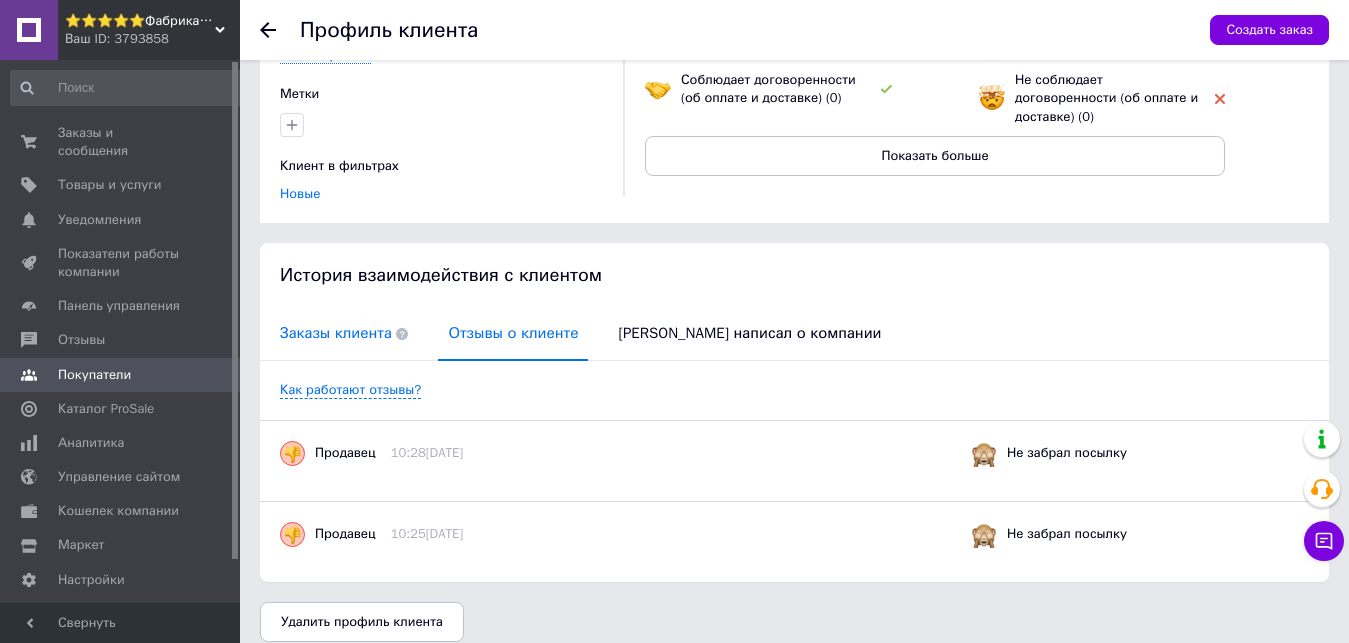 click on "Заказы клиента" at bounding box center (344, 333) 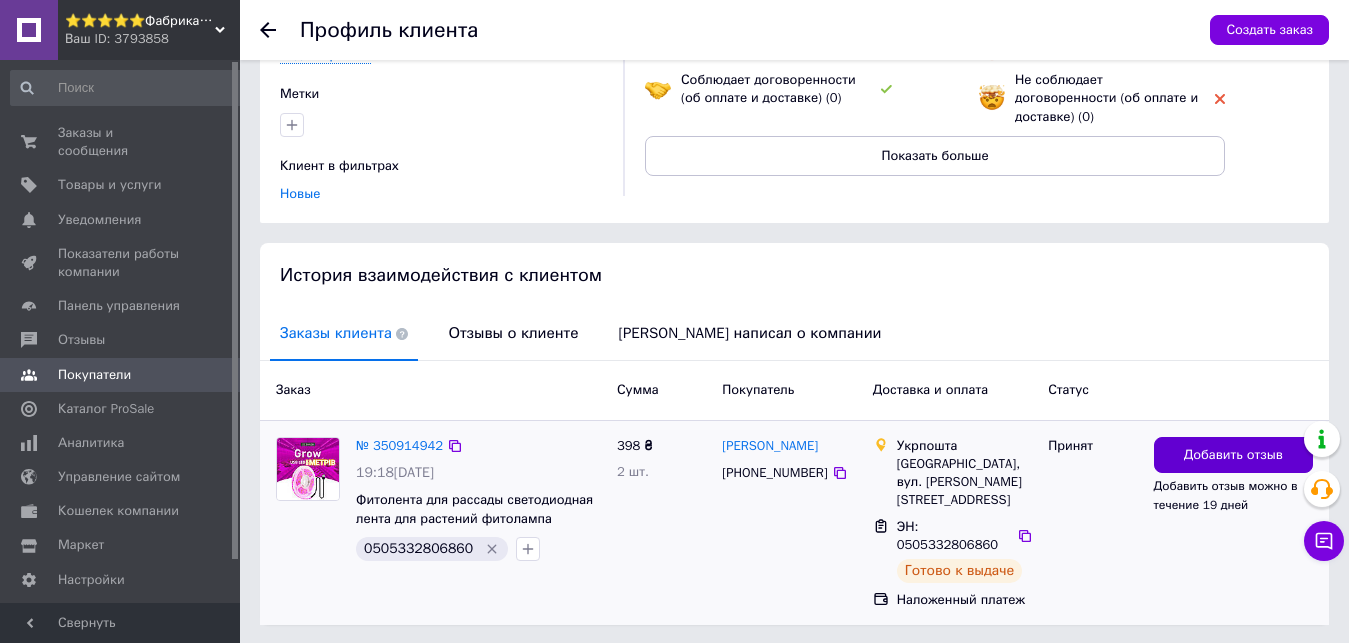 click on "Добавить отзыв" at bounding box center (1233, 455) 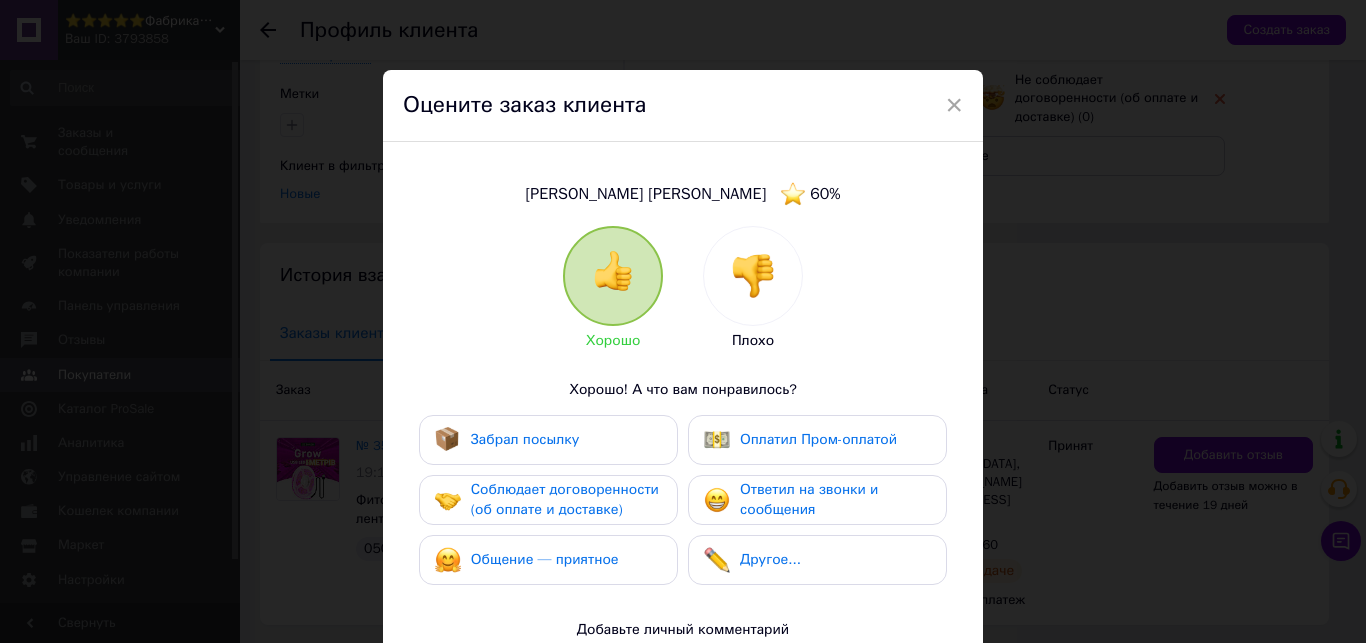 click at bounding box center (753, 276) 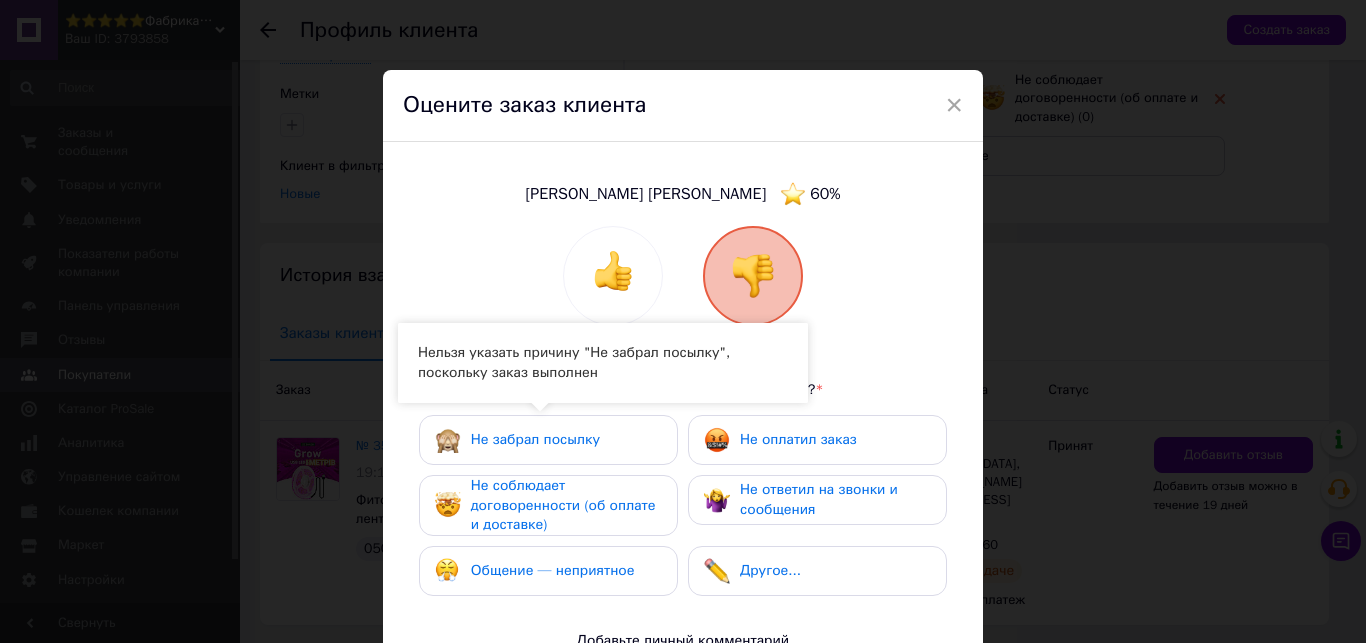 click on "Не соблюдает договоренности (об оплате и доставке)" at bounding box center (563, 505) 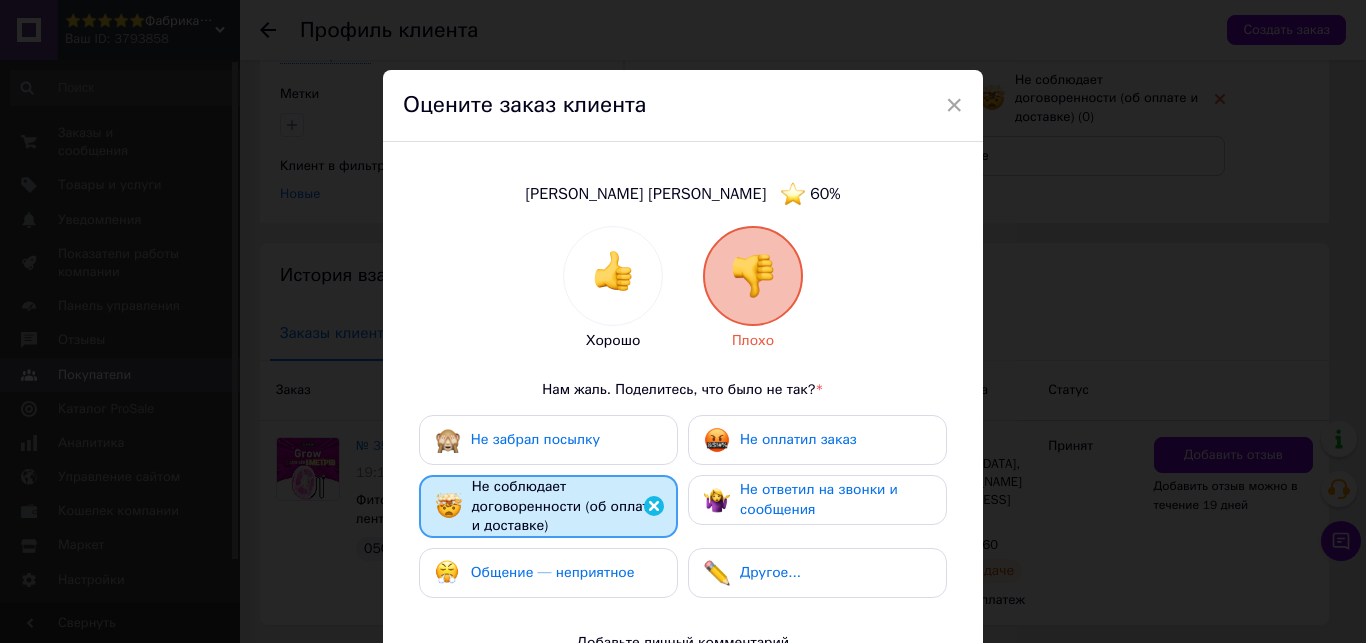 click on "Общение — неприятное" at bounding box center (553, 572) 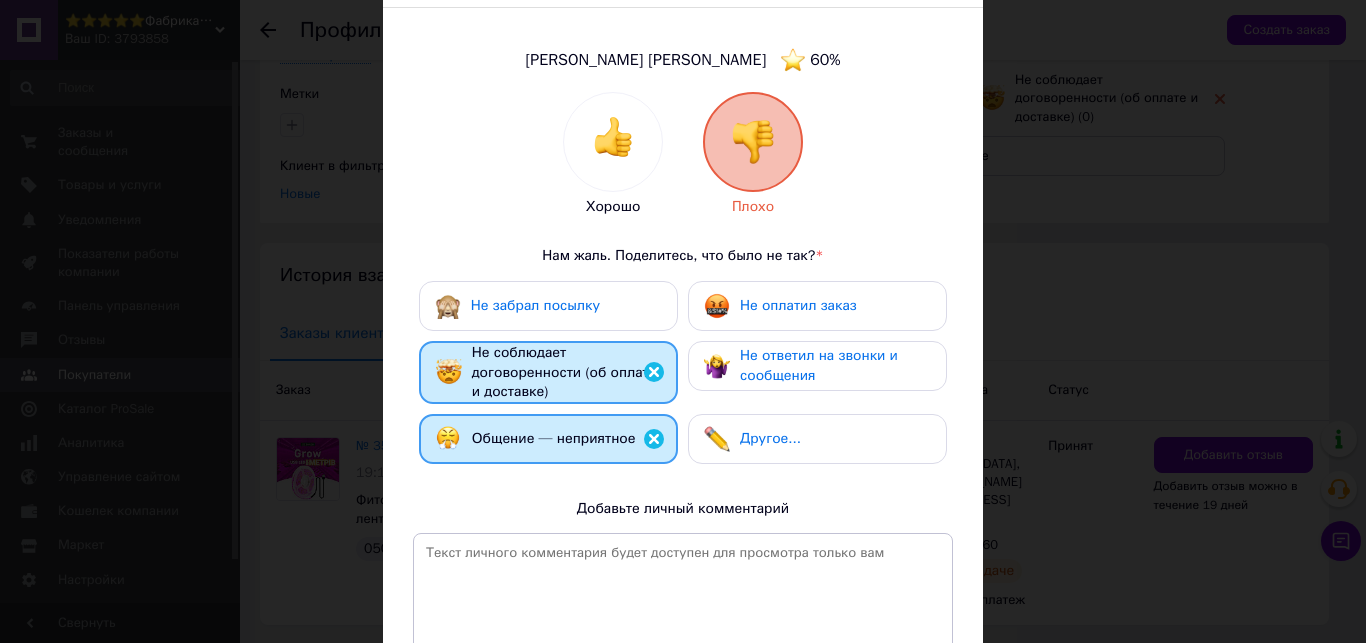 scroll, scrollTop: 228, scrollLeft: 0, axis: vertical 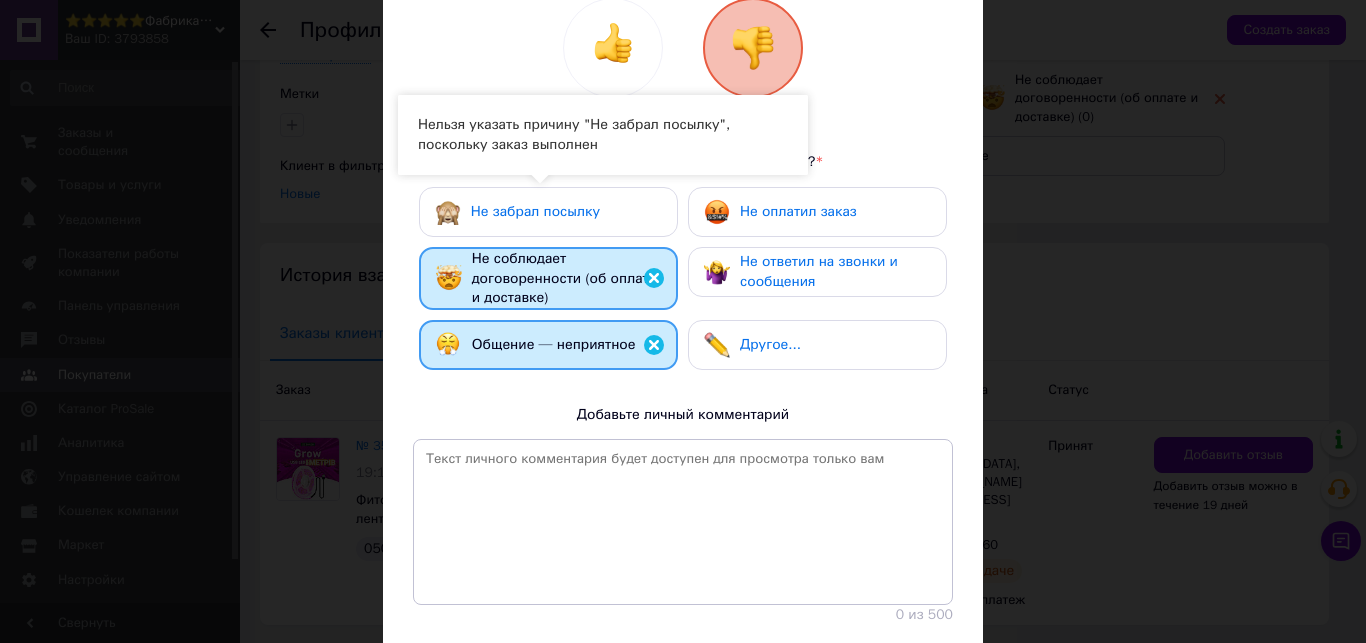 click on "Не забрал посылку" at bounding box center [535, 211] 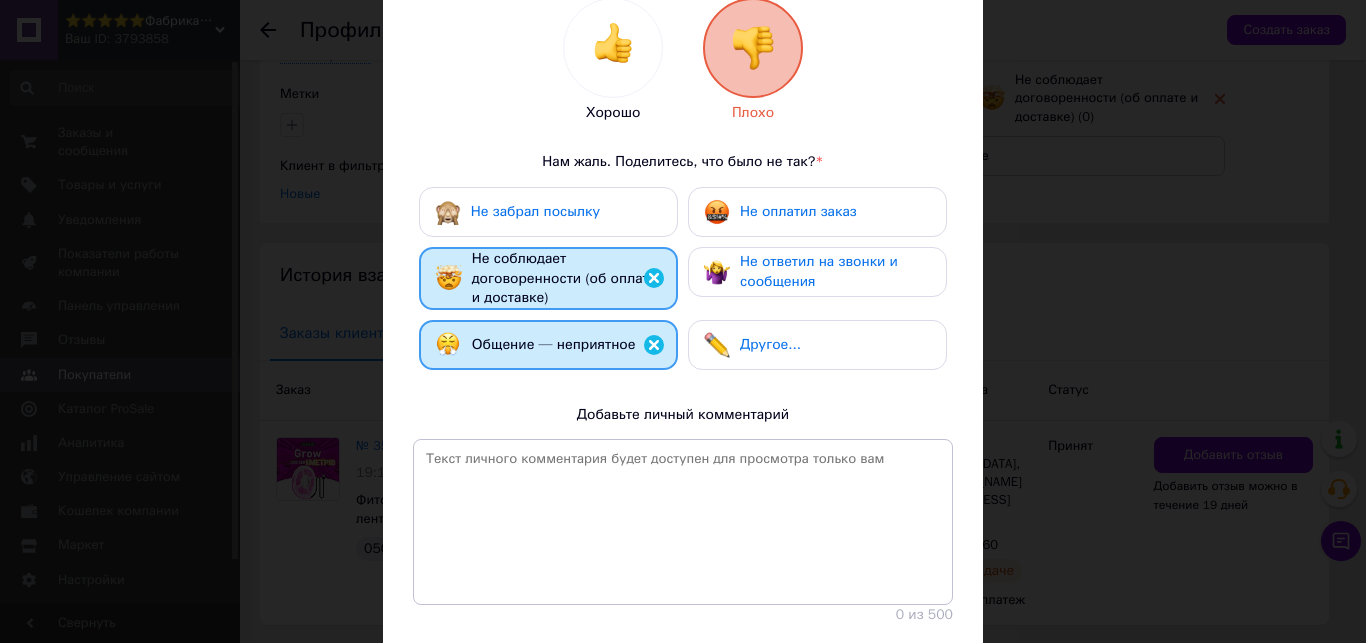 click on "Не ответил на звонки и сообщения" at bounding box center (835, 271) 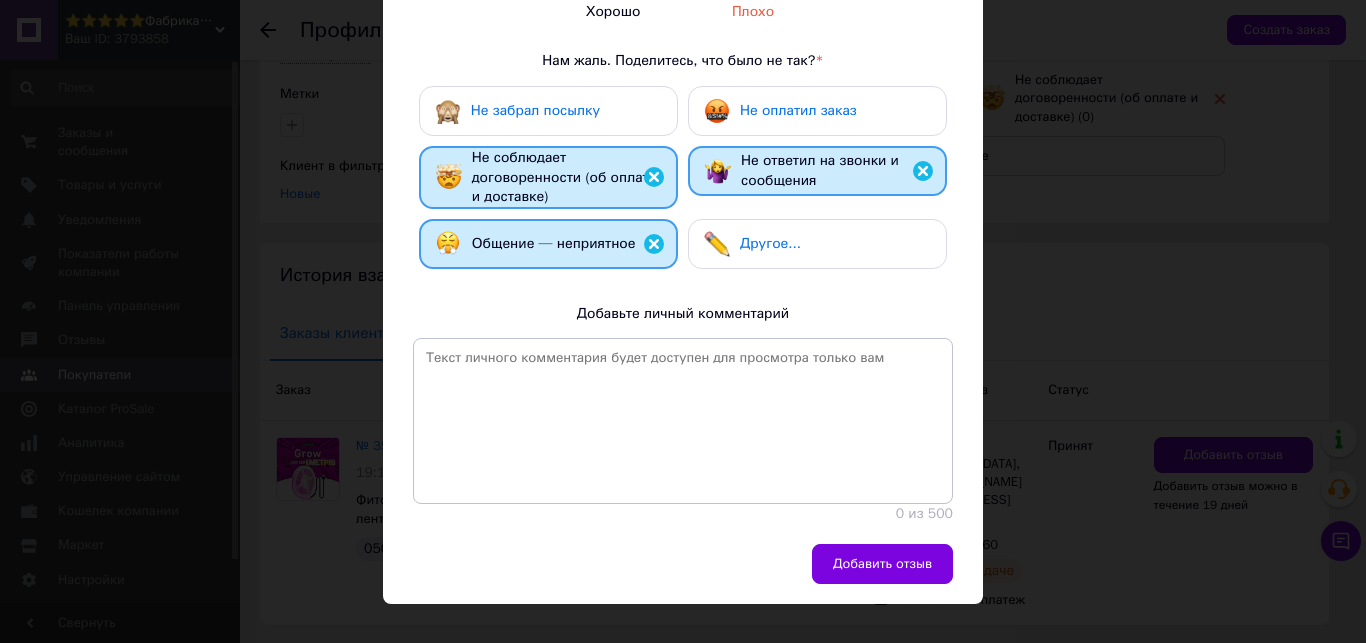 scroll, scrollTop: 384, scrollLeft: 0, axis: vertical 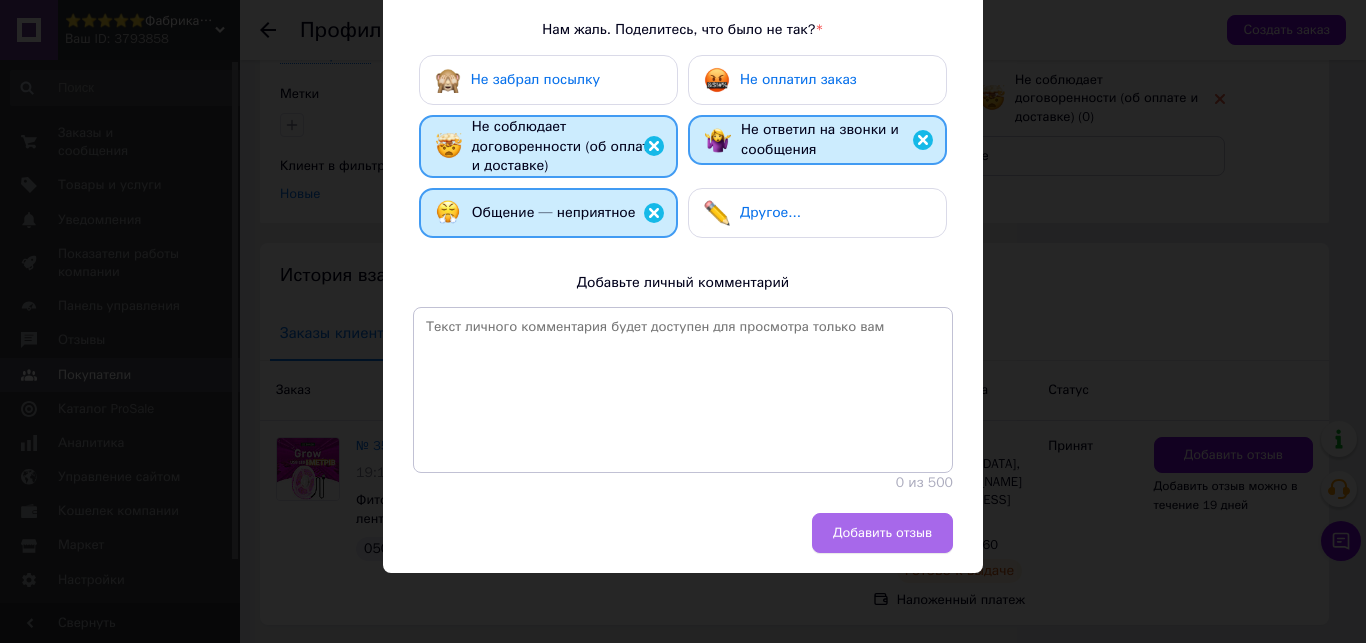 click on "Добавить отзыв" at bounding box center [882, 533] 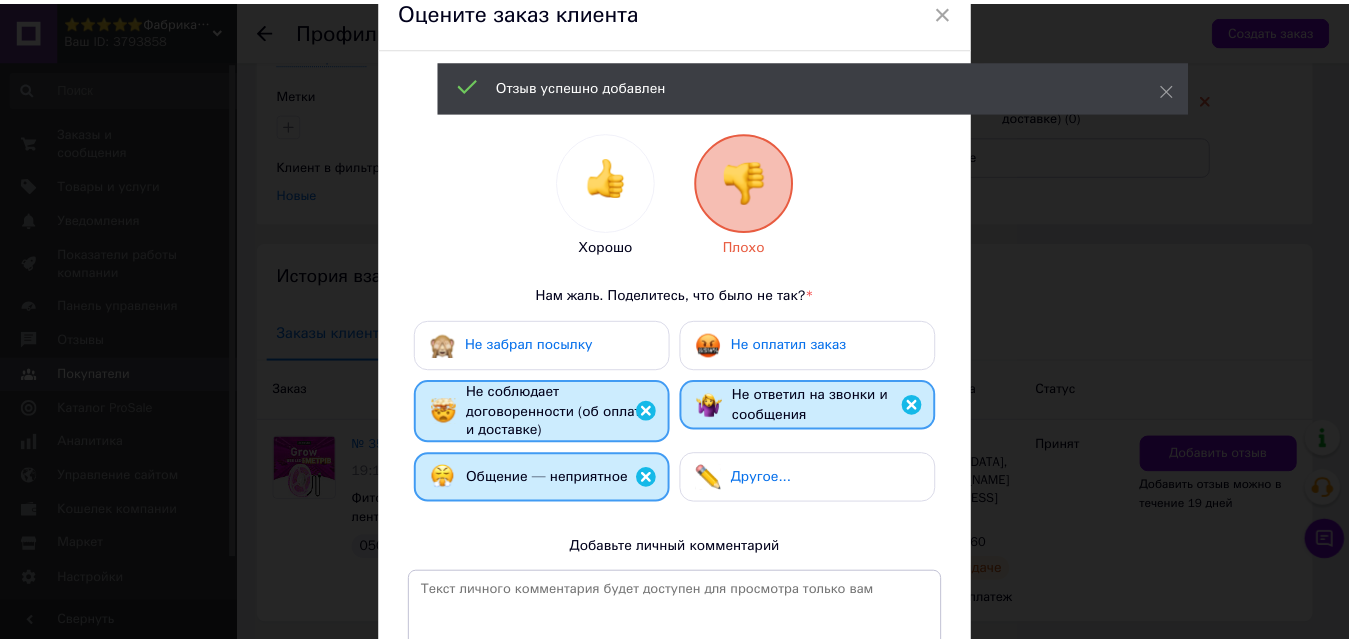 scroll, scrollTop: 42, scrollLeft: 0, axis: vertical 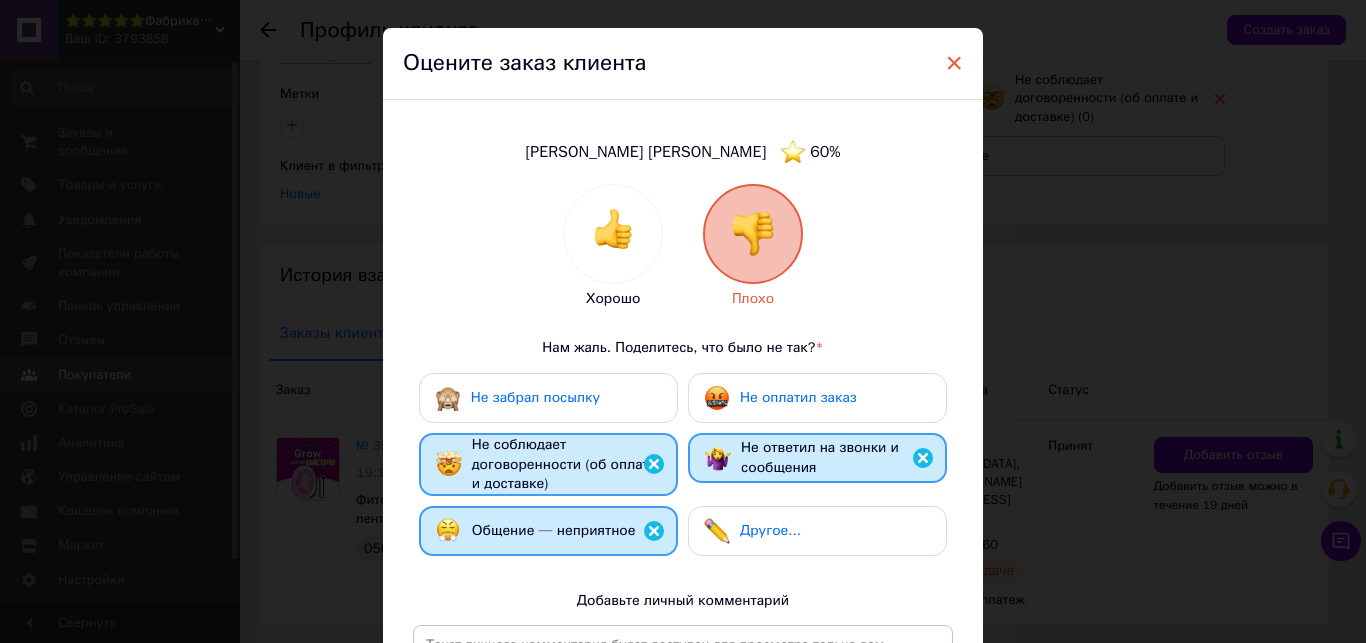click on "×" at bounding box center (954, 63) 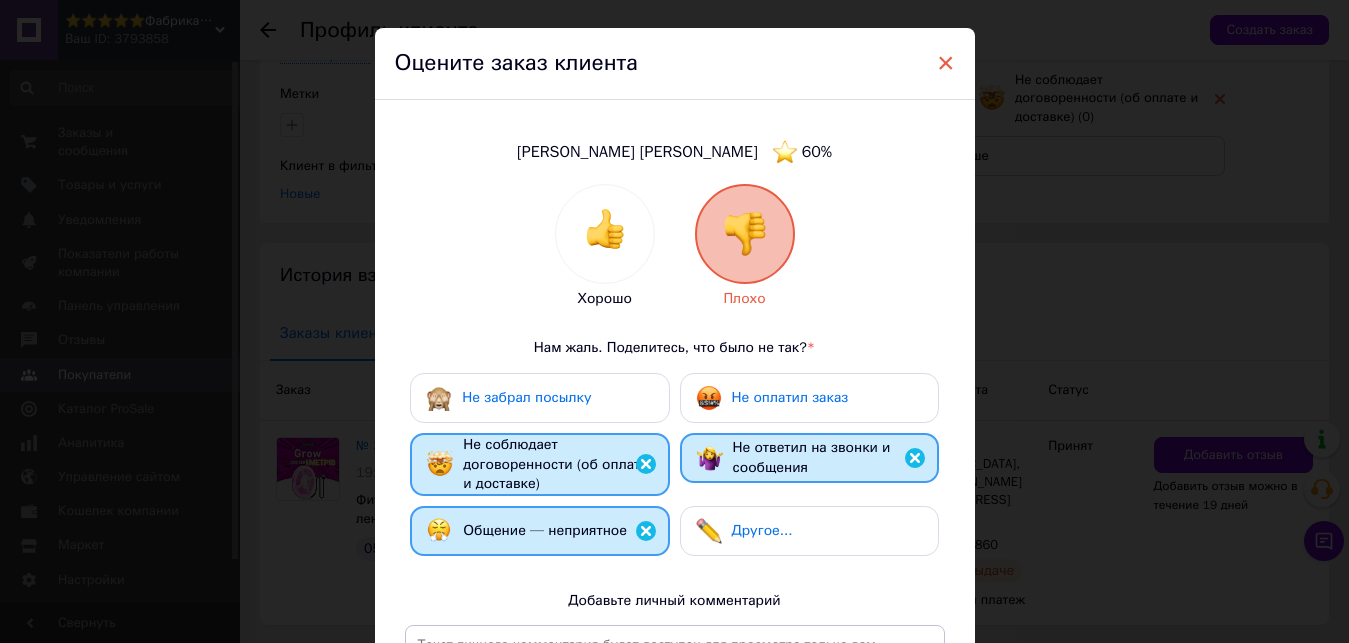 click on "×" at bounding box center (946, 63) 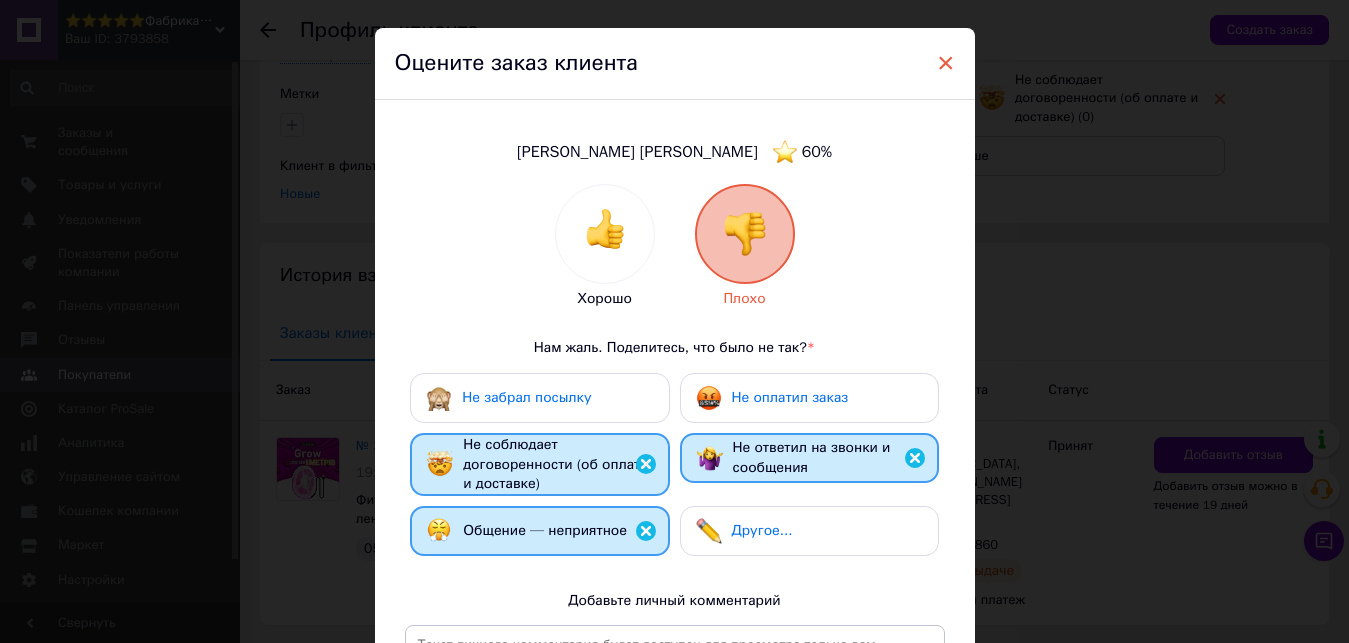 click on "×" at bounding box center [946, 63] 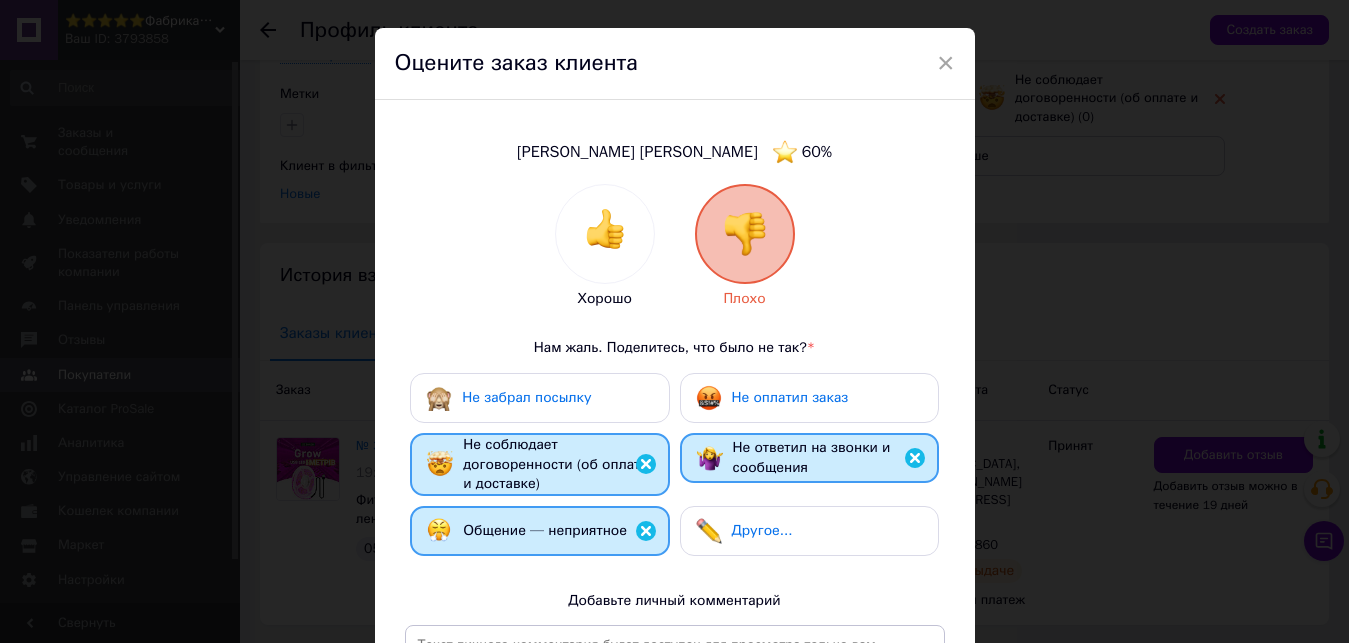 click on "× Оцените заказ клиента Литвинюк Евгений 60 % Хорошо Плохо Нам жаль. Поделитесь, что было не так?  * Не забрал посылку Не оплатил заказ Не соблюдает договоренности (об оплате и доставке) Не ответил на звонки и сообщения Общение — неприятное Другое... Добавьте личный комментарий 0   из   500 Добавить отзыв" at bounding box center (674, 321) 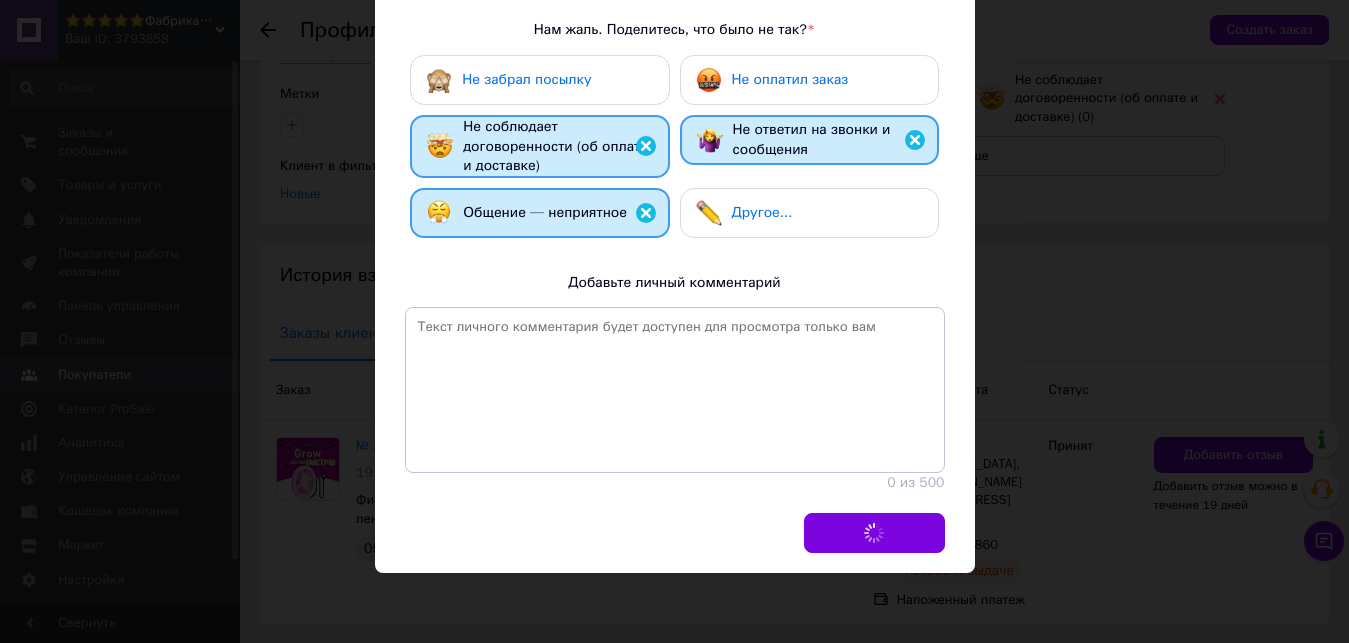 scroll, scrollTop: 0, scrollLeft: 0, axis: both 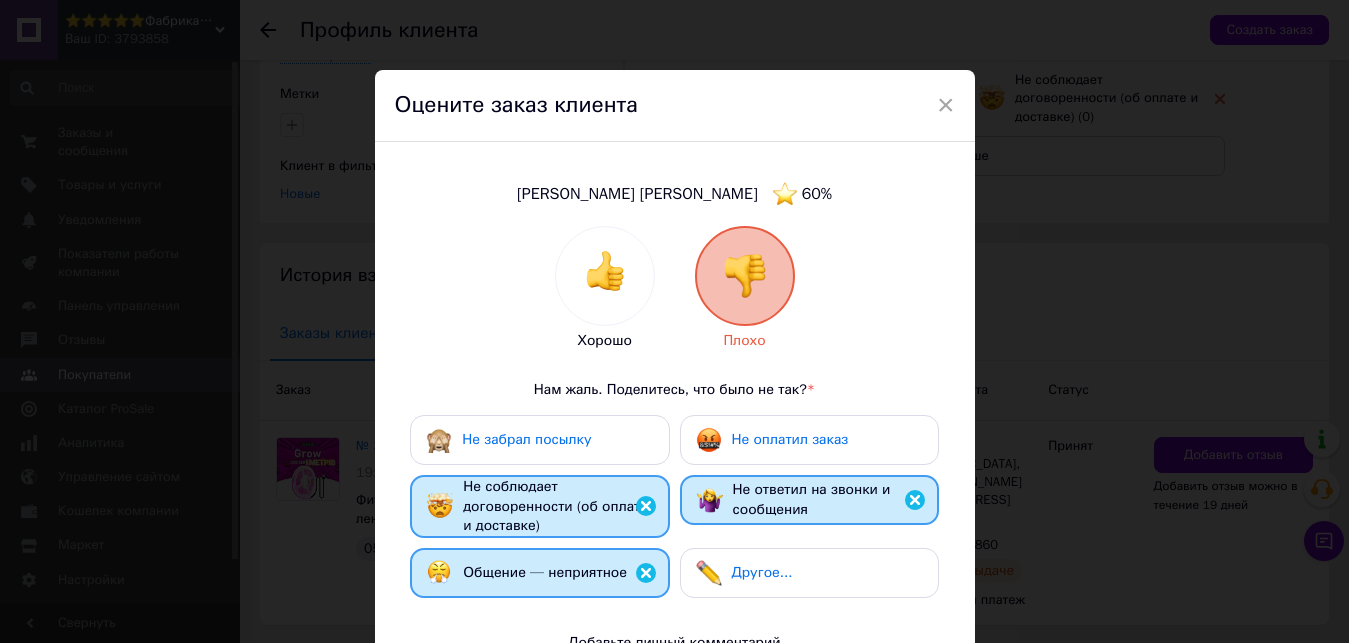 click on "× Оцените заказ клиента Литвинюк Евгений 60 % Хорошо Плохо Нам жаль. Поделитесь, что было не так?  * Не забрал посылку Не оплатил заказ Не соблюдает договоренности (об оплате и доставке) Не ответил на звонки и сообщения Общение — неприятное Другое... Добавьте личный комментарий 0   из   500 Добавить отзыв" at bounding box center (674, 321) 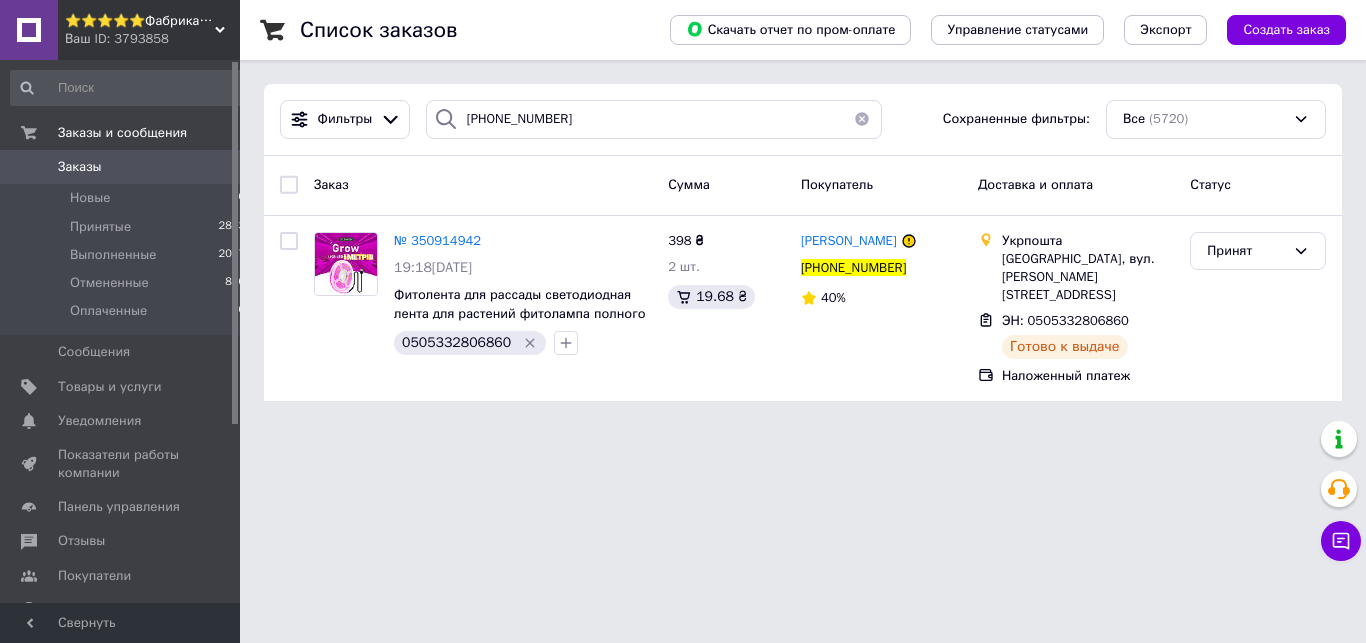 click on "Заказы" at bounding box center [121, 167] 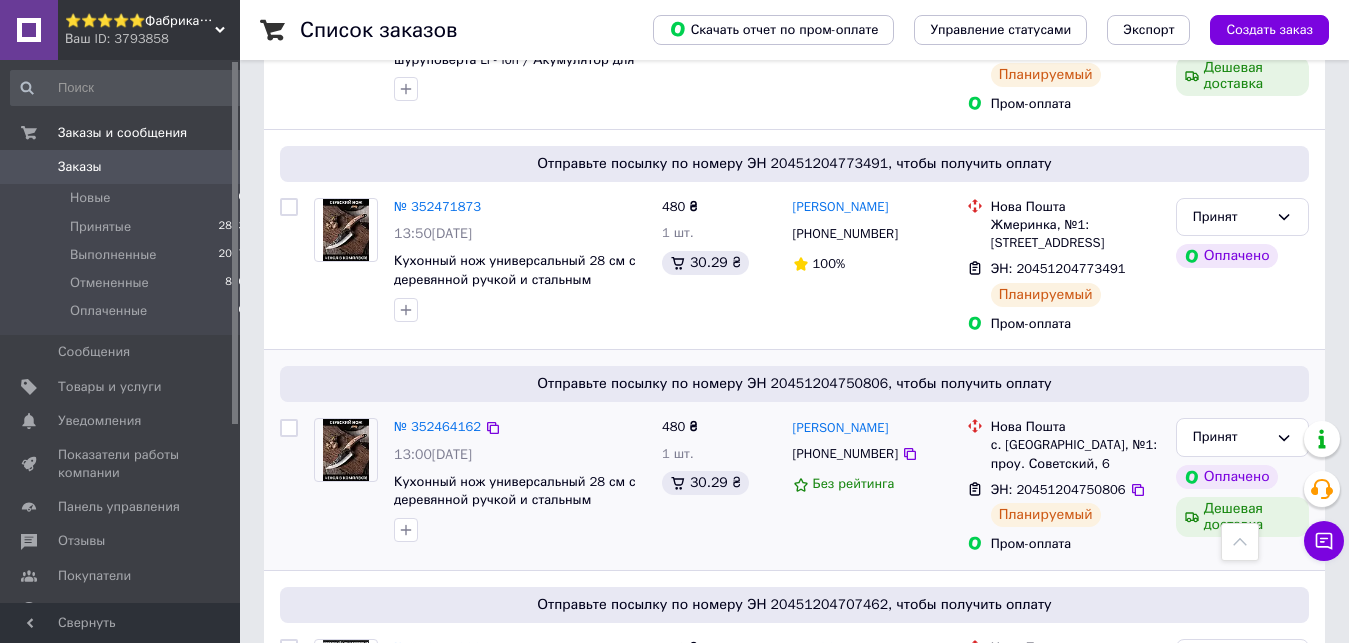 scroll, scrollTop: 0, scrollLeft: 0, axis: both 